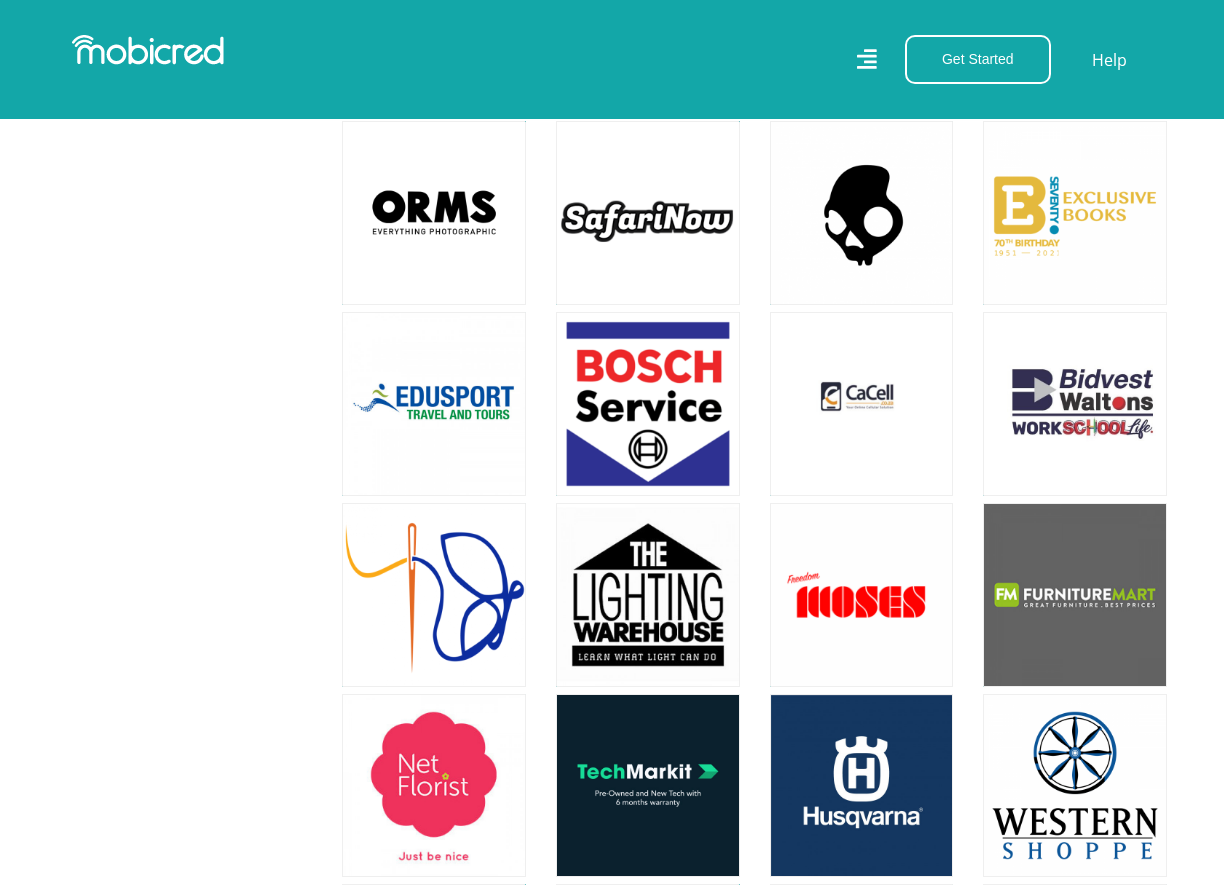 scroll, scrollTop: 5300, scrollLeft: 0, axis: vertical 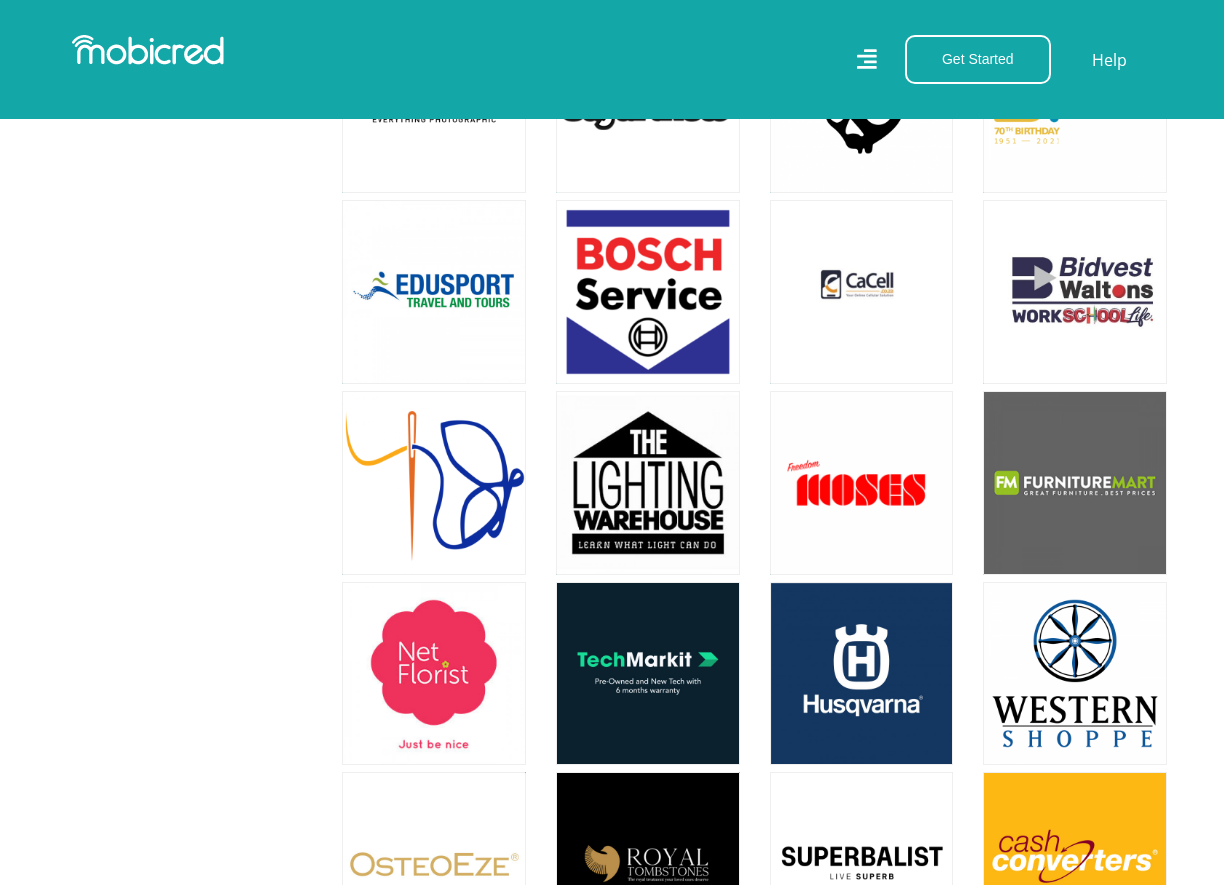 click on "Filter
All
All
Home
Hobbies and Lifestyle
Gadgets & Technology
Fashion
Kids
General Merchants
Other
Travel
Sport Education Health & Beauty Groceries Automotive" at bounding box center (184, -1738) 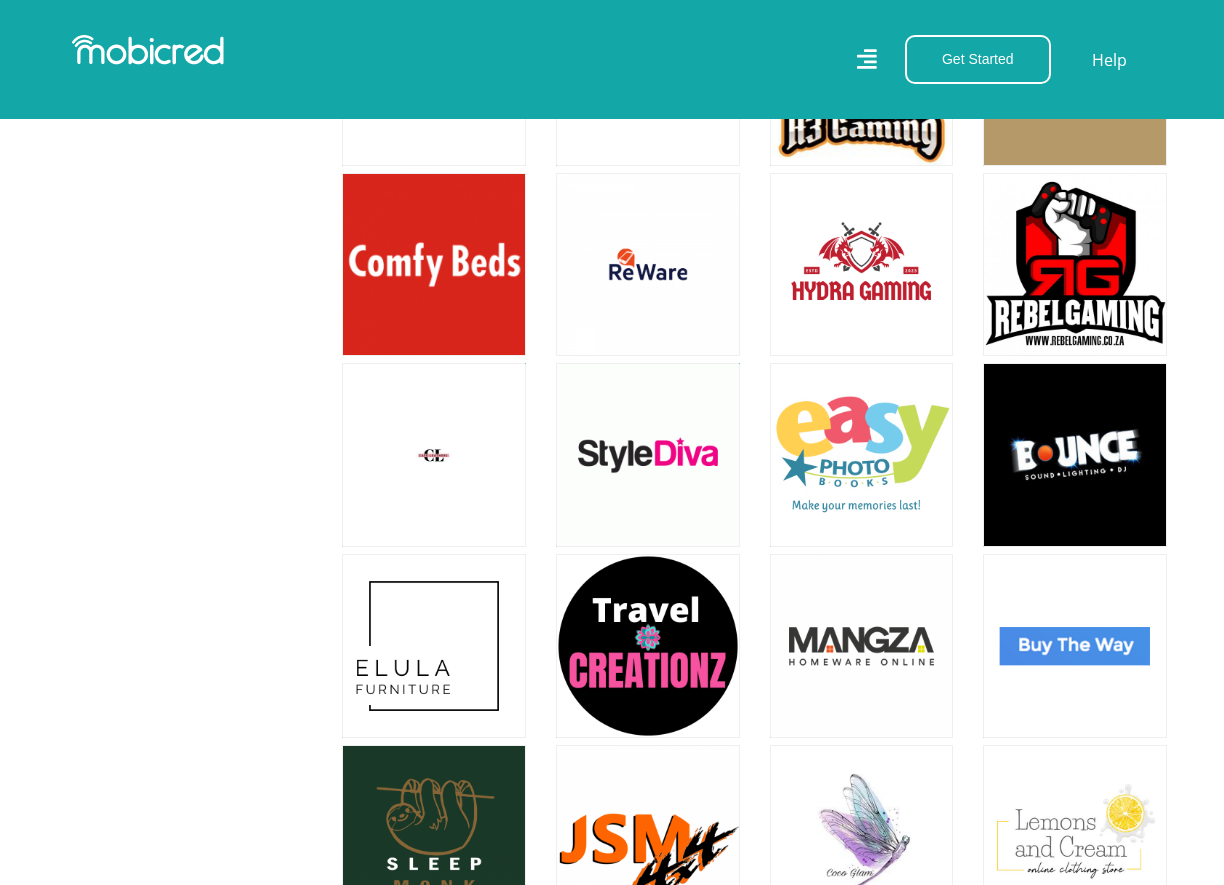 scroll, scrollTop: 8000, scrollLeft: 0, axis: vertical 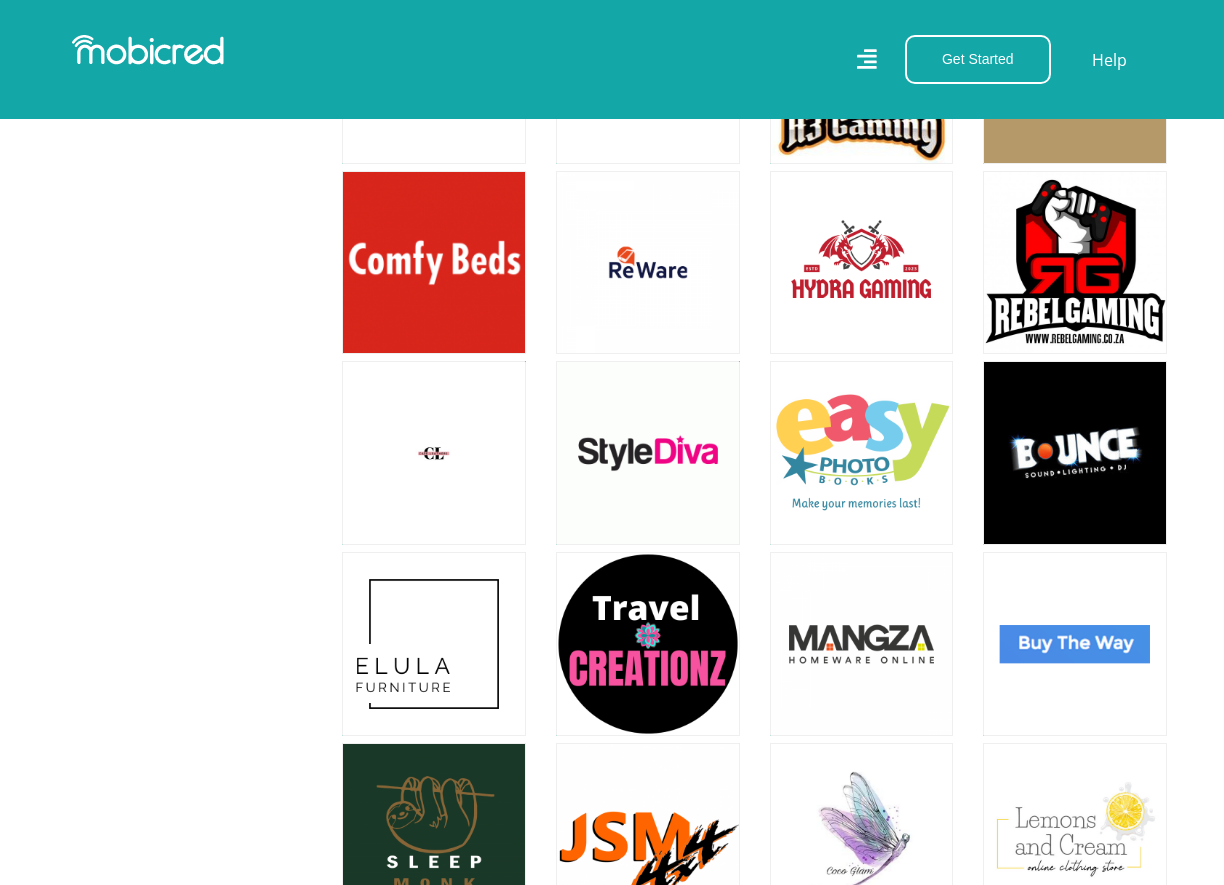 click on "Filter
All
All
Home
Hobbies and Lifestyle
Gadgets & Technology
Fashion
Kids
General Merchants
Other
Travel
Sport Education Health & Beauty Groceries Automotive" at bounding box center (184, -2435) 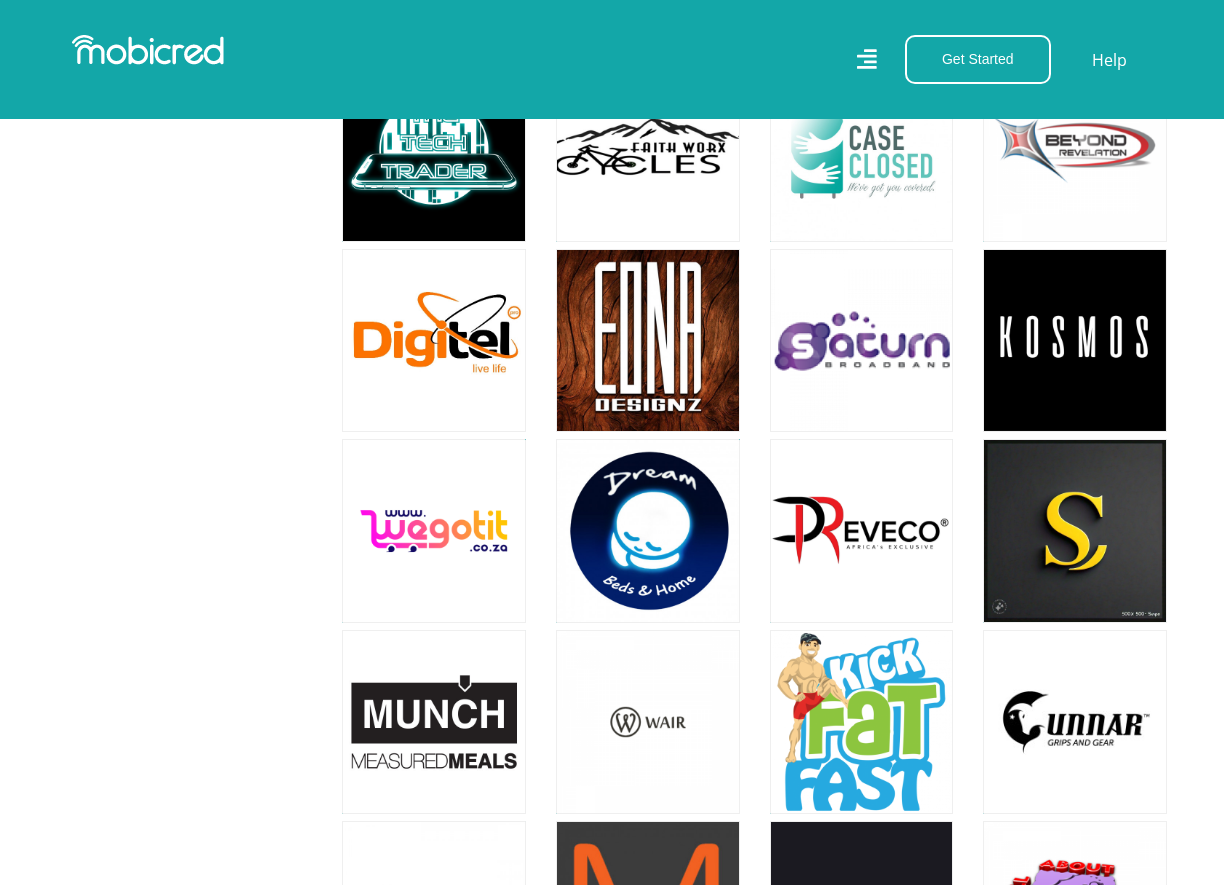scroll, scrollTop: 12600, scrollLeft: 0, axis: vertical 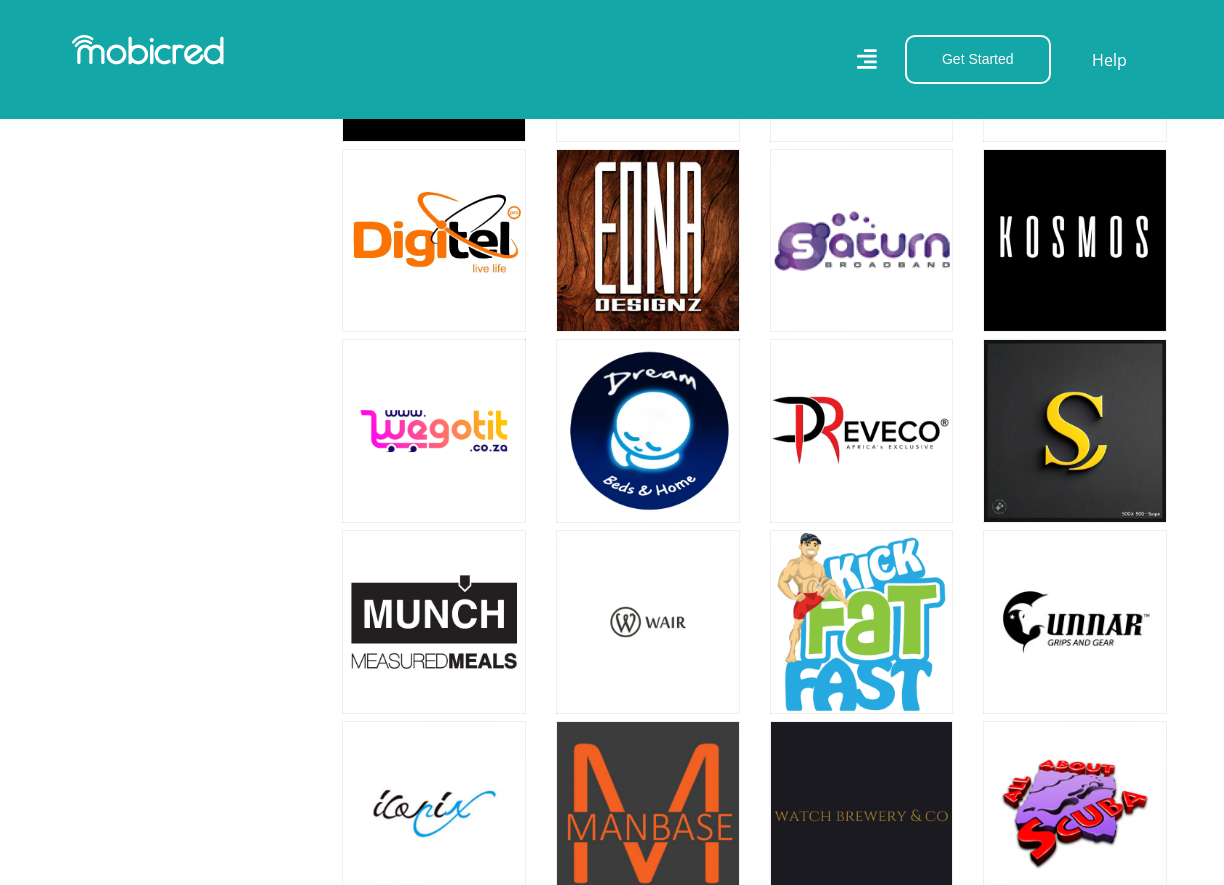 click on "Filter
All
All
Home
Hobbies and Lifestyle
Gadgets & Technology
Fashion
Kids
General Merchants
Other
Travel
Sport Education Health & Beauty Groceries Automotive" at bounding box center [184, -4365] 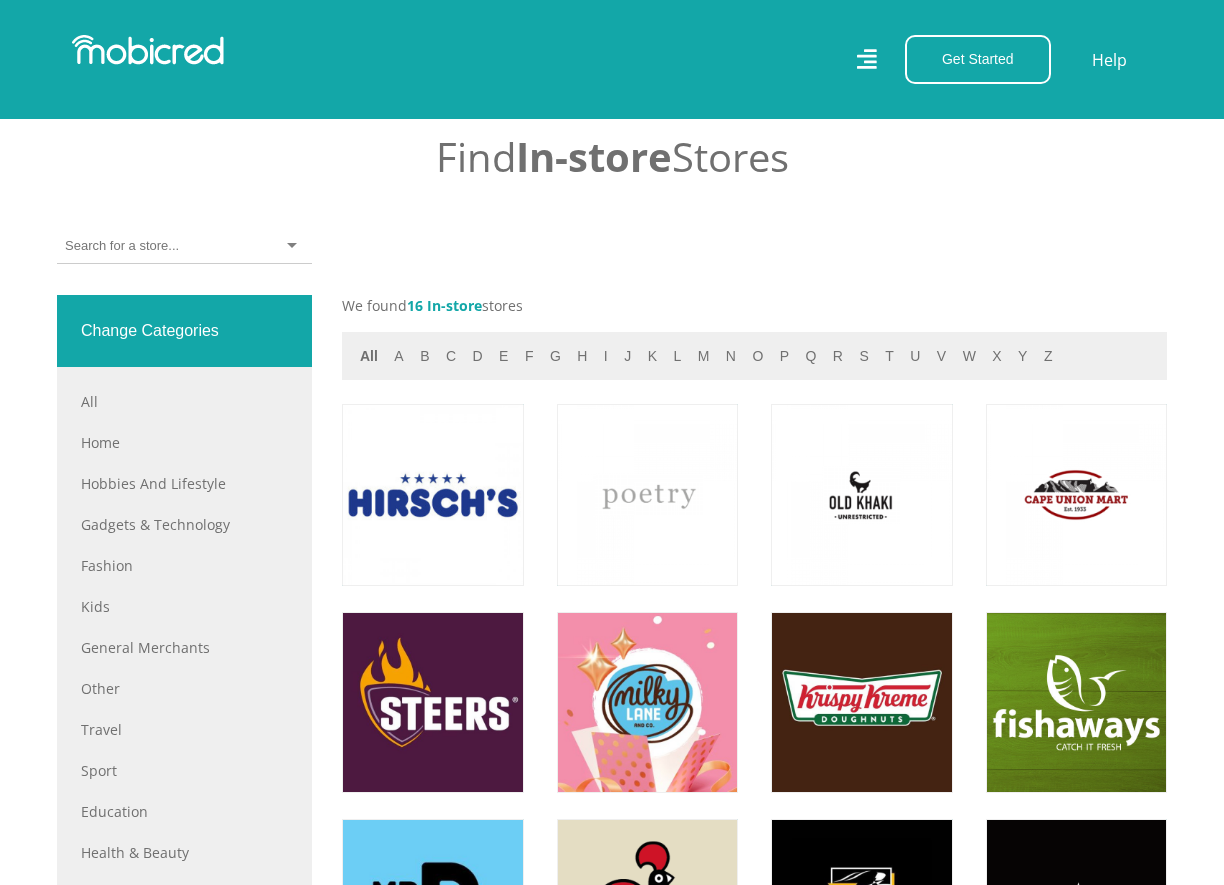 scroll, scrollTop: 700, scrollLeft: 0, axis: vertical 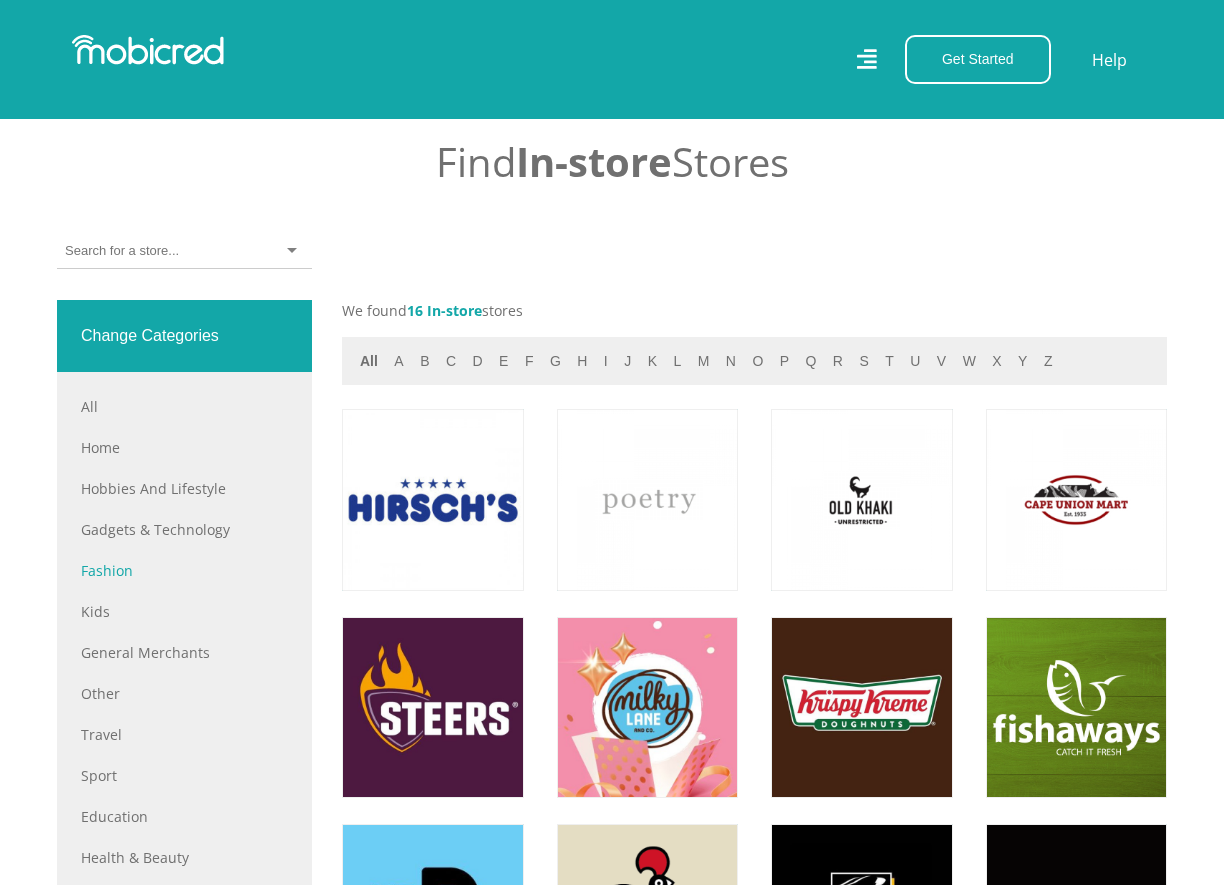 click on "Fashion" at bounding box center [184, 570] 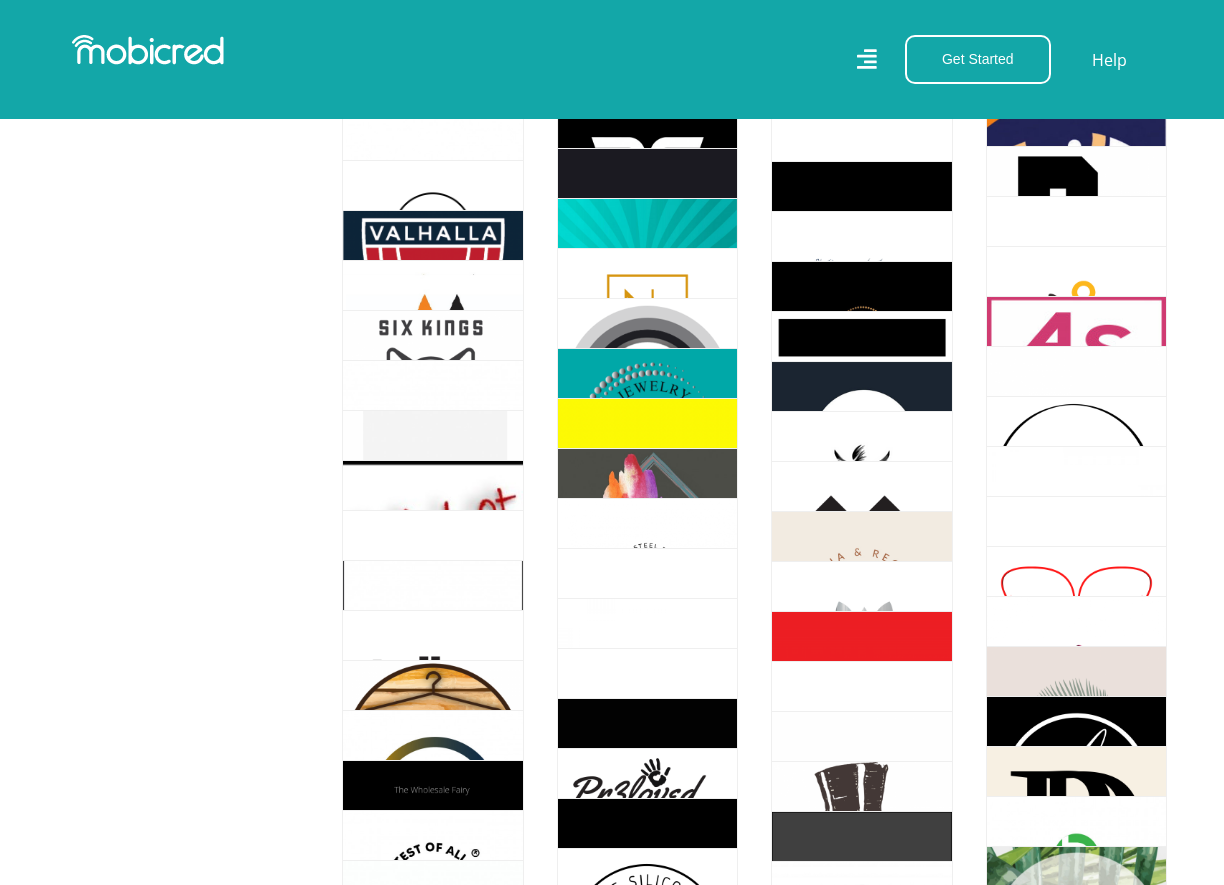 scroll, scrollTop: 6600, scrollLeft: 0, axis: vertical 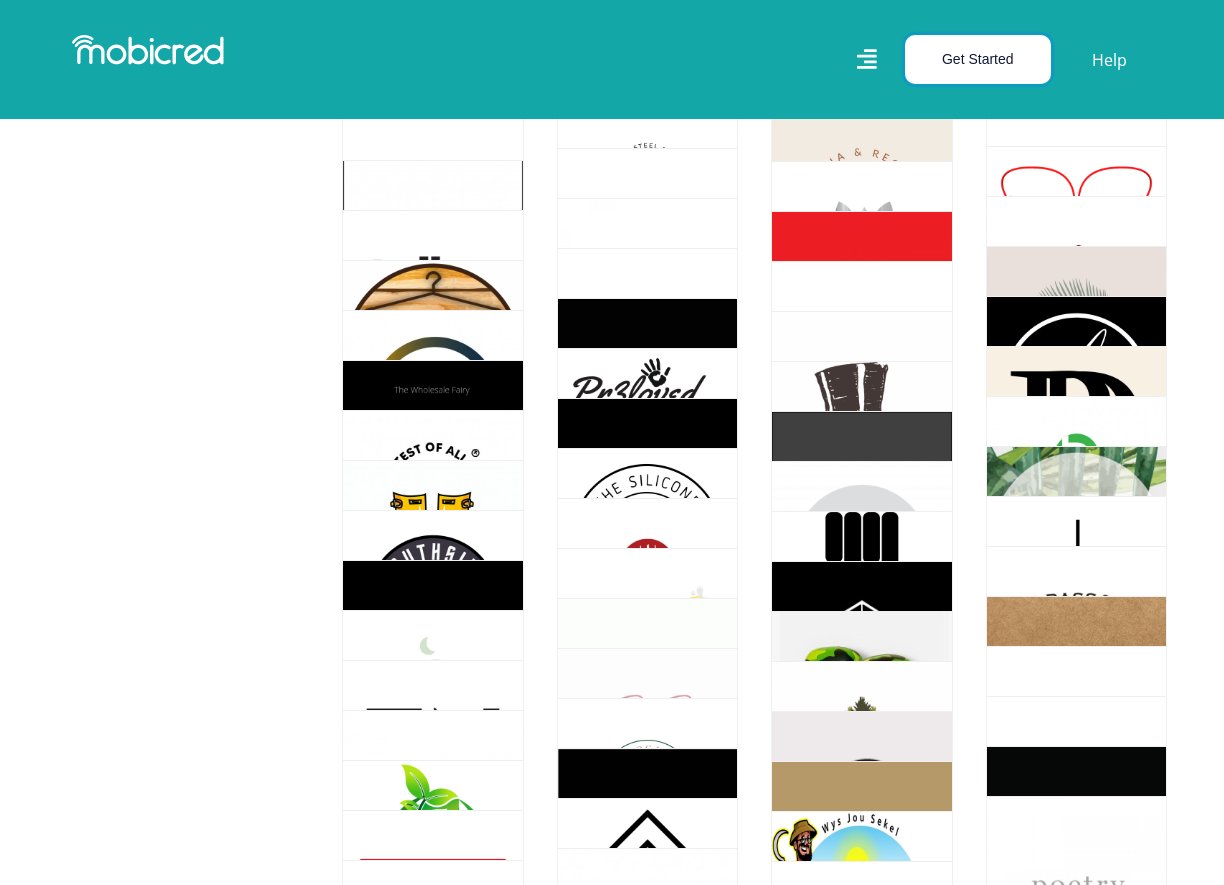 click on "Get Started" at bounding box center (978, 59) 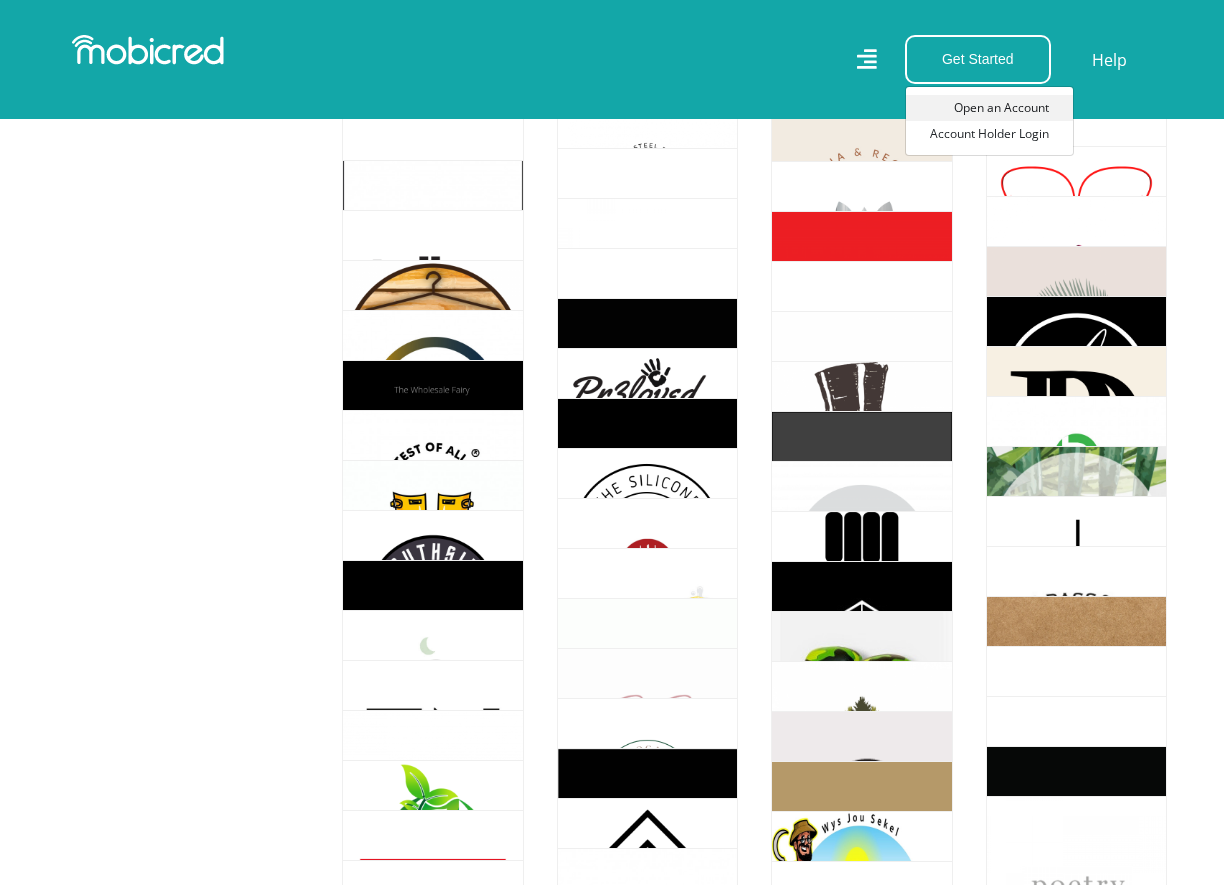 click on "Open an Account" at bounding box center [989, 108] 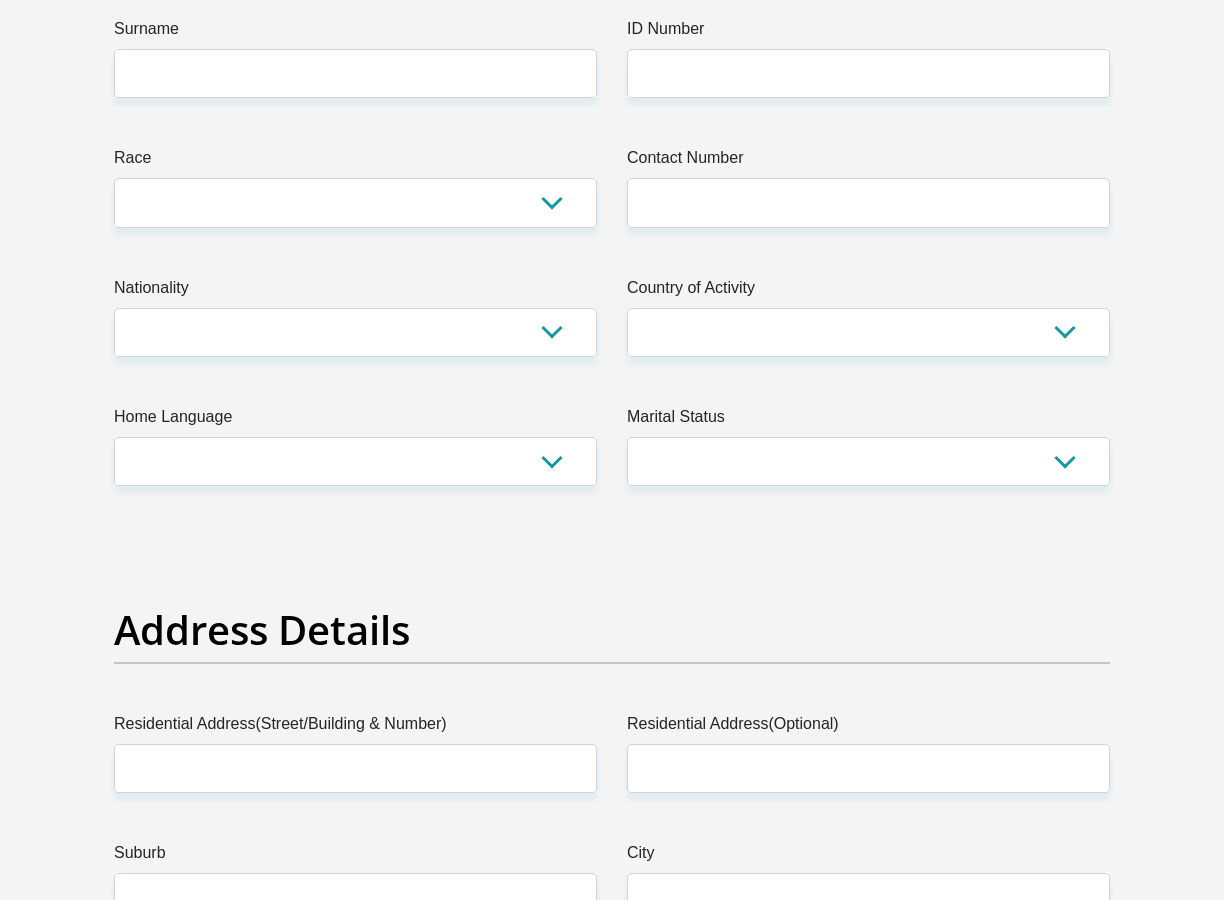scroll, scrollTop: 0, scrollLeft: 0, axis: both 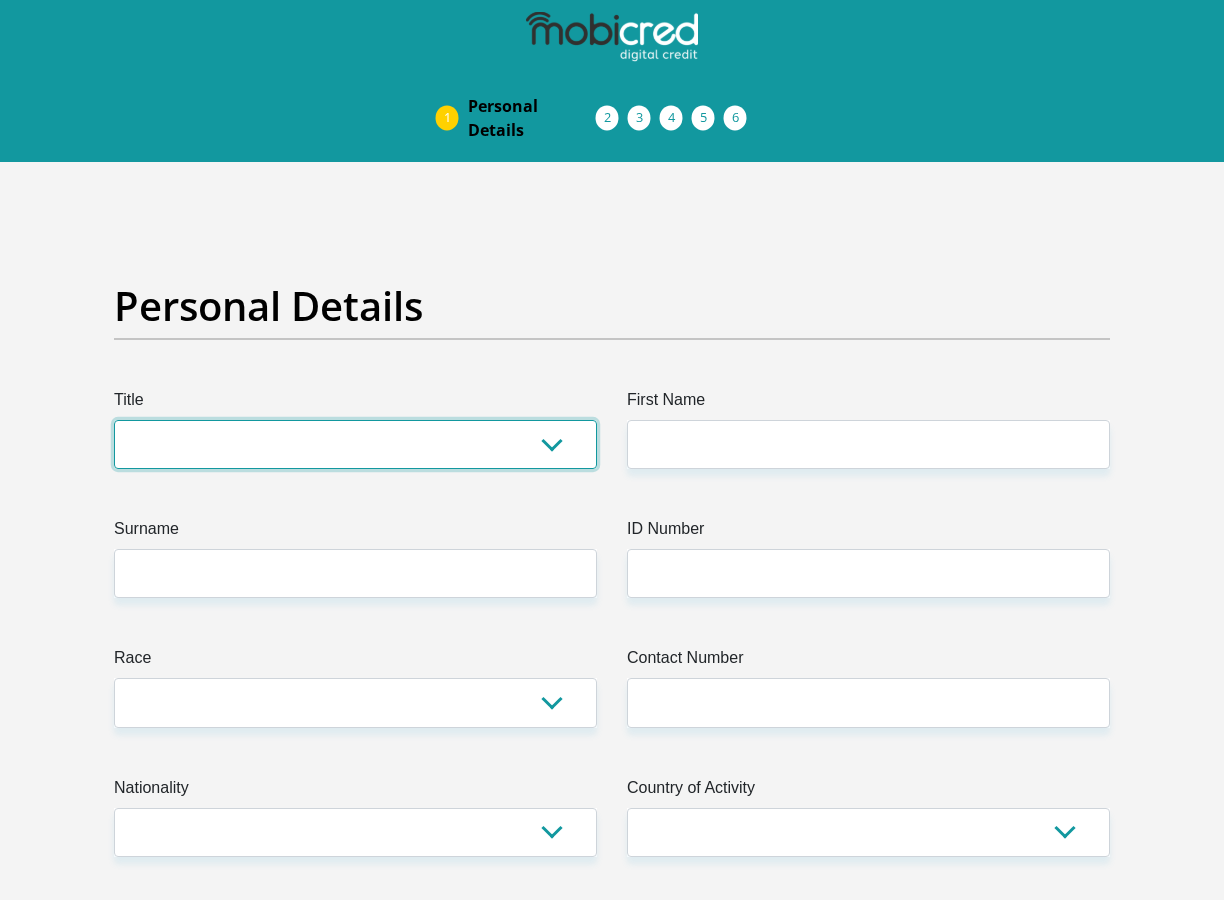 click on "Mr
Ms
Mrs
Dr
Other" at bounding box center (355, 444) 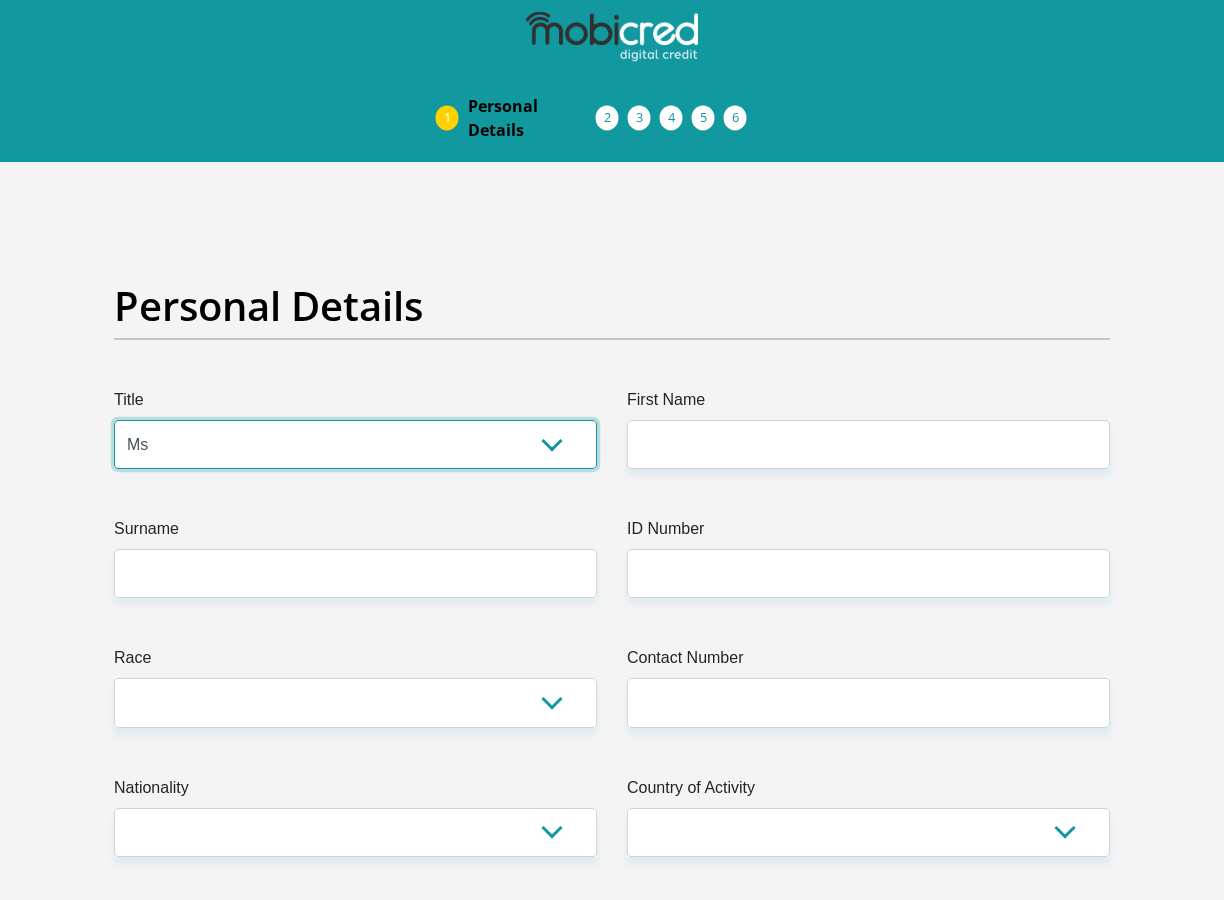 click on "Mr
Ms
Mrs
Dr
Other" at bounding box center [355, 444] 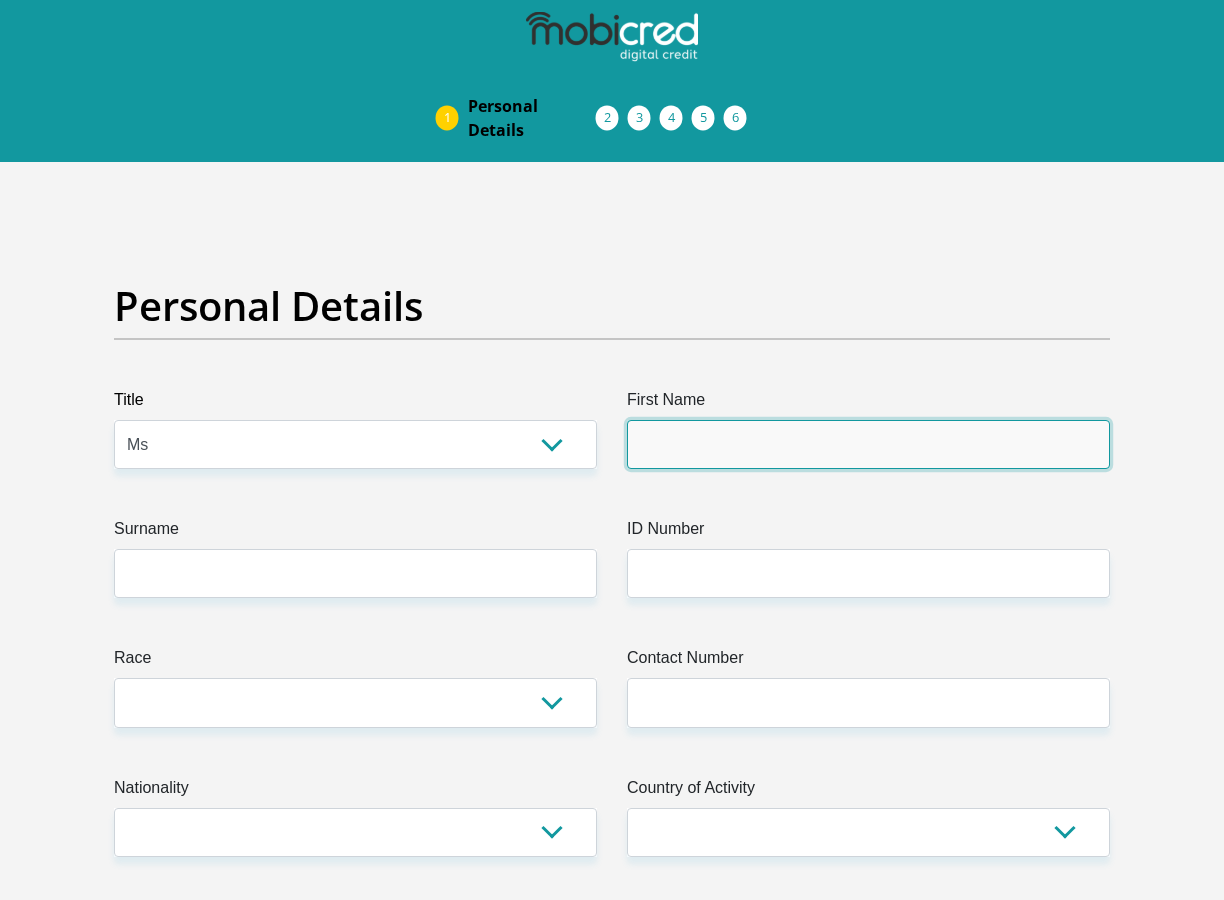 click on "First Name" at bounding box center [868, 444] 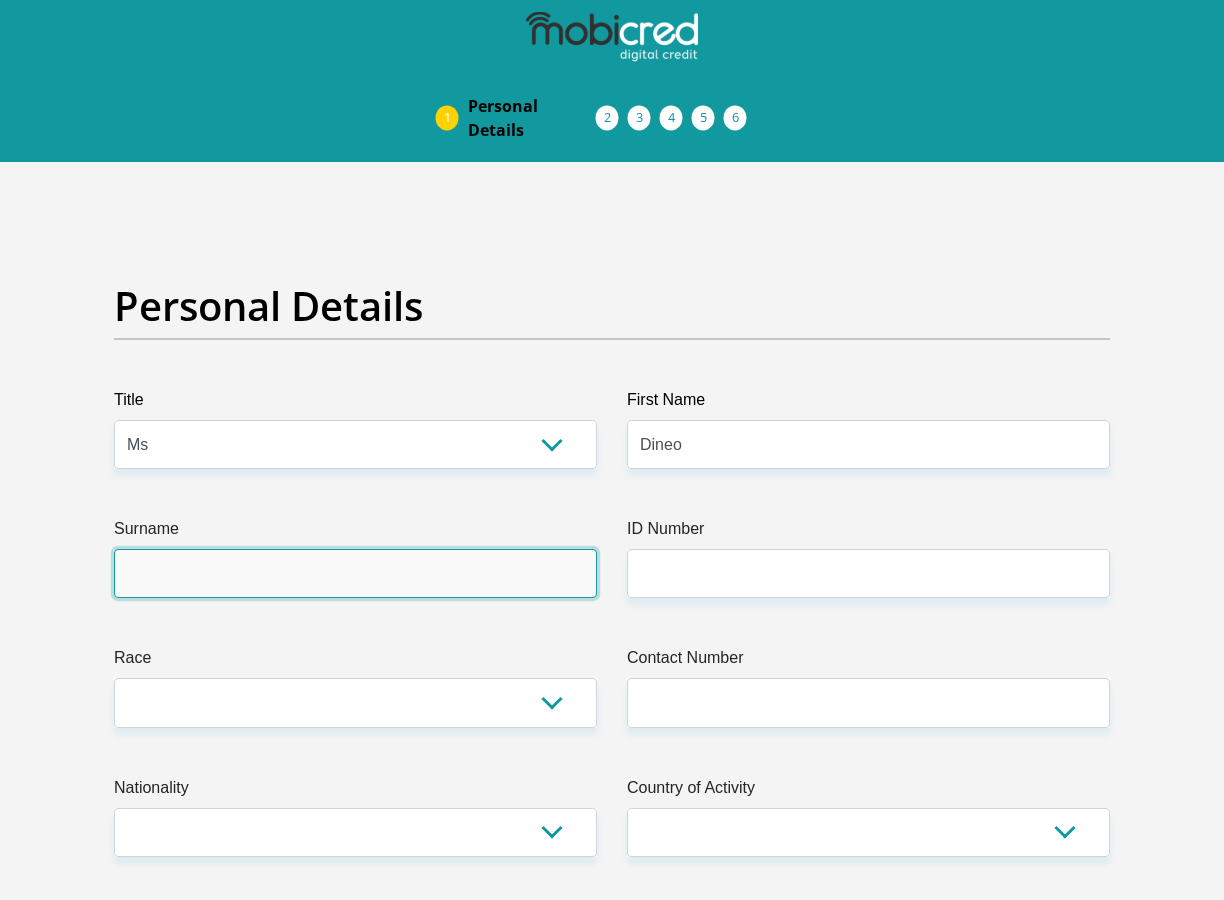 click on "Surname" at bounding box center (355, 573) 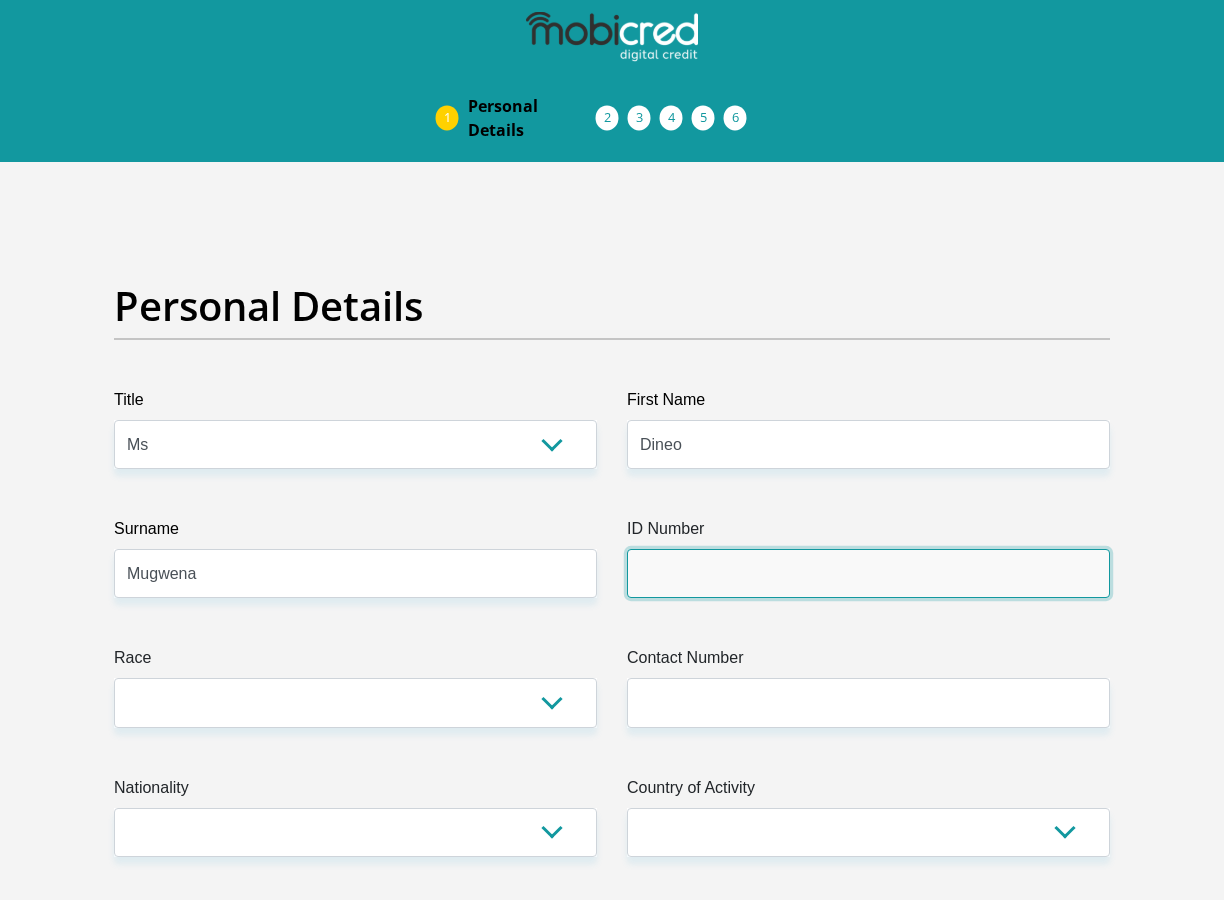 click on "ID Number" at bounding box center (868, 573) 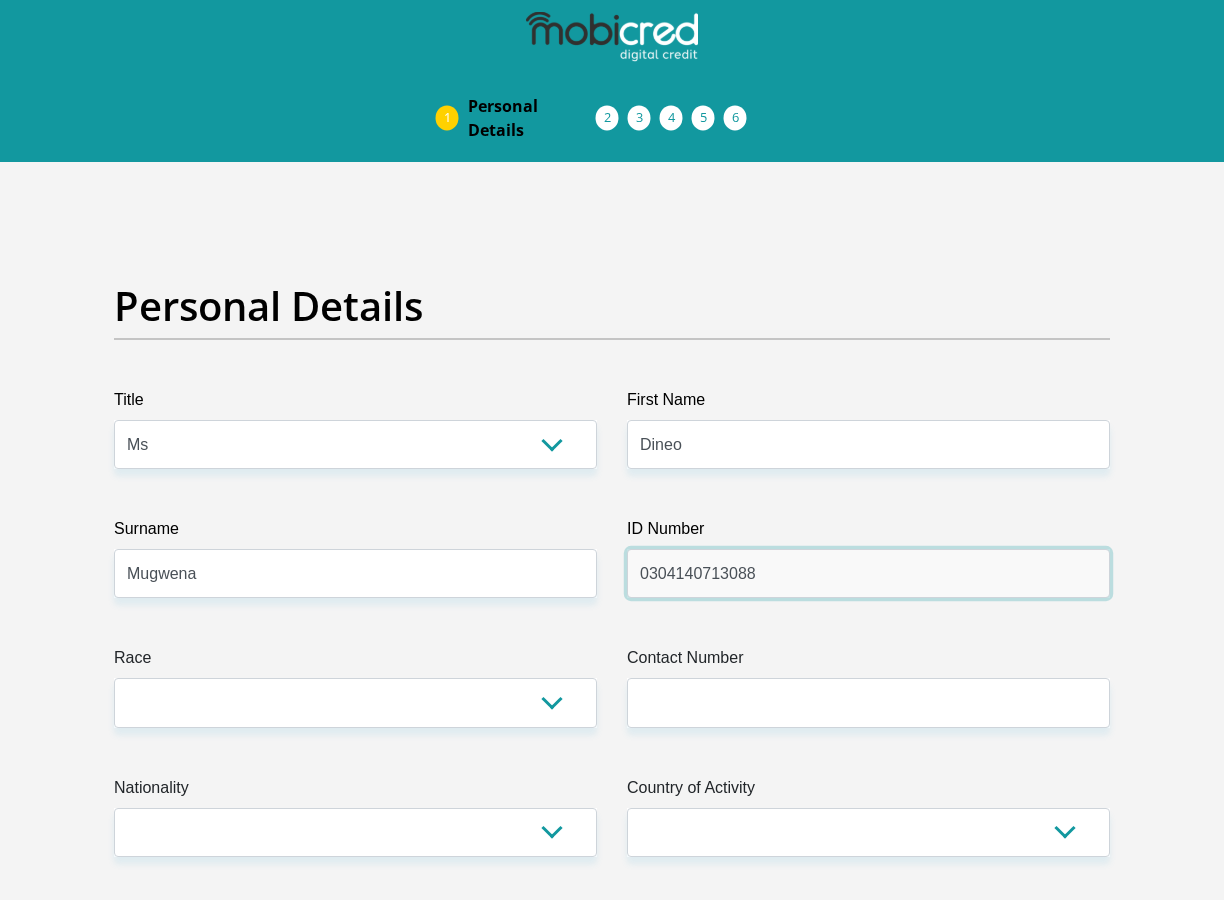 type on "0304140713088" 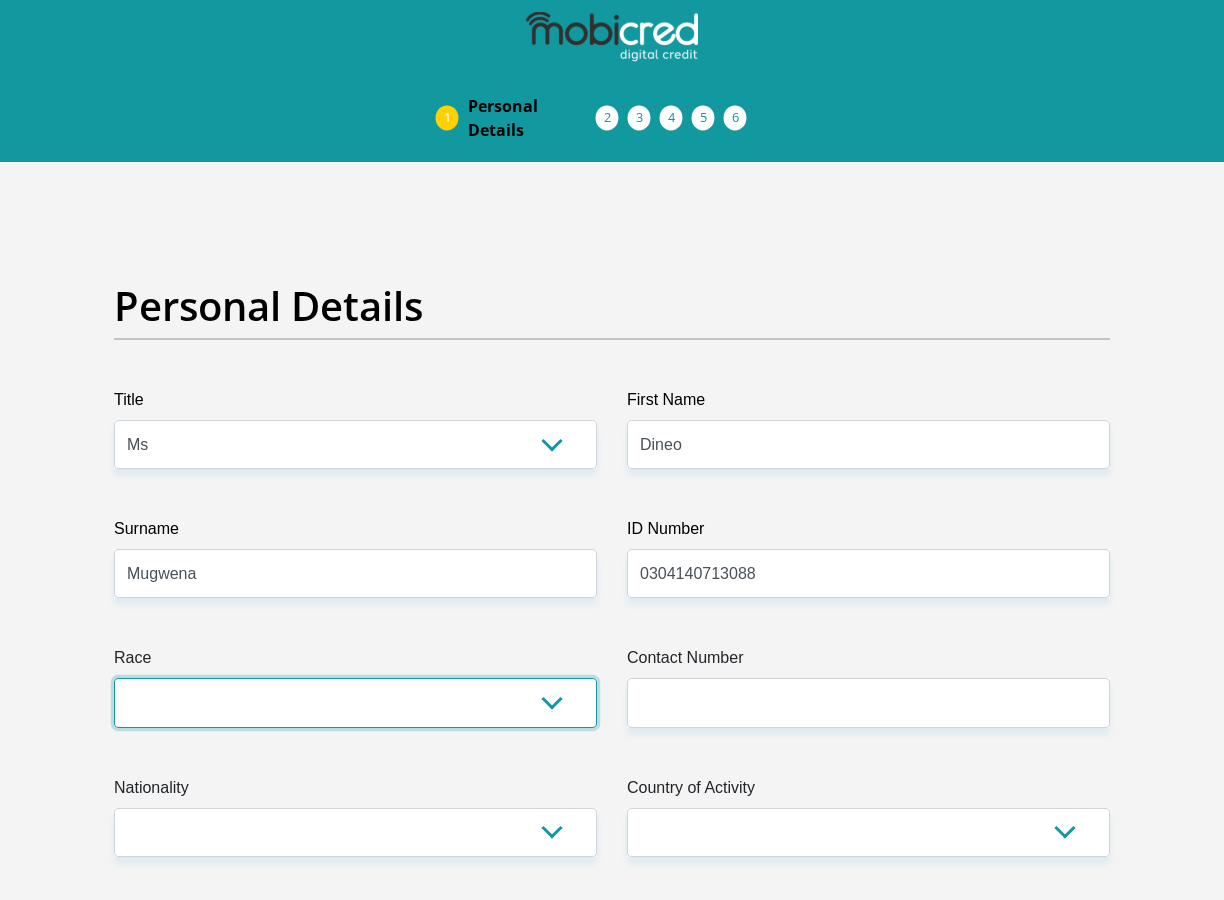 click on "Black
Coloured
Indian
White
Other" at bounding box center (355, 702) 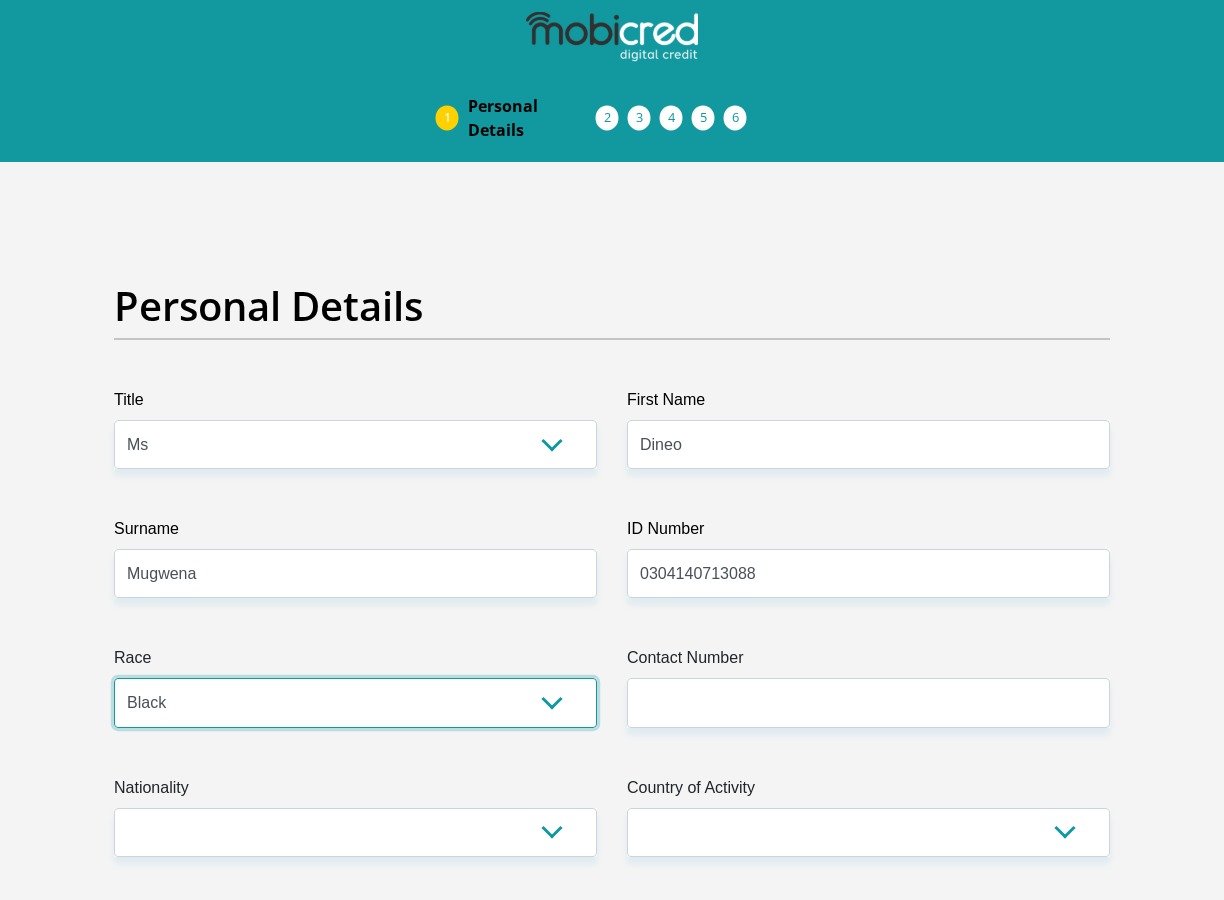 click on "Black
Coloured
Indian
White
Other" at bounding box center [355, 702] 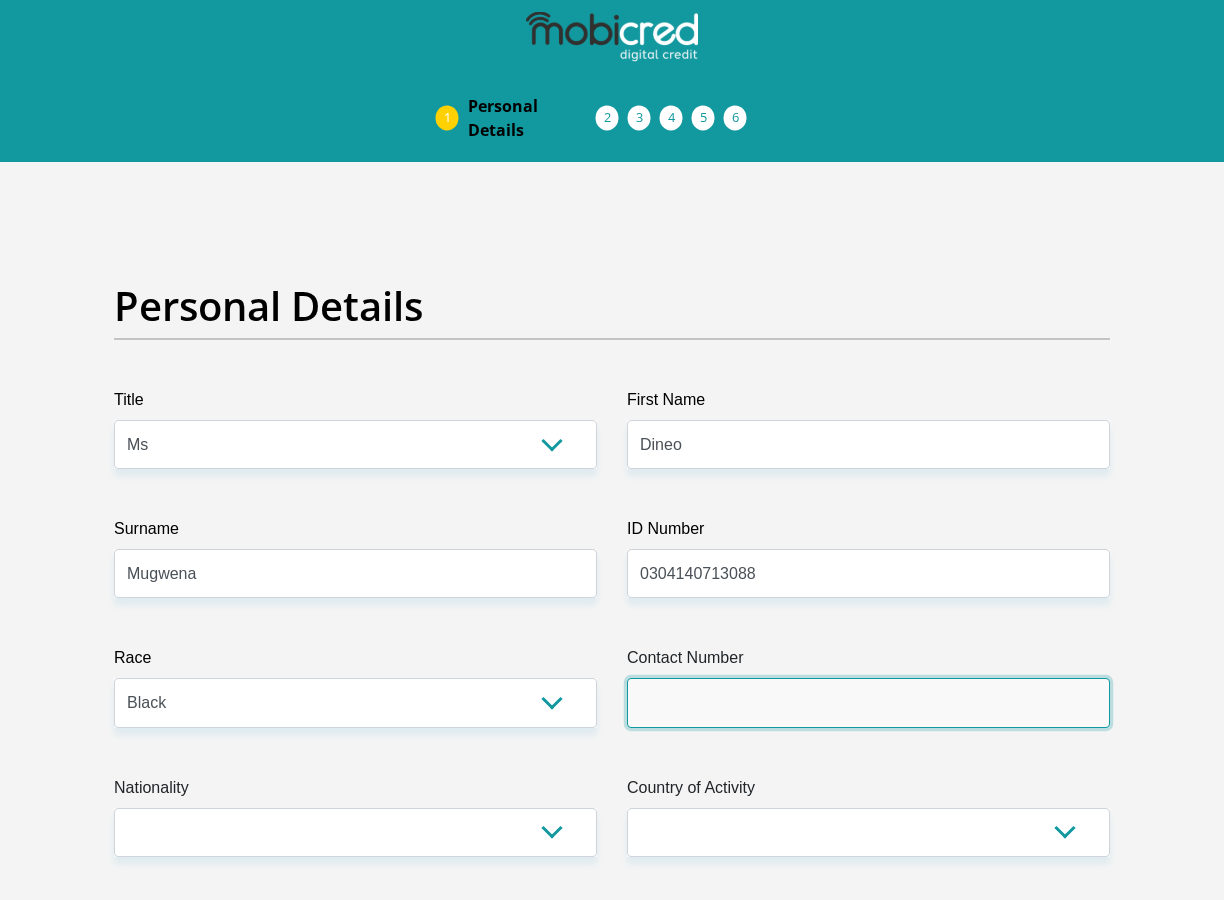 click on "Contact Number" at bounding box center [868, 702] 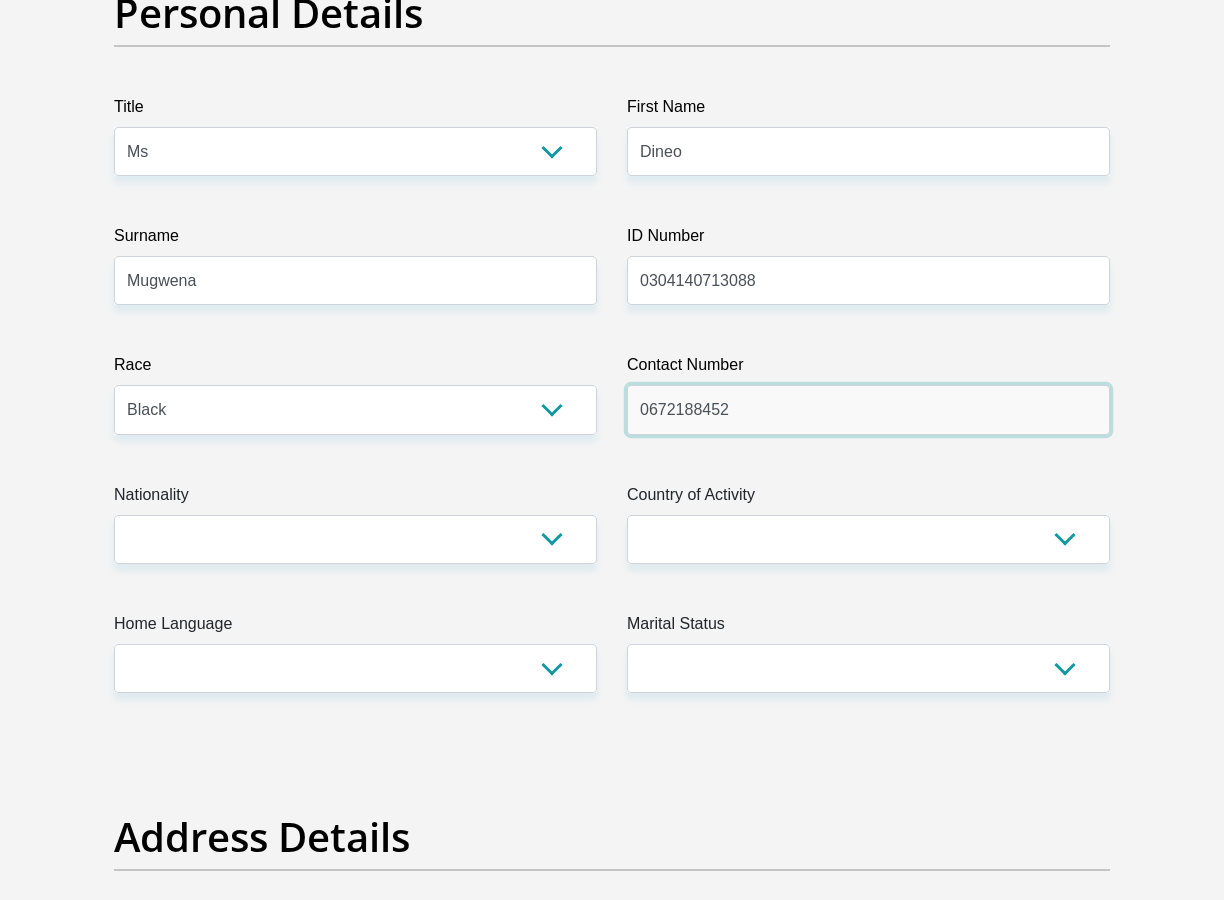 scroll, scrollTop: 300, scrollLeft: 0, axis: vertical 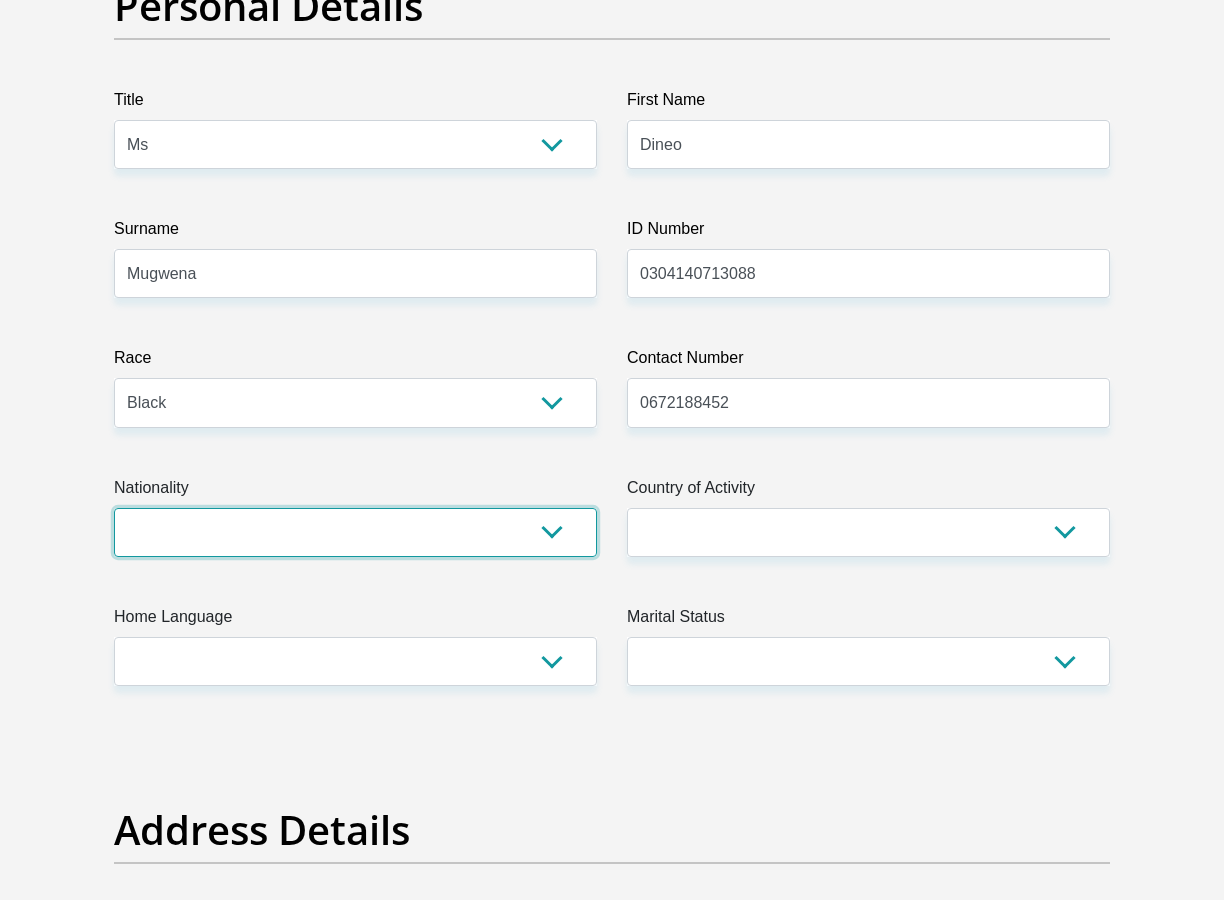 click on "South Africa
Afghanistan
Aland Islands
Albania
Algeria
America Samoa
American Virgin Islands
Andorra
Angola
Anguilla
Antarctica
Antigua and Barbuda
Argentina
Armenia
Aruba
Ascension Island
Australia
Austria
Azerbaijan
Bahamas
Bahrain
Bangladesh
Barbados
Chad" at bounding box center [355, 532] 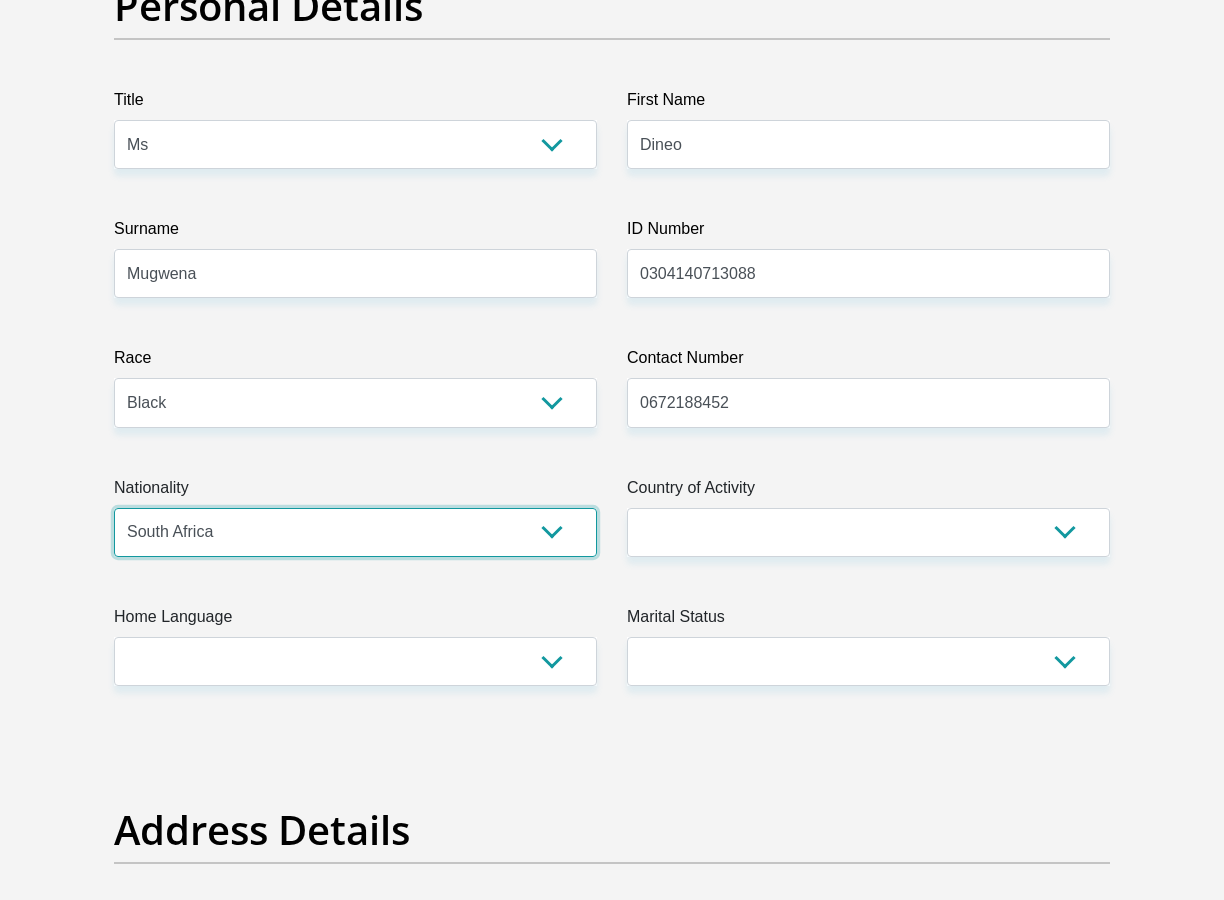 click on "South Africa
Afghanistan
Aland Islands
Albania
Algeria
America Samoa
American Virgin Islands
Andorra
Angola
Anguilla
Antarctica
Antigua and Barbuda
Argentina
Armenia
Aruba
Ascension Island
Australia
Austria
Azerbaijan
Bahamas
Bahrain
Bangladesh
Barbados
Chad" at bounding box center [355, 532] 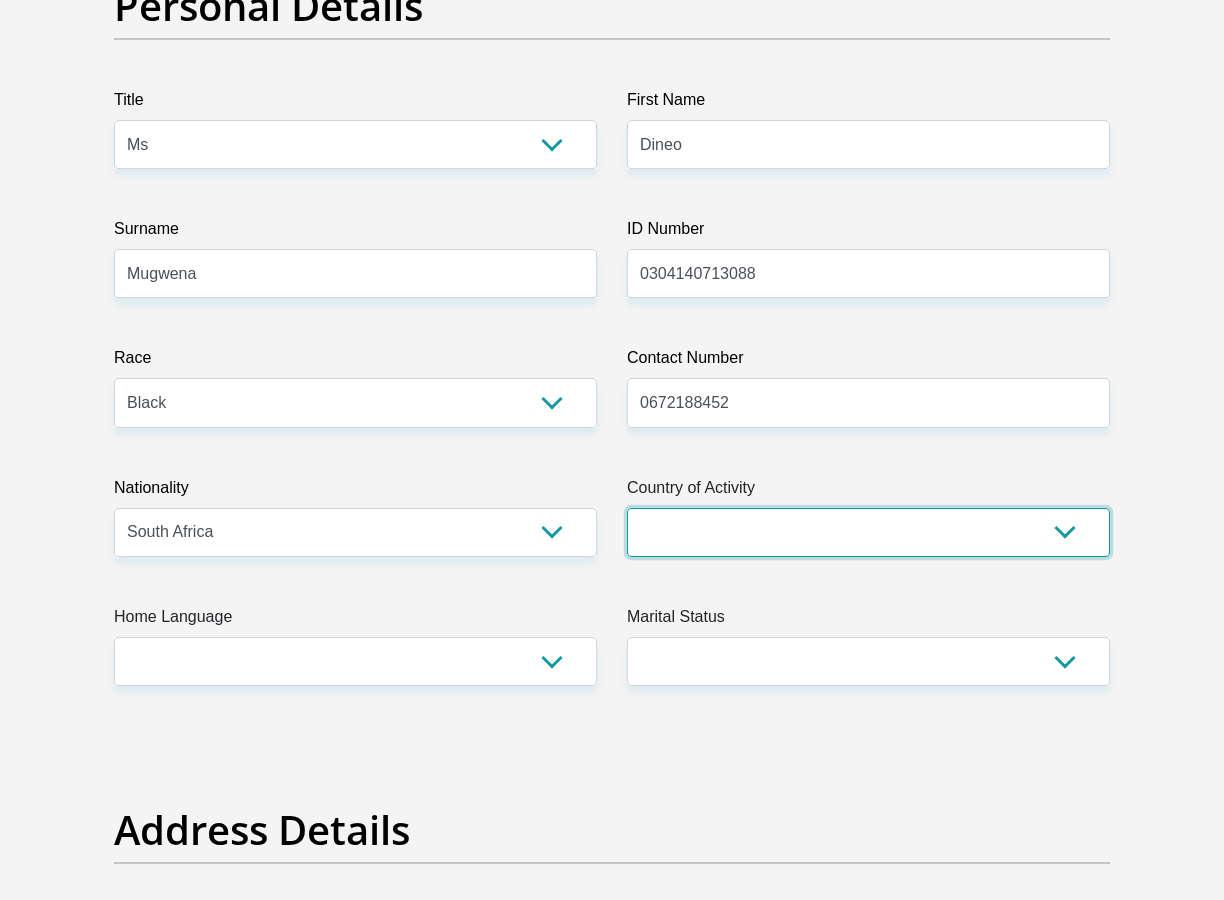 click on "South Africa
Afghanistan
Aland Islands
Albania
Algeria
America Samoa
American Virgin Islands
Andorra
Angola
Anguilla
Antarctica
Antigua and Barbuda
Argentina
Armenia
Aruba
Ascension Island
Australia
Austria
Azerbaijan
Chad" at bounding box center [868, 532] 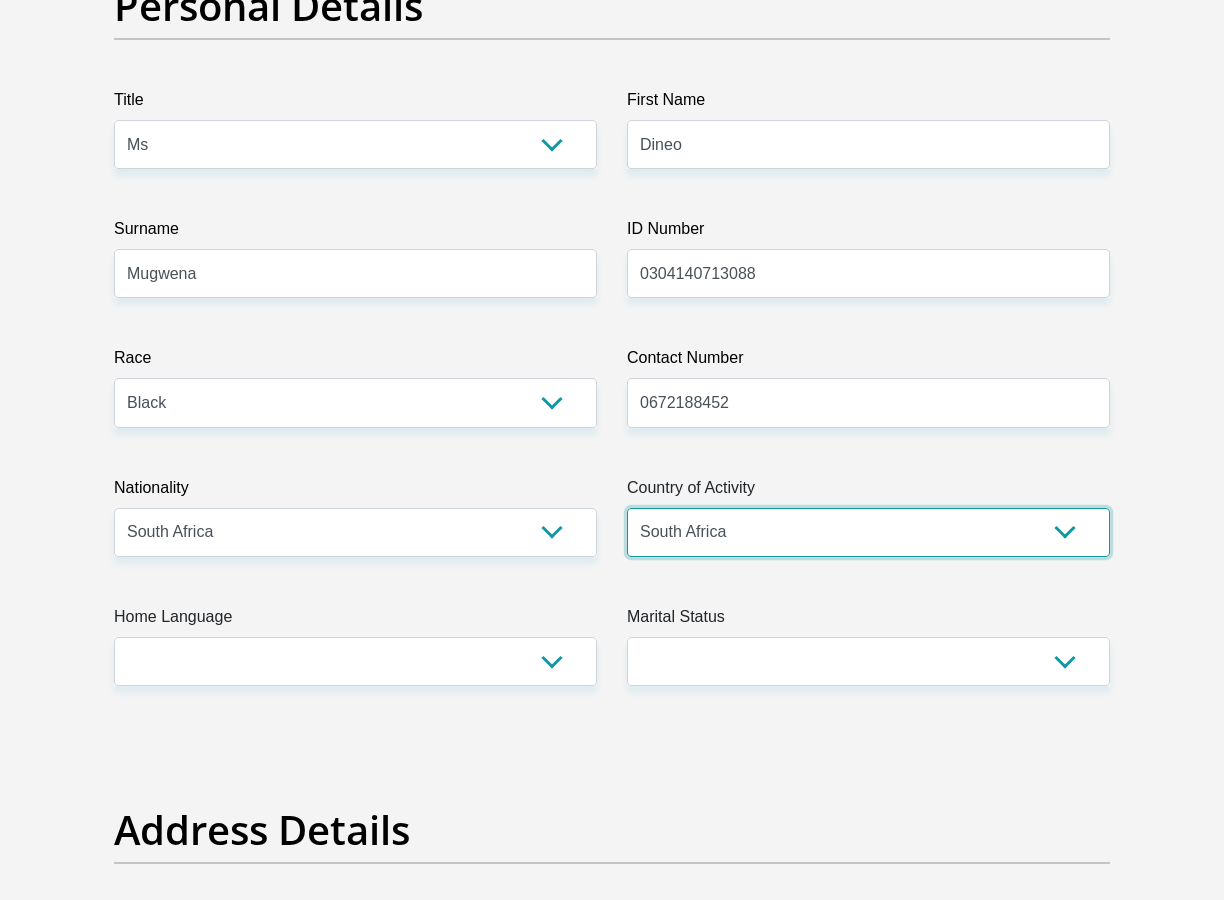 click on "South Africa
Afghanistan
Aland Islands
Albania
Algeria
America Samoa
American Virgin Islands
Andorra
Angola
Anguilla
Antarctica
Antigua and Barbuda
Argentina
Armenia
Aruba
Ascension Island
Australia
Austria
Azerbaijan
Chad" at bounding box center (868, 532) 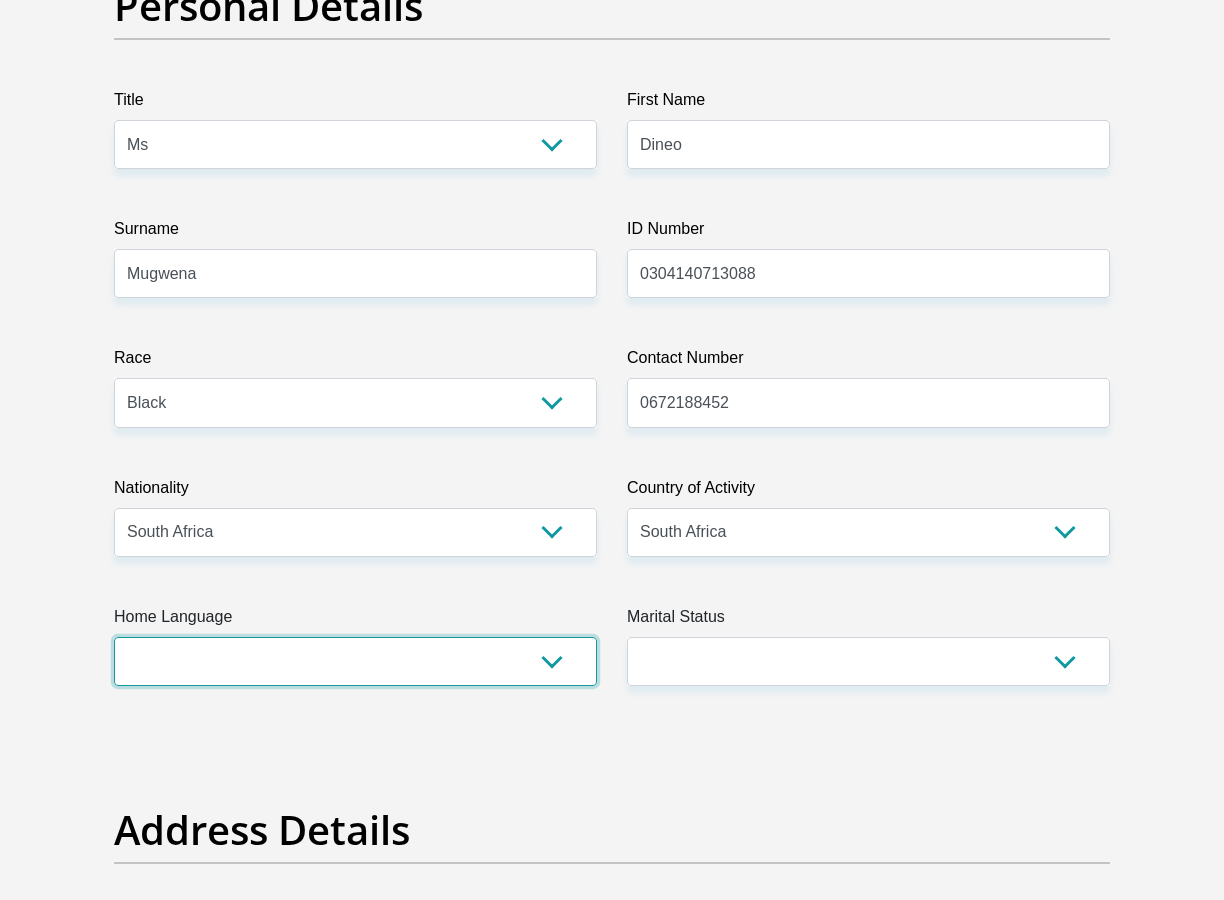 click on "Afrikaans
English
Sepedi
South Ndebele
Southern Sotho
Swati
Tsonga
Tswana
Venda
Xhosa
Zulu
Other" at bounding box center (355, 661) 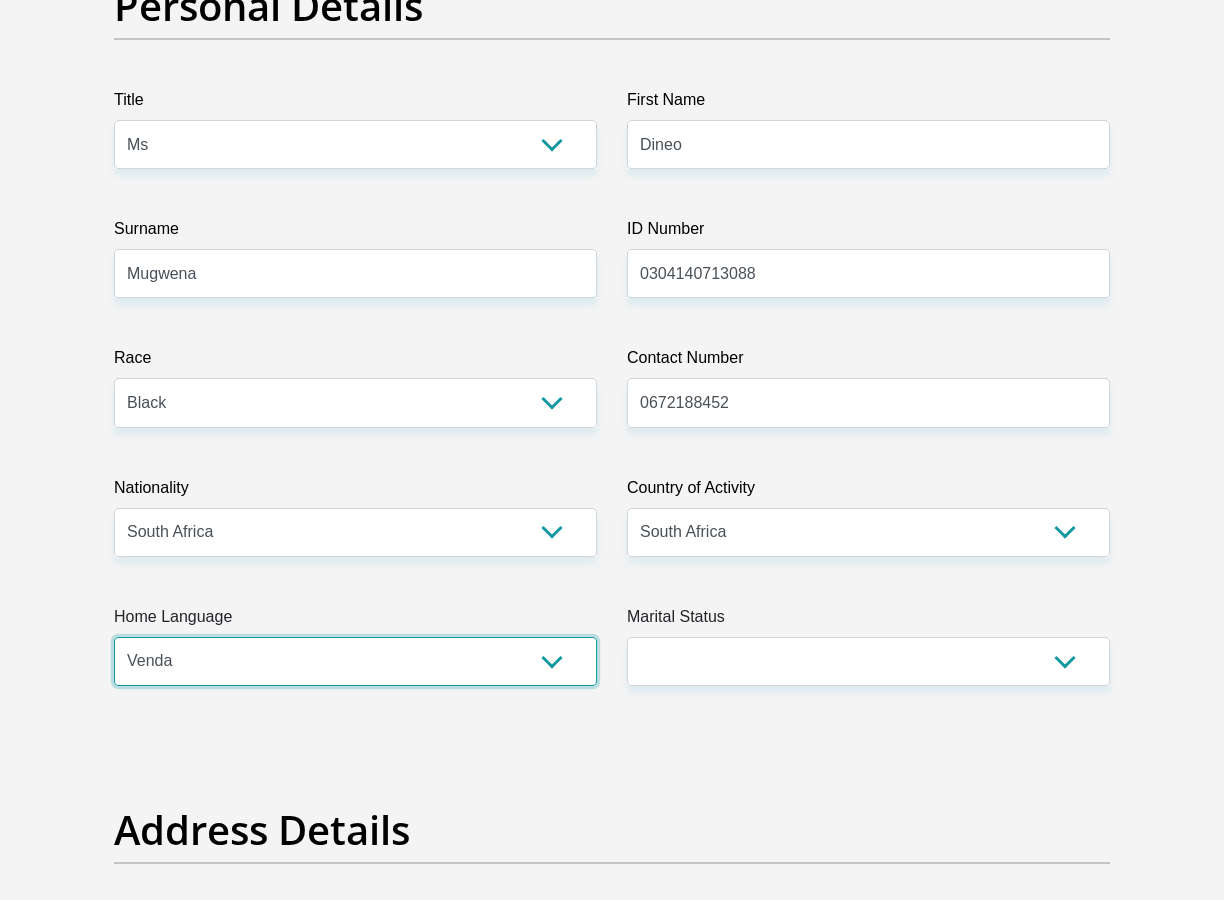 click on "Afrikaans
English
Sepedi
South Ndebele
Southern Sotho
Swati
Tsonga
Tswana
Venda
Xhosa
Zulu
Other" at bounding box center [355, 661] 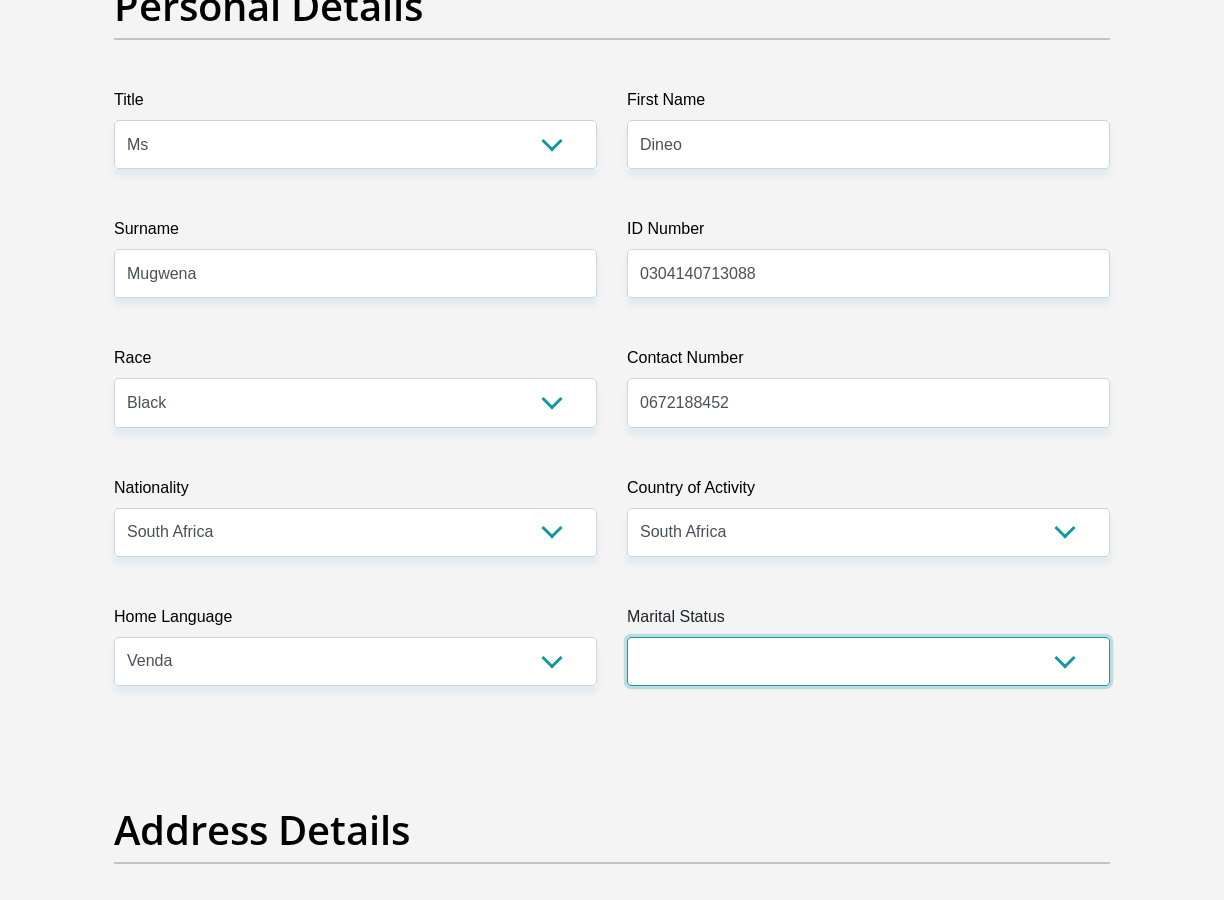 click on "Married ANC
Single
Divorced
Widowed
Married COP or Customary Law" at bounding box center (868, 661) 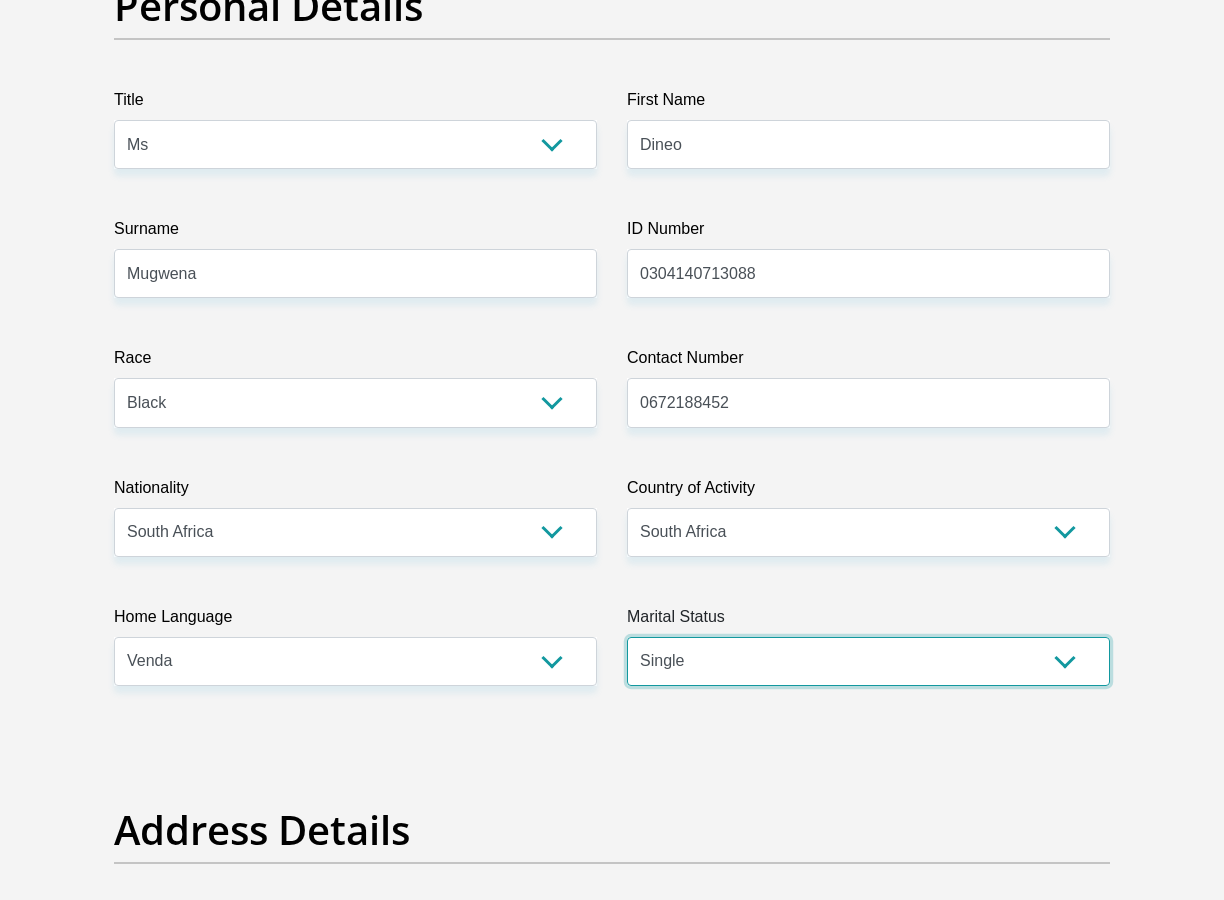 click on "Married ANC
Single
Divorced
Widowed
Married COP or Customary Law" at bounding box center (868, 661) 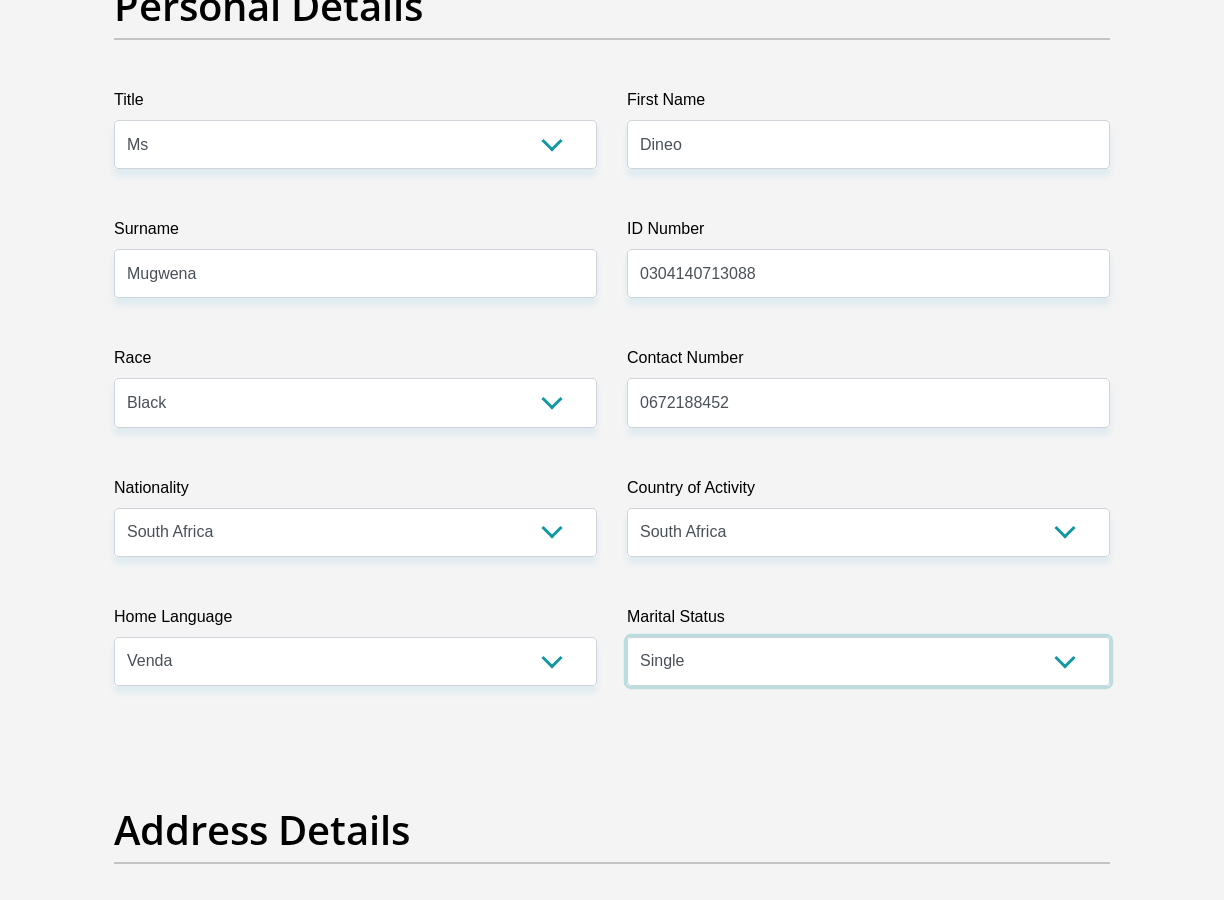click on "Married ANC
Single
Divorced
Widowed
Married COP or Customary Law" at bounding box center (868, 661) 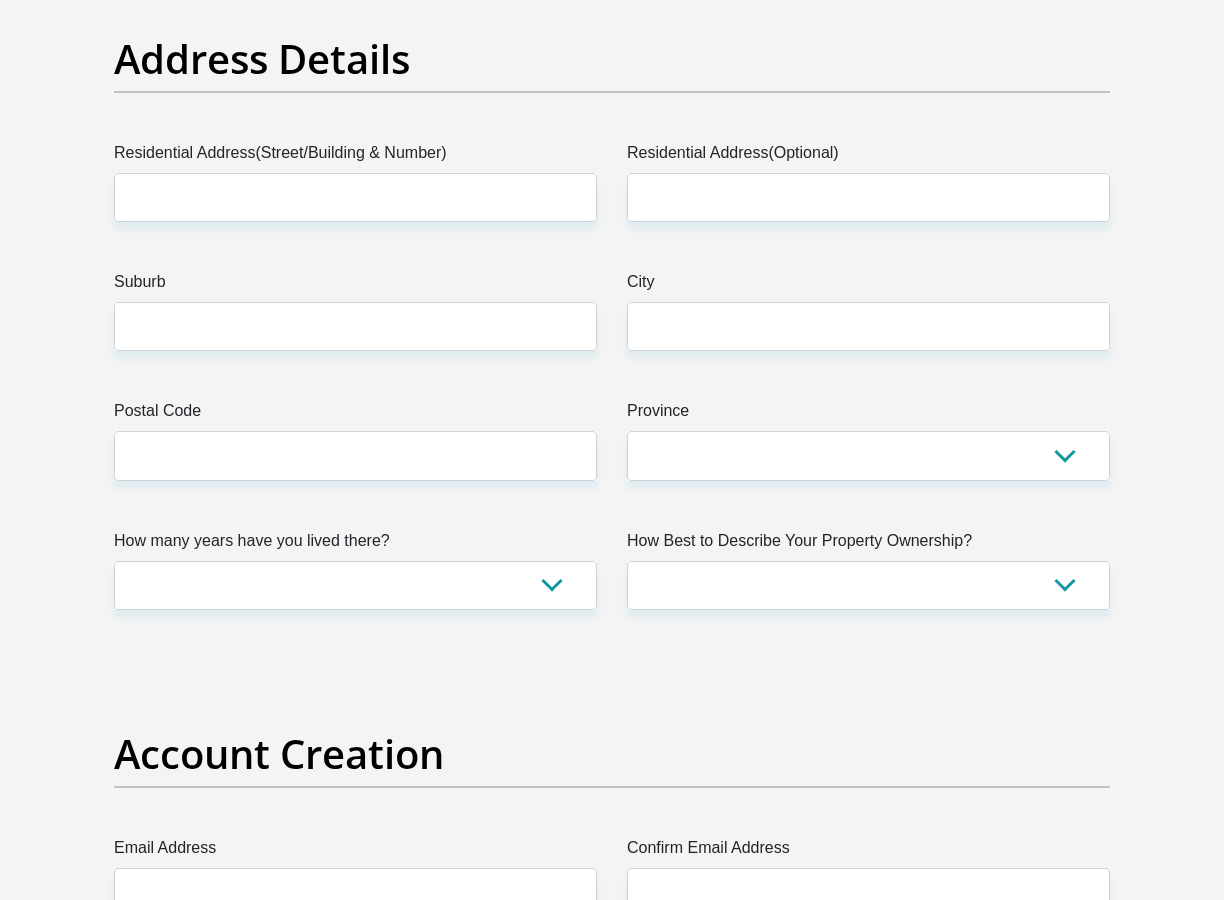 scroll, scrollTop: 1100, scrollLeft: 0, axis: vertical 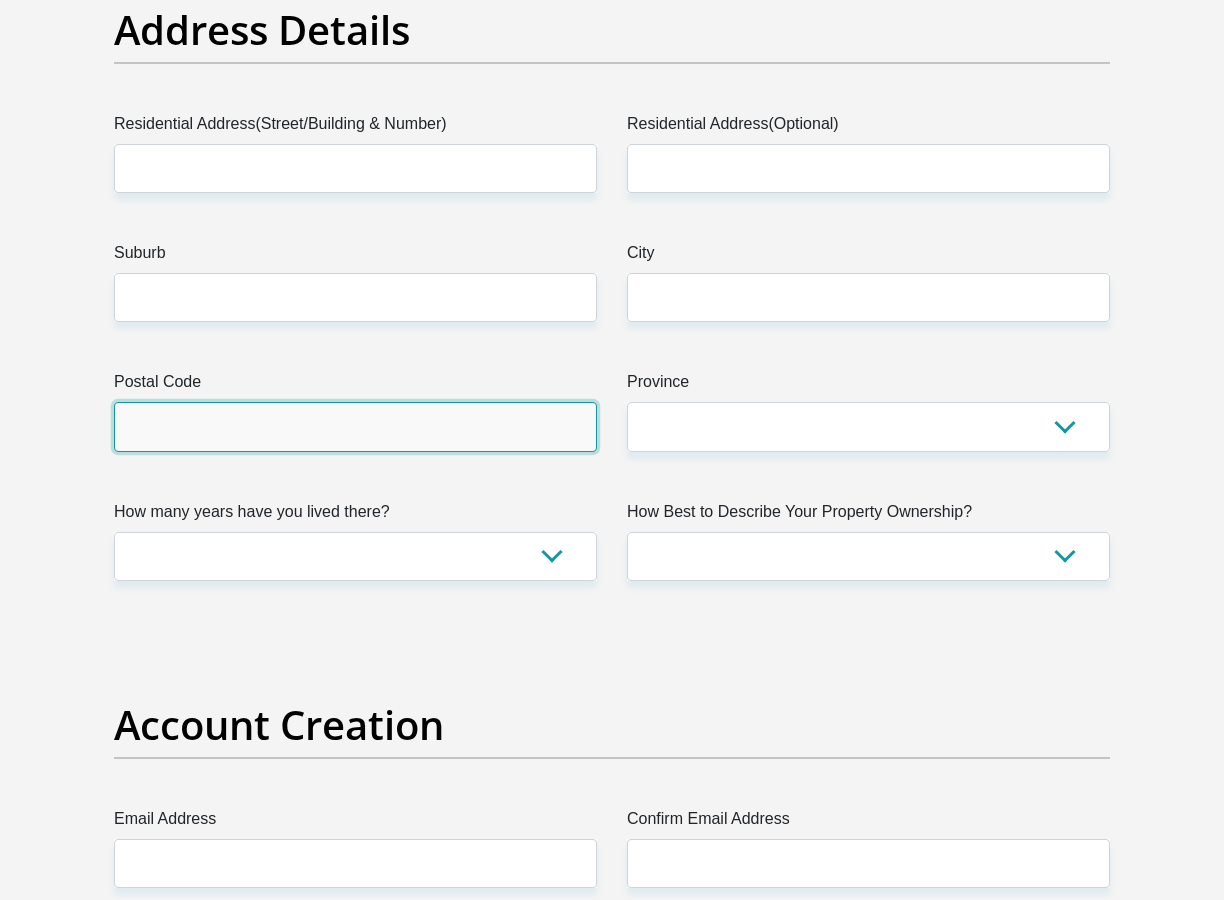 click on "Postal Code" at bounding box center (355, 426) 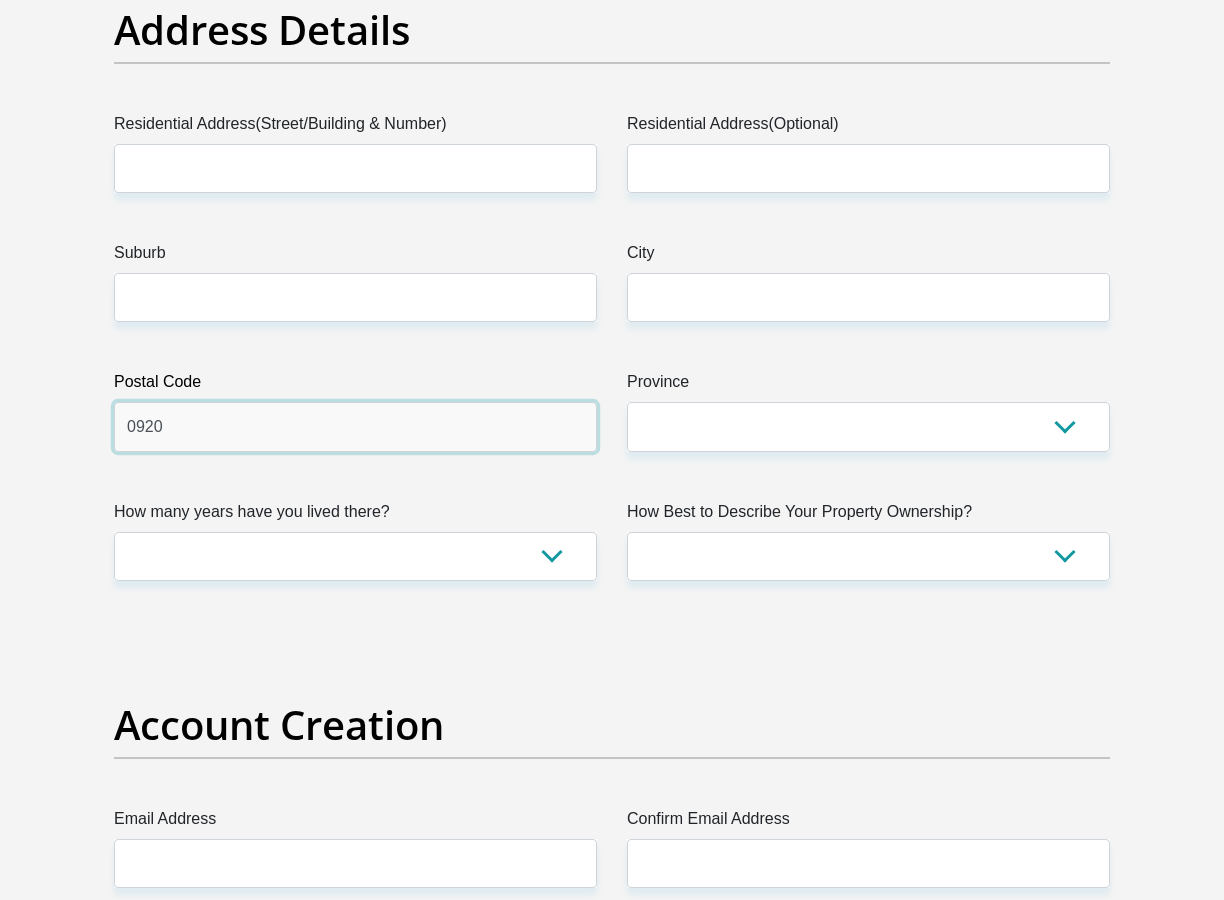 type on "0920" 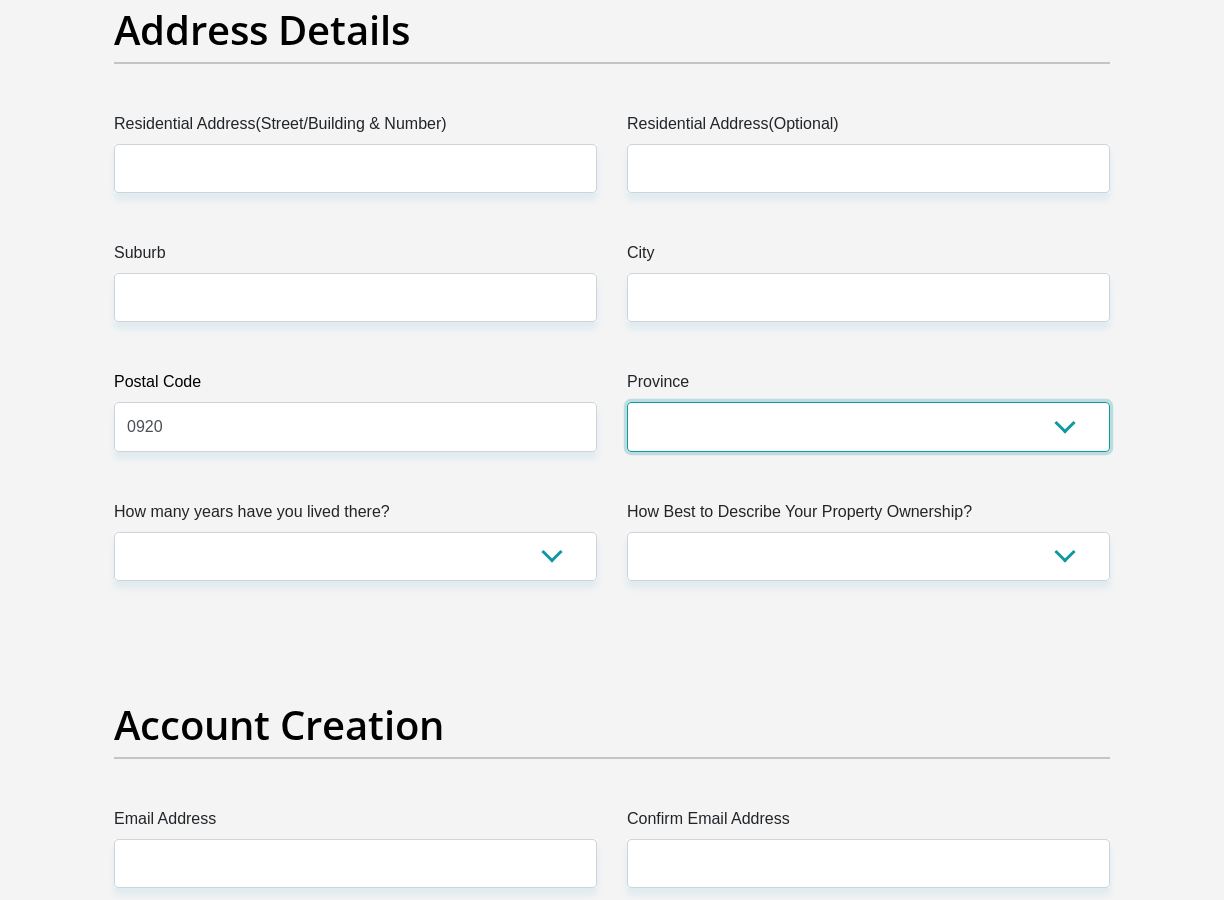 click on "Eastern Cape
Free State
Gauteng
KwaZulu-Natal
Limpopo
Mpumalanga
Northern Cape
North West
Western Cape" at bounding box center [868, 426] 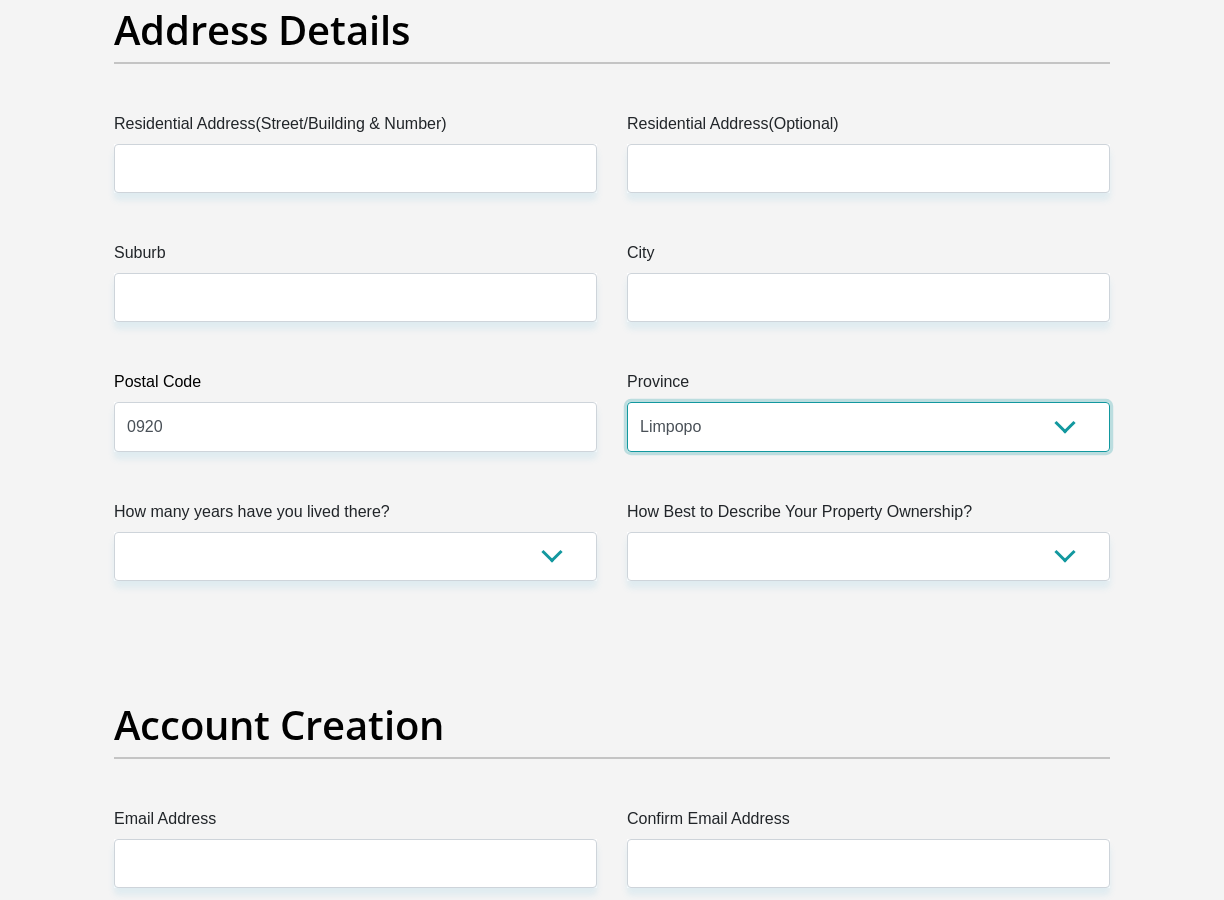 click on "Eastern Cape
Free State
Gauteng
KwaZulu-Natal
Limpopo
Mpumalanga
Northern Cape
North West
Western Cape" at bounding box center [868, 426] 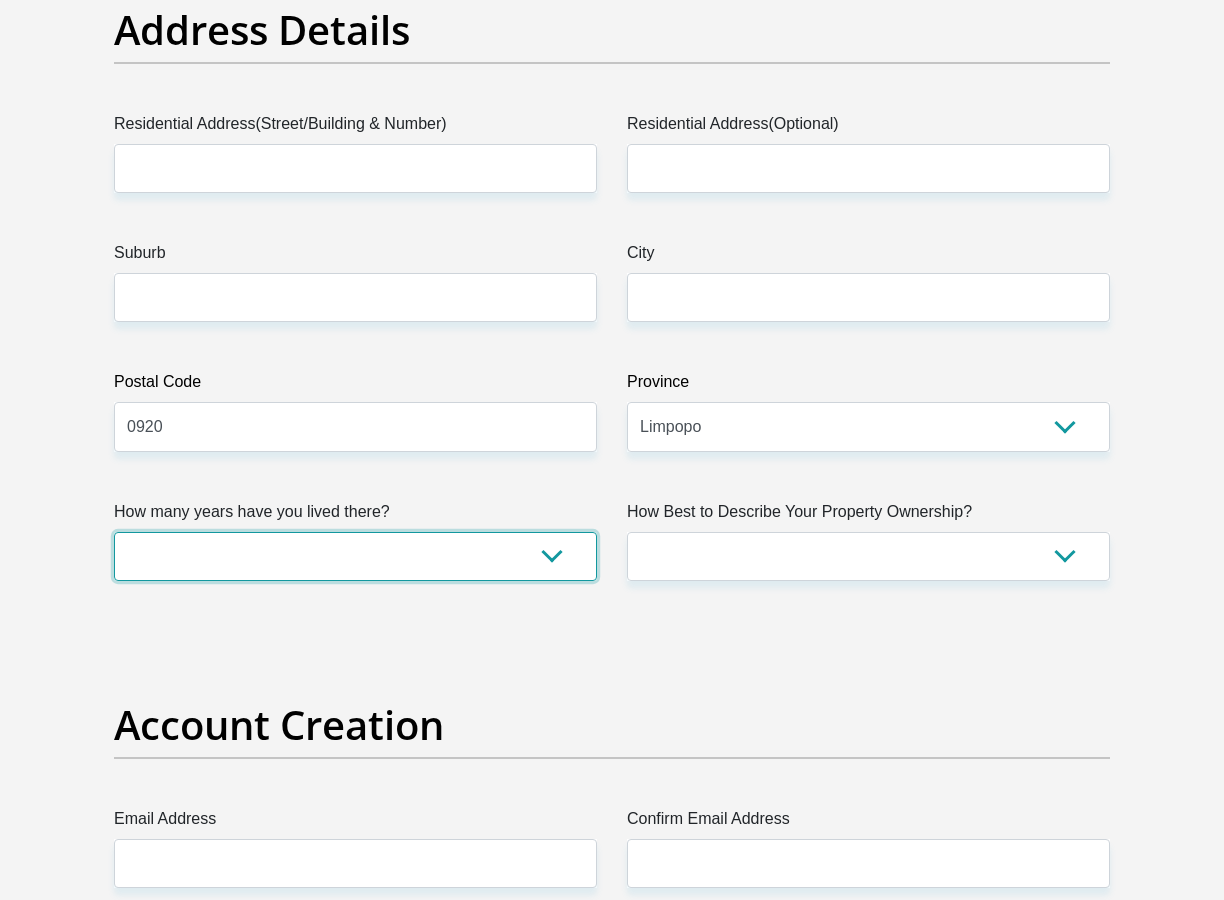 click on "less than 1 year
1-3 years
3-5 years
5+ years" at bounding box center [355, 556] 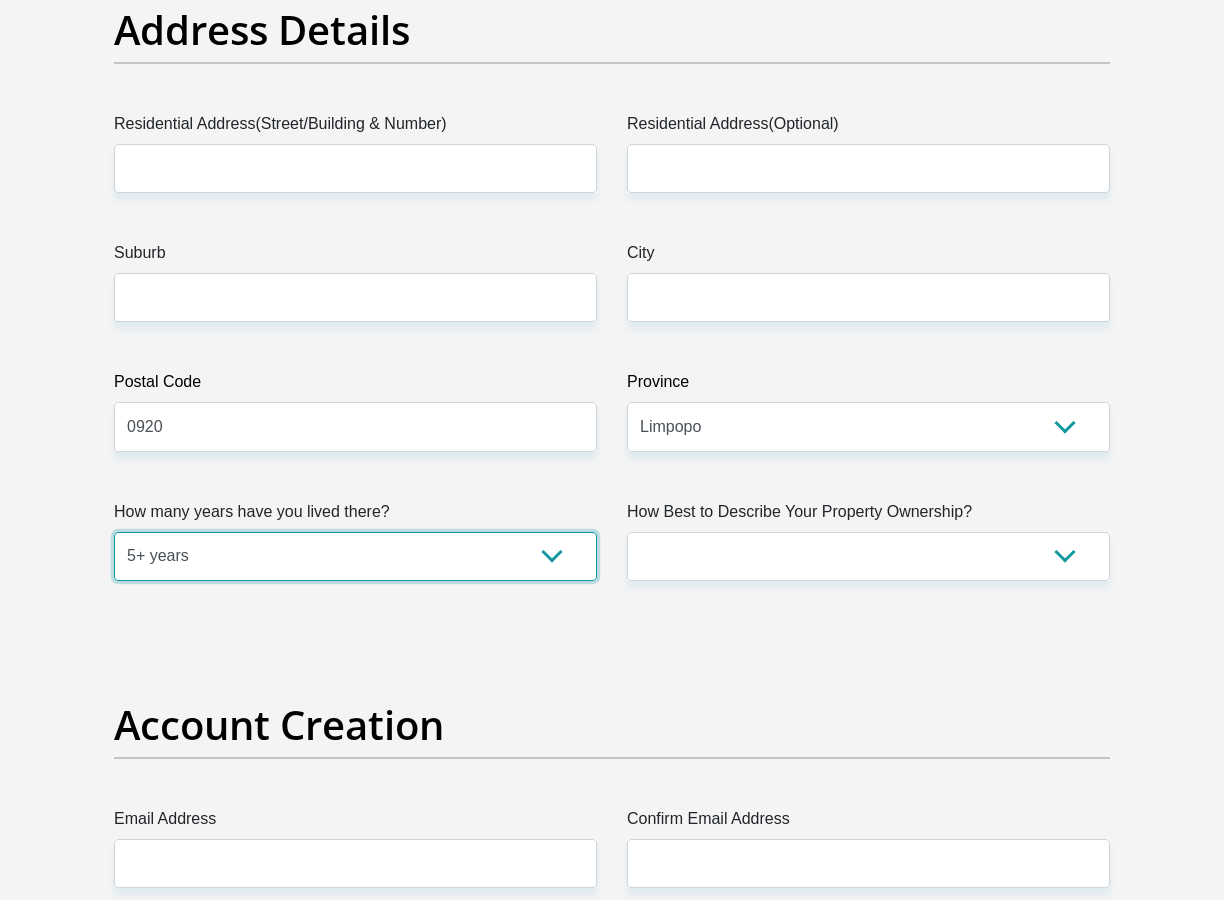 click on "less than 1 year
1-3 years
3-5 years
5+ years" at bounding box center (355, 556) 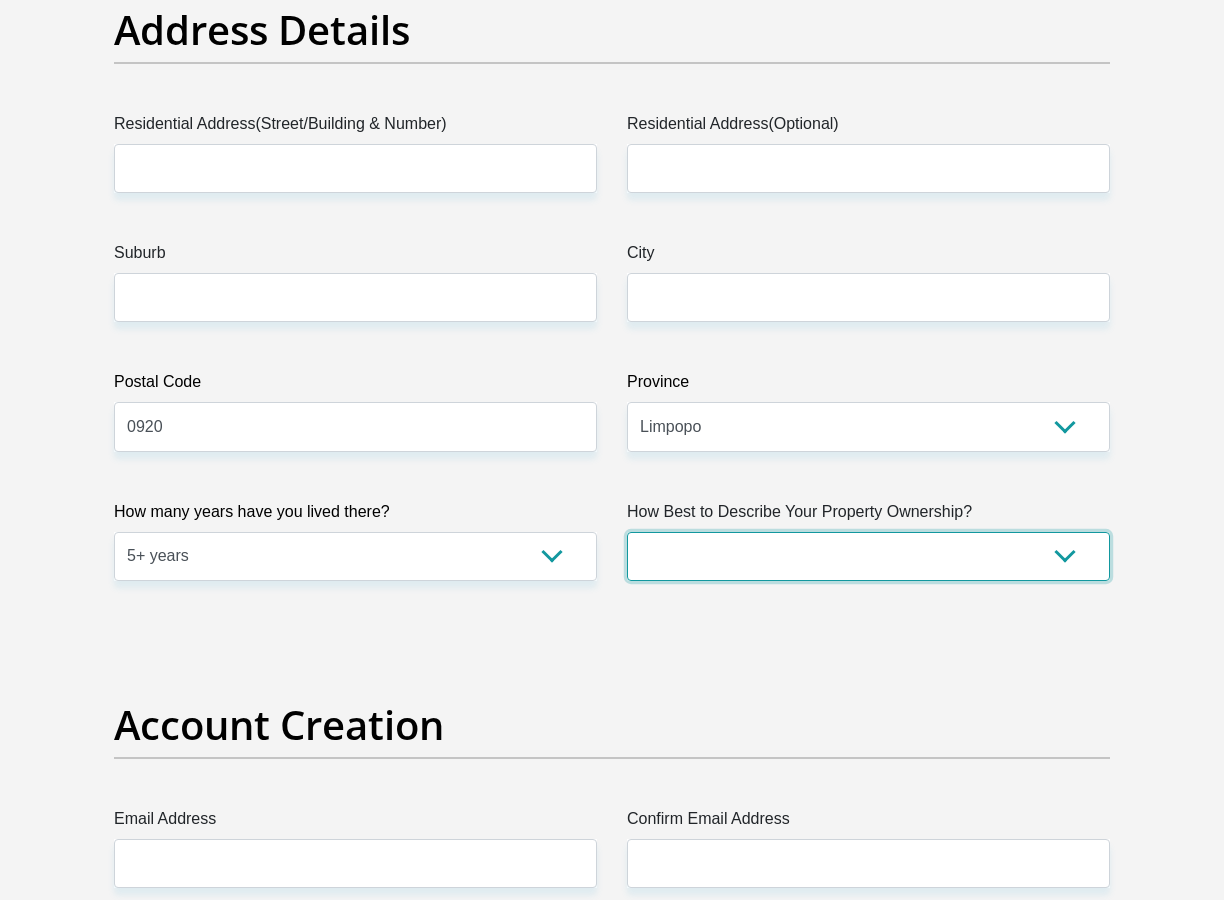 click on "Owned
Rented
Family Owned
Company Dwelling" at bounding box center (868, 556) 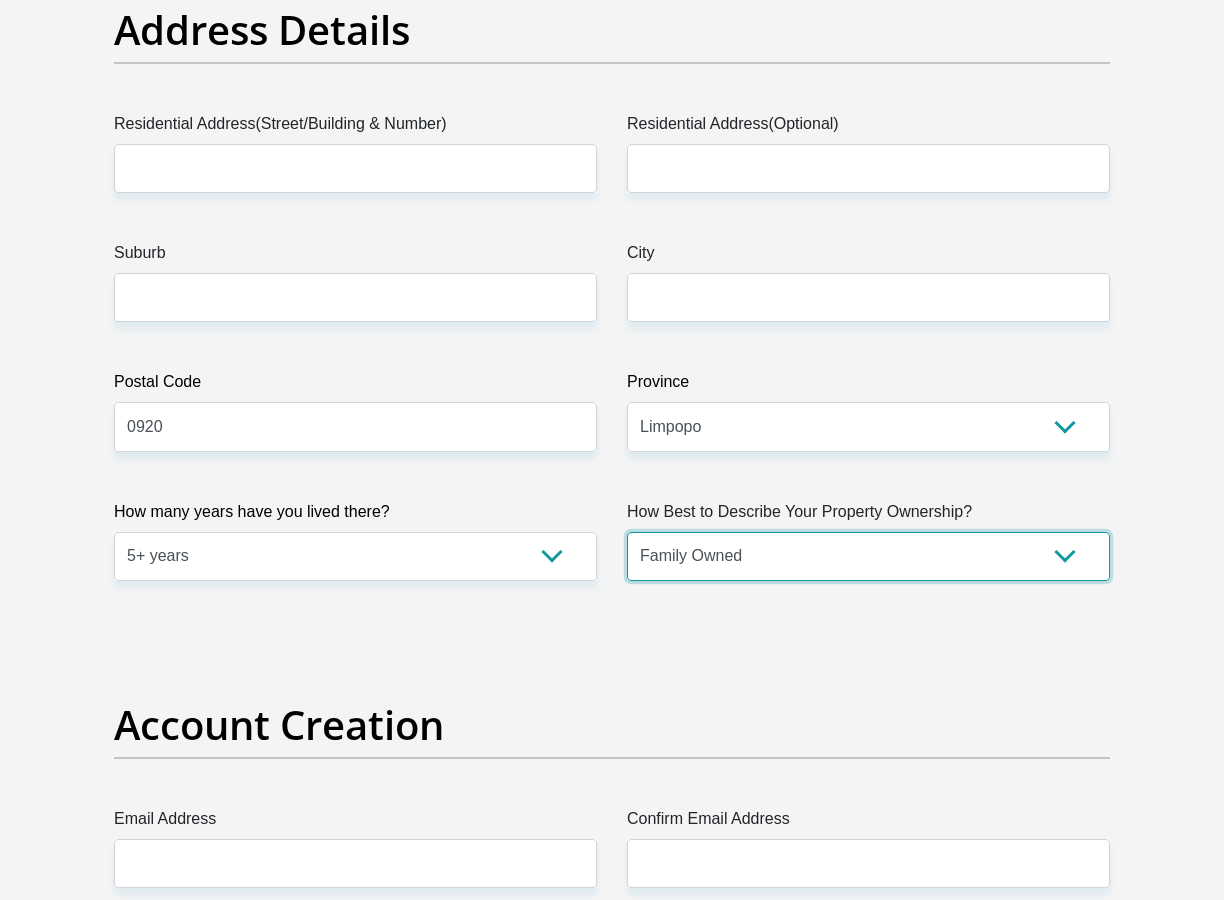 click on "Owned
Rented
Family Owned
Company Dwelling" at bounding box center (868, 556) 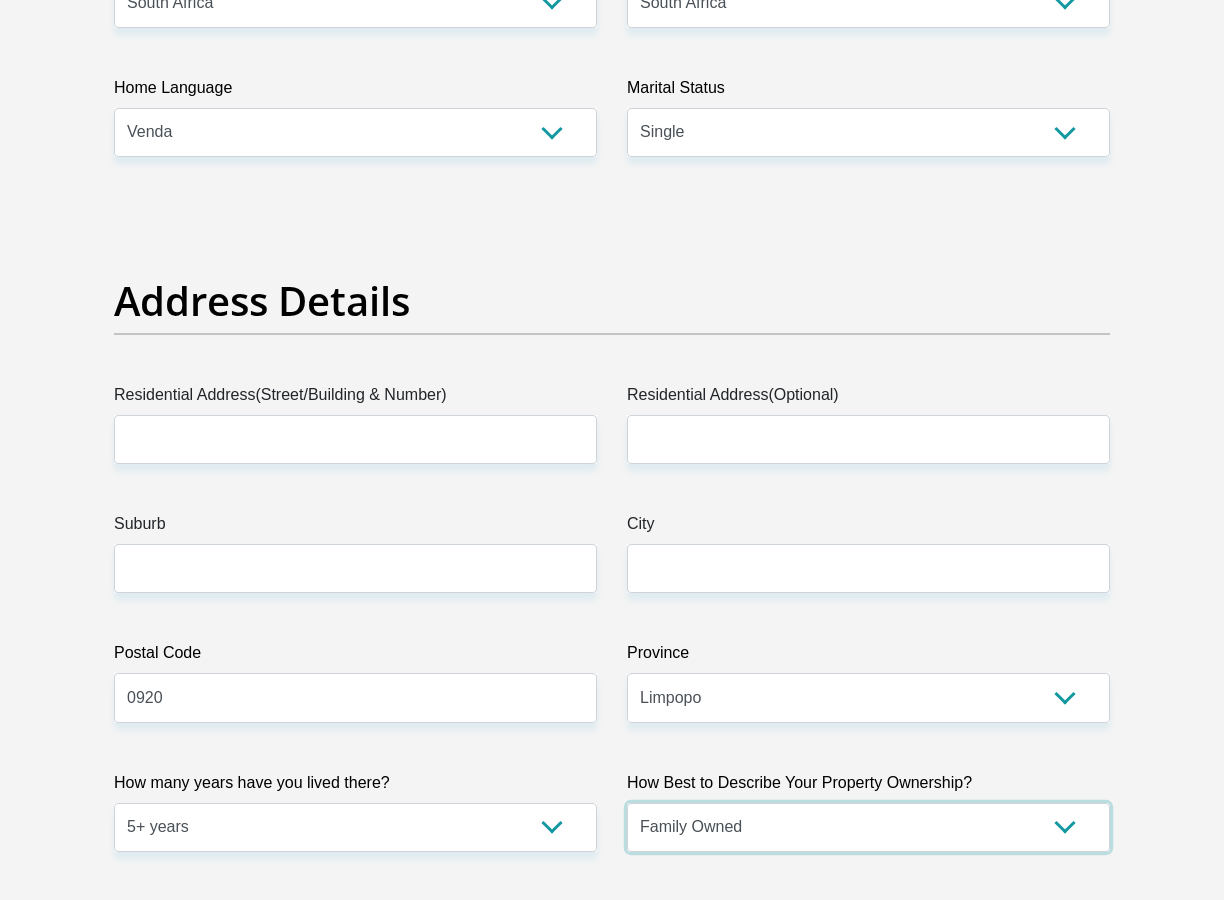 scroll, scrollTop: 800, scrollLeft: 0, axis: vertical 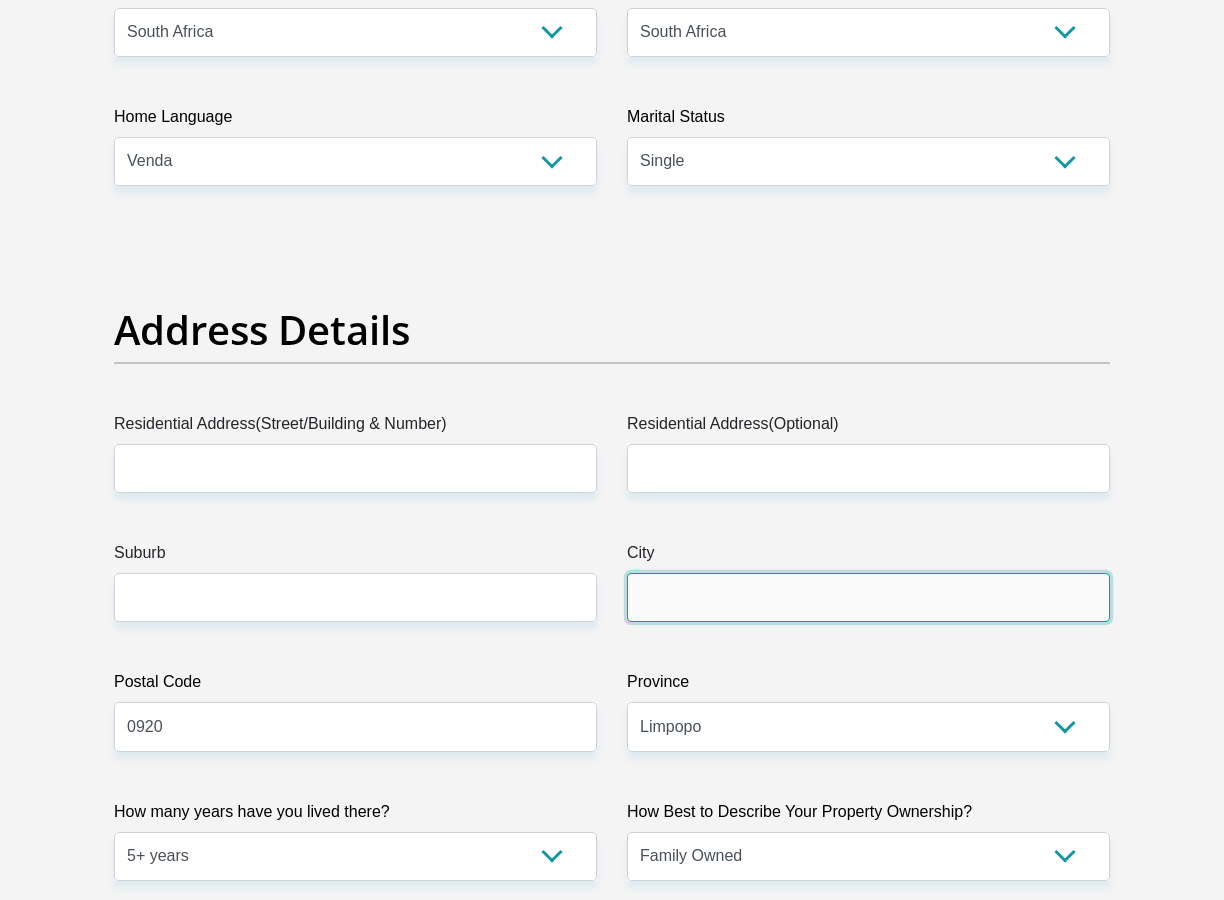 click on "City" at bounding box center (868, 597) 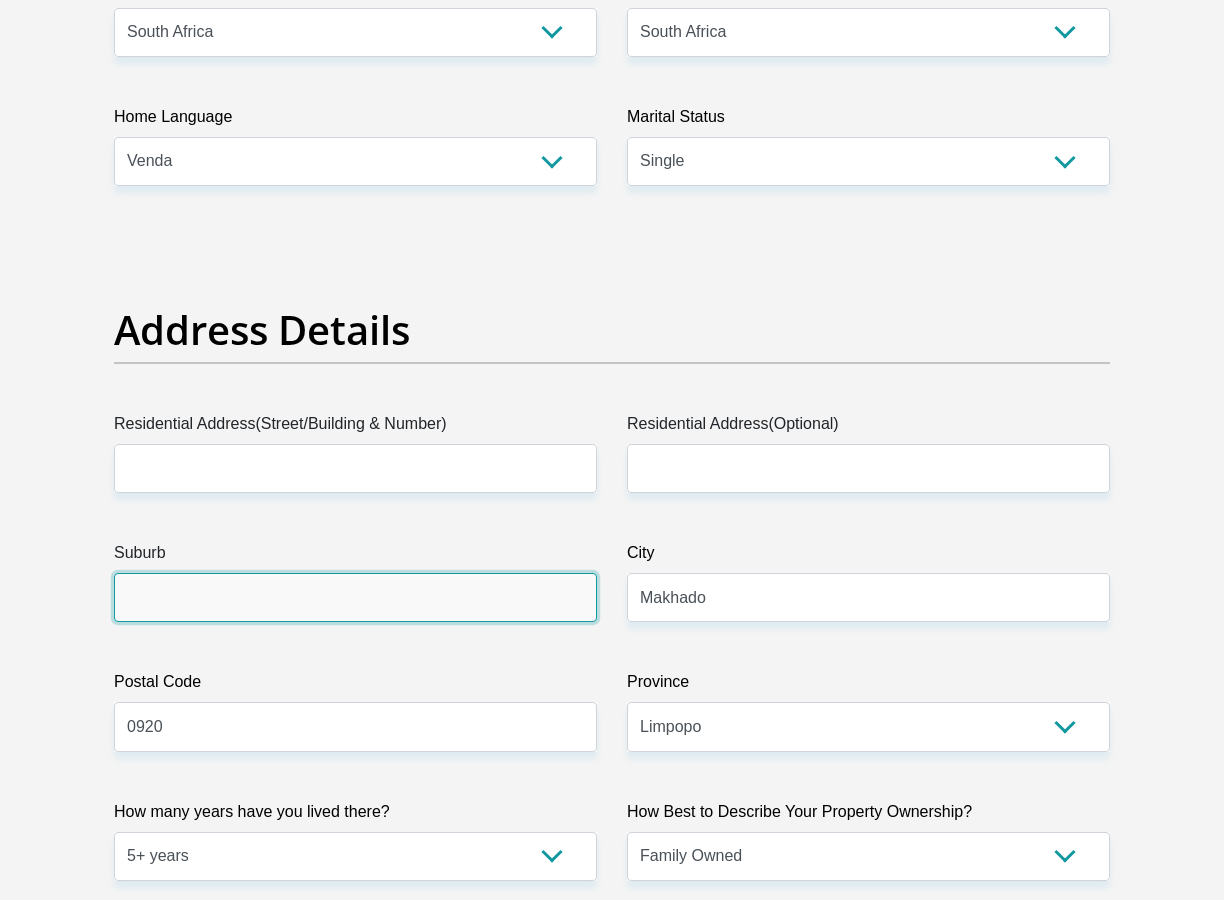 click on "Suburb" at bounding box center [355, 597] 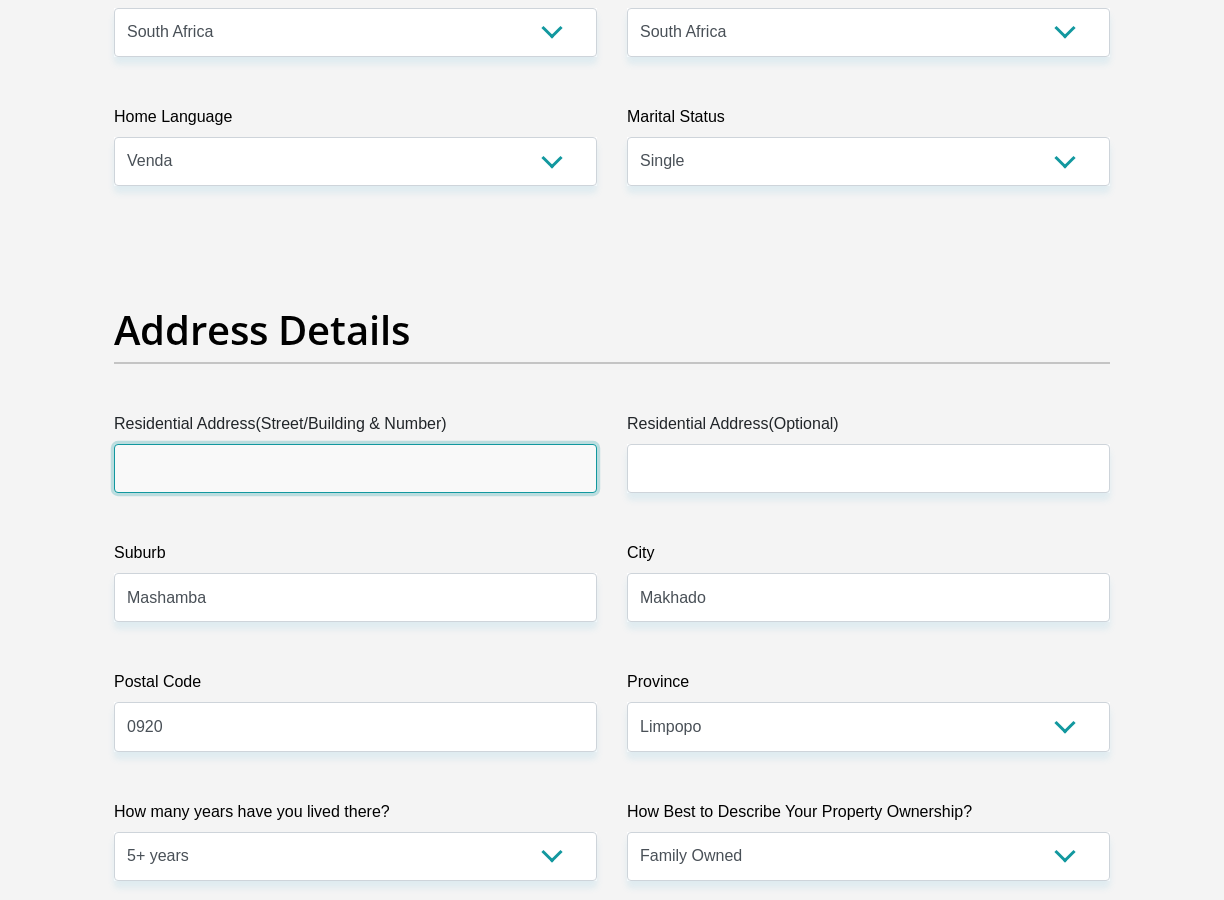 click on "Residential Address(Street/Building & Number)" at bounding box center [355, 468] 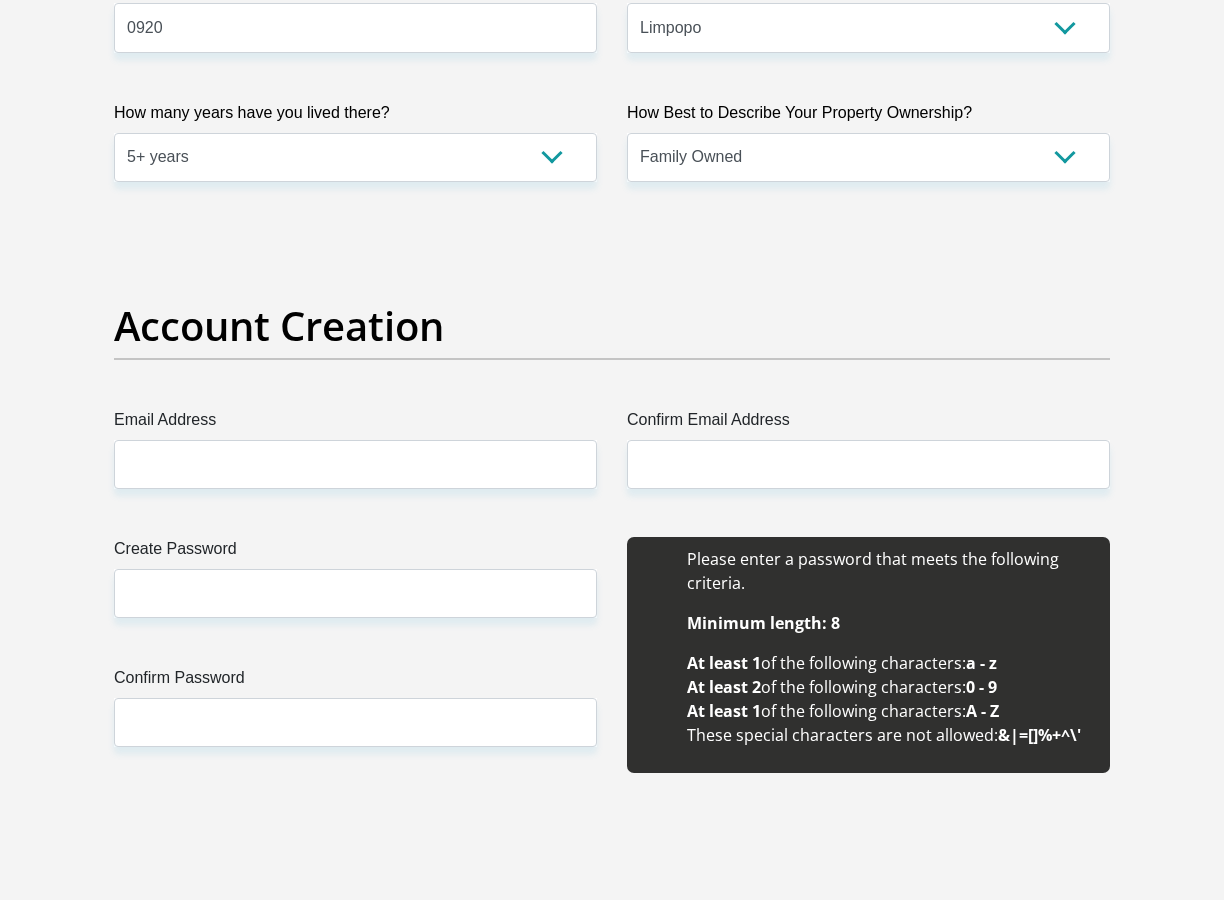 scroll, scrollTop: 1500, scrollLeft: 0, axis: vertical 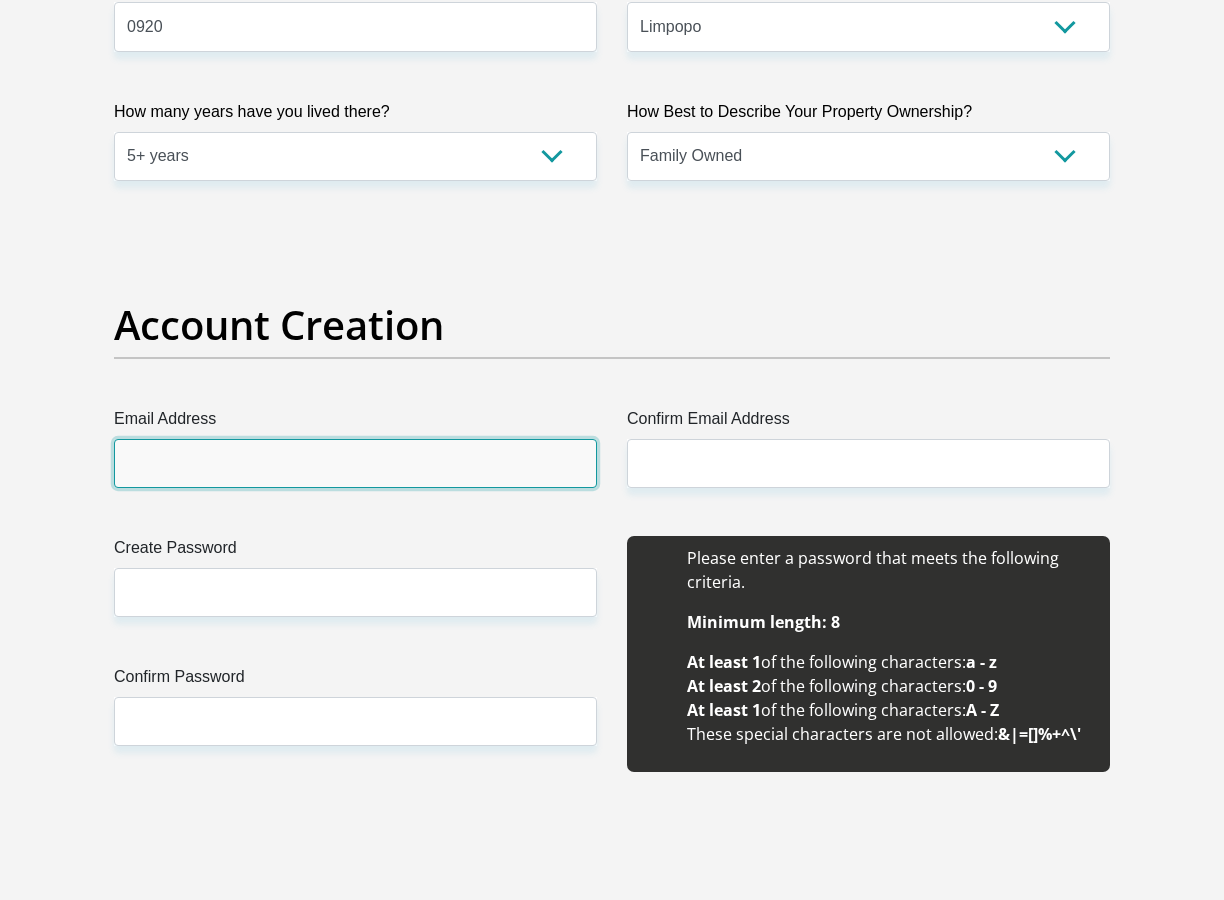 click on "Email Address" at bounding box center (355, 463) 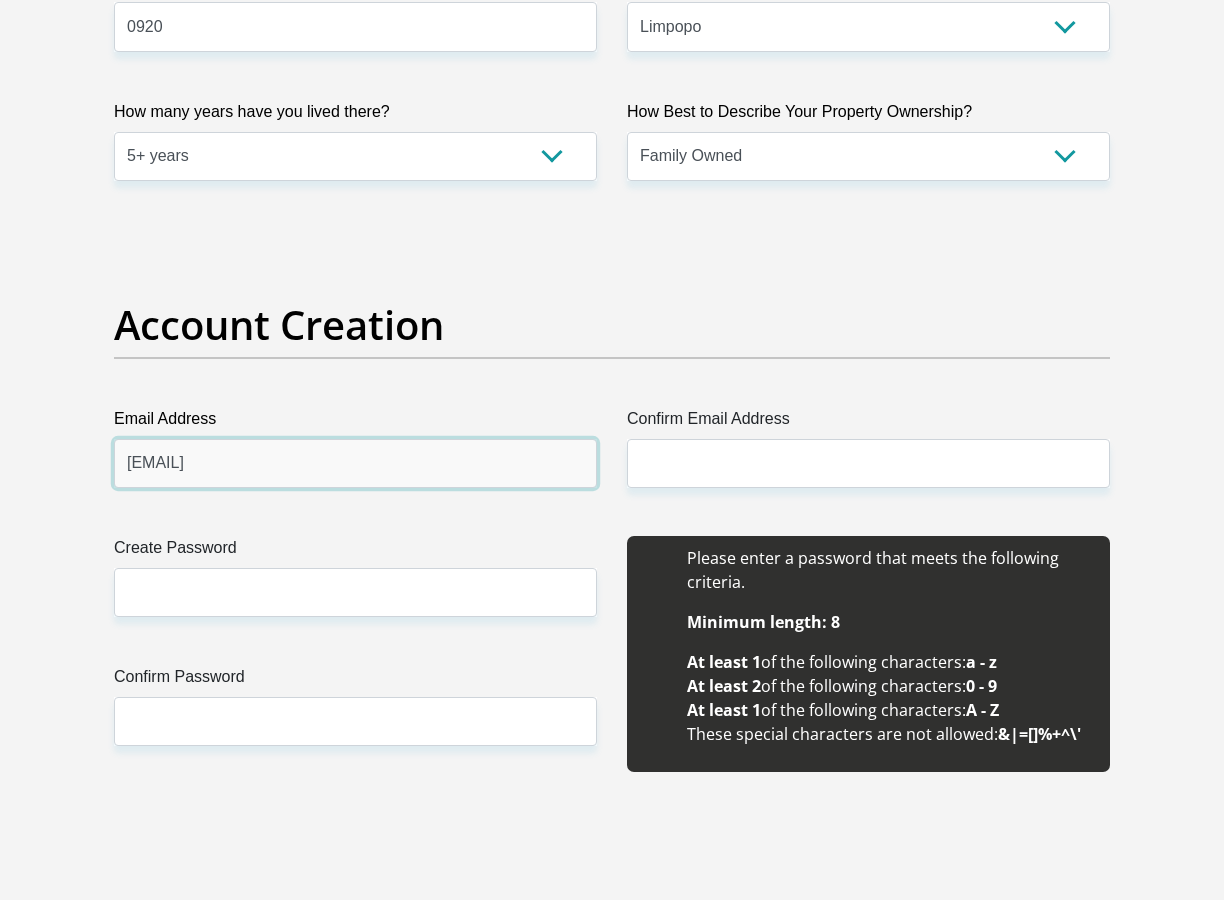 type on "mokumotrevor@gmail.com" 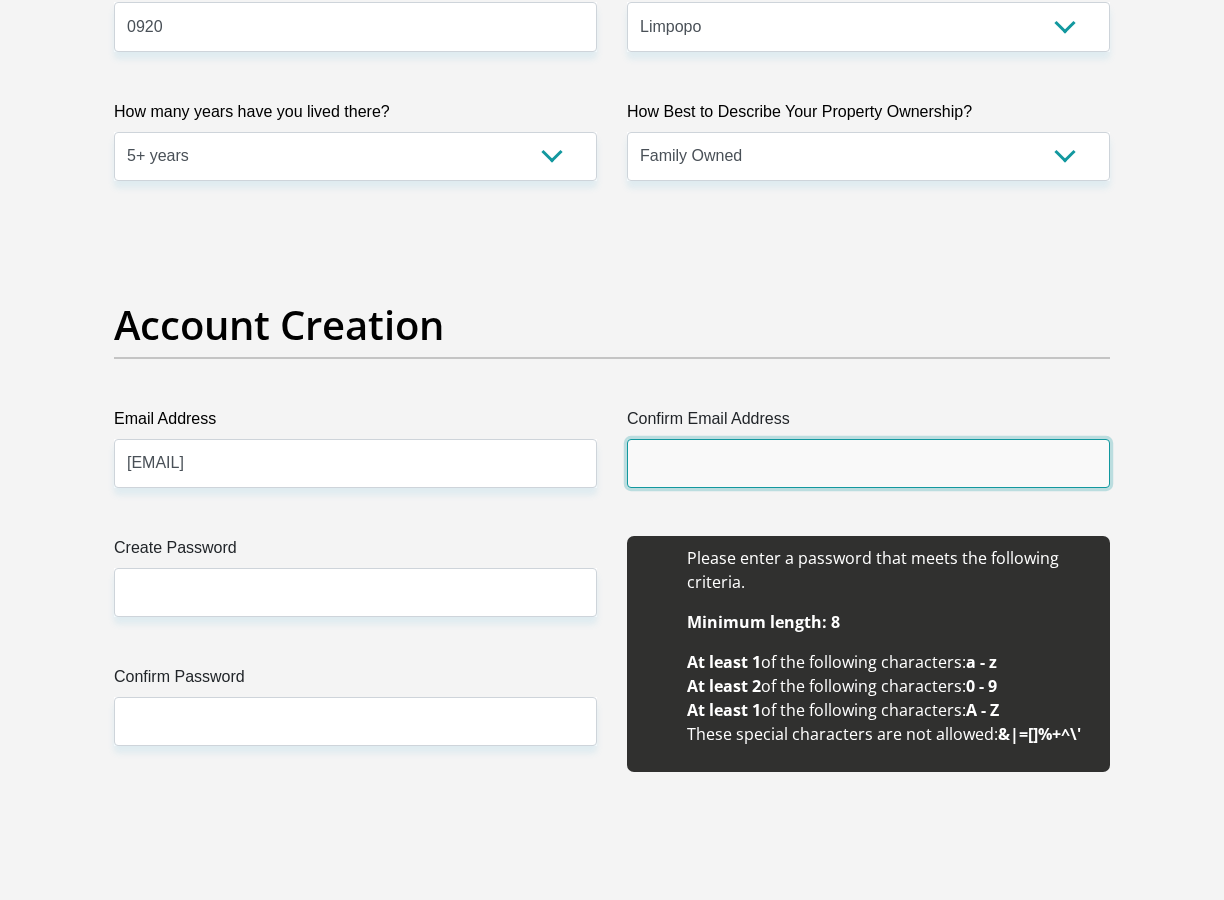 click on "Confirm Email Address" at bounding box center (868, 463) 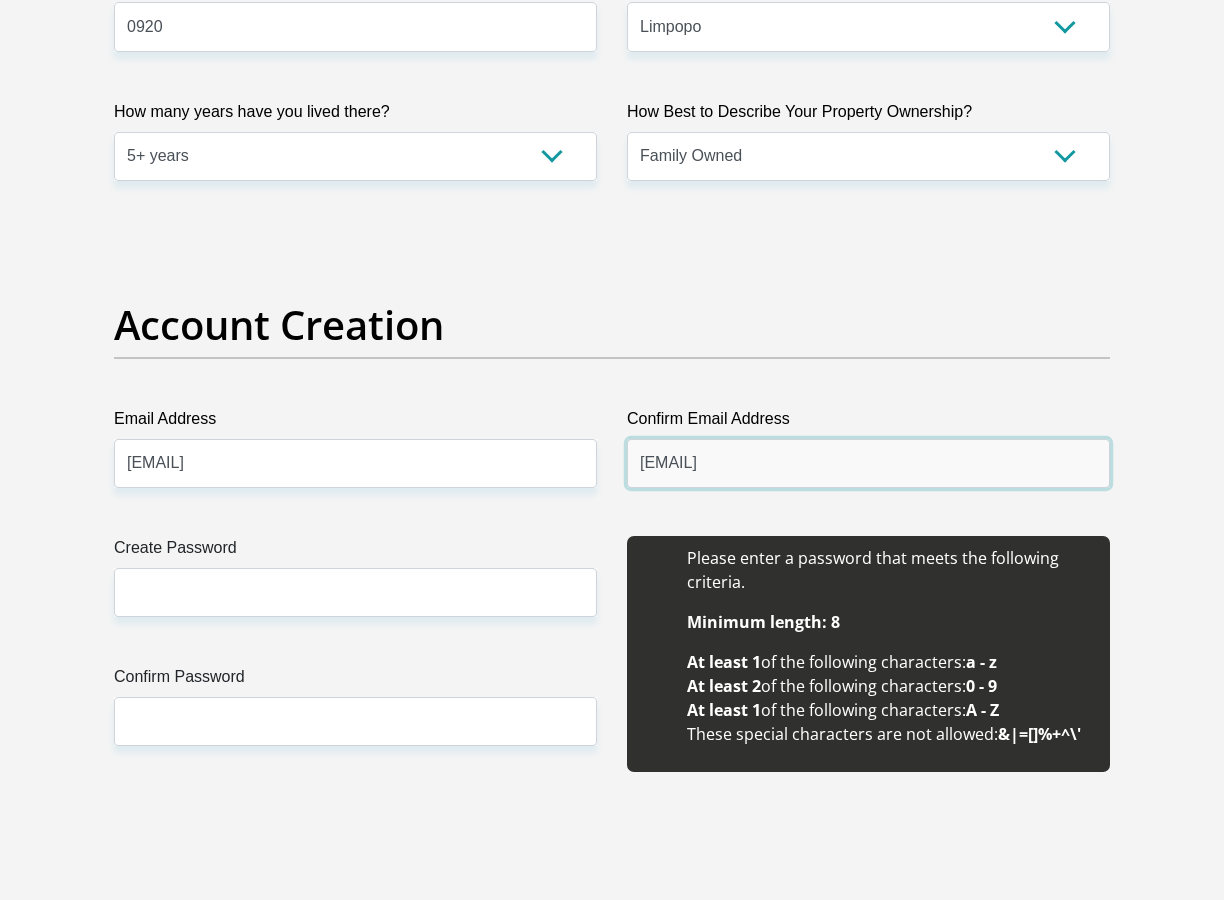 type on "mokumotrevor@gmail.com" 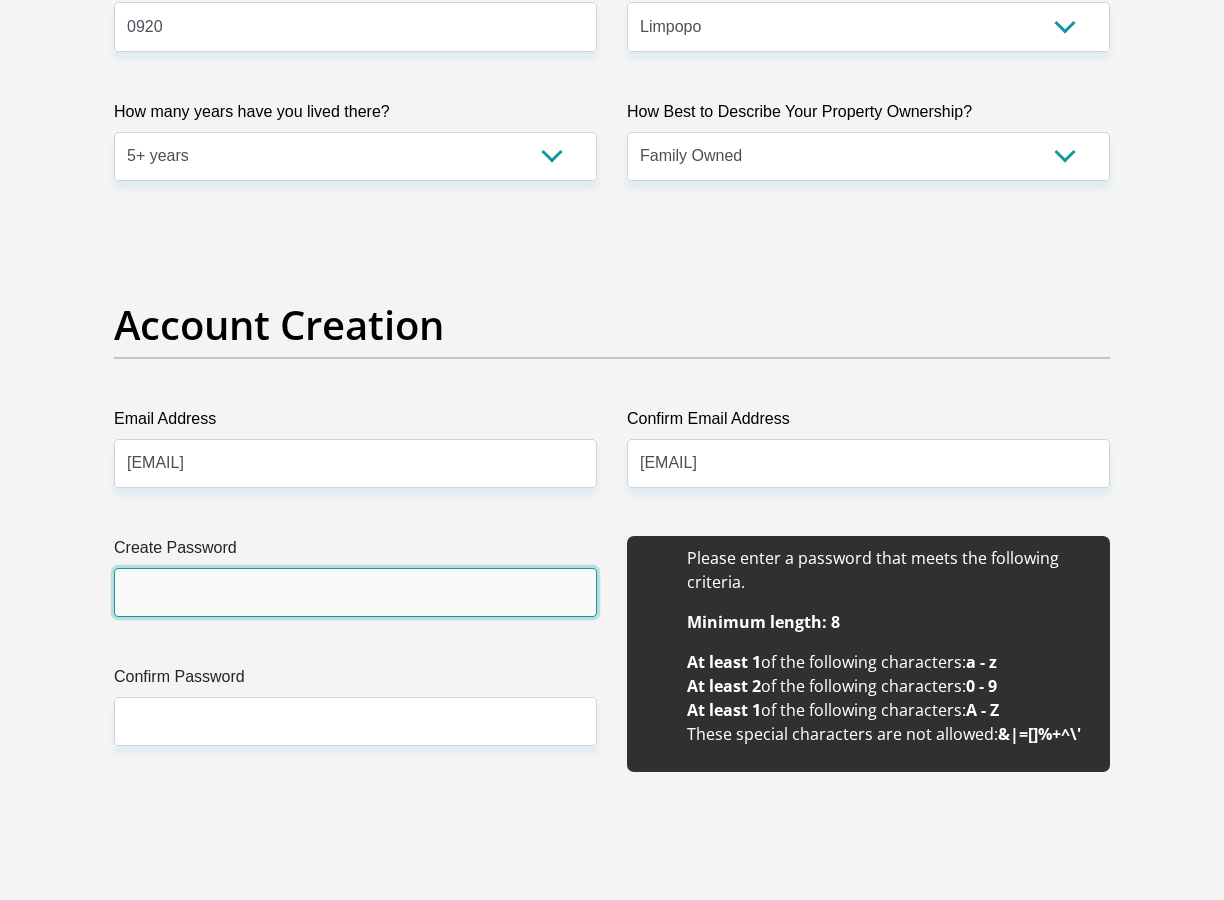 click on "Create Password" at bounding box center [355, 592] 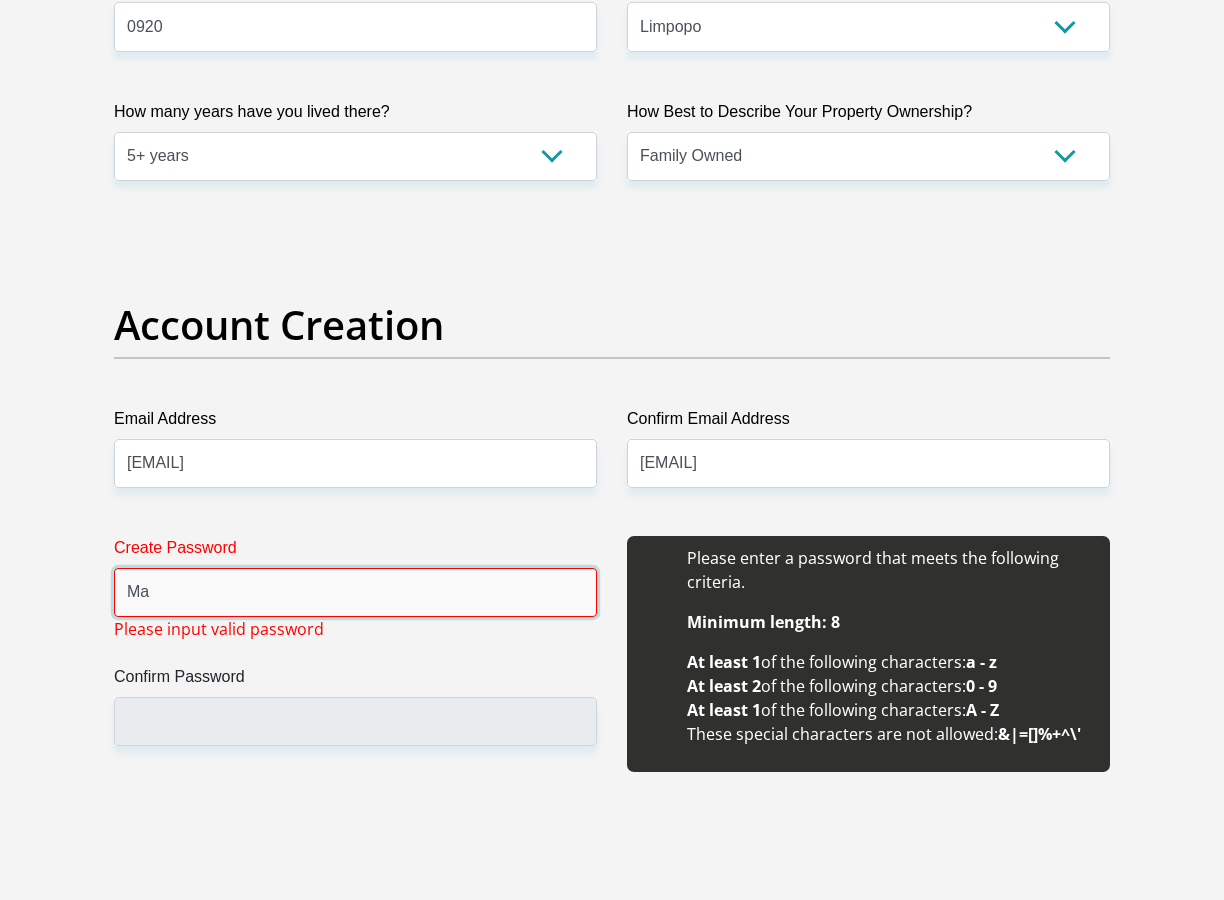 type on "M" 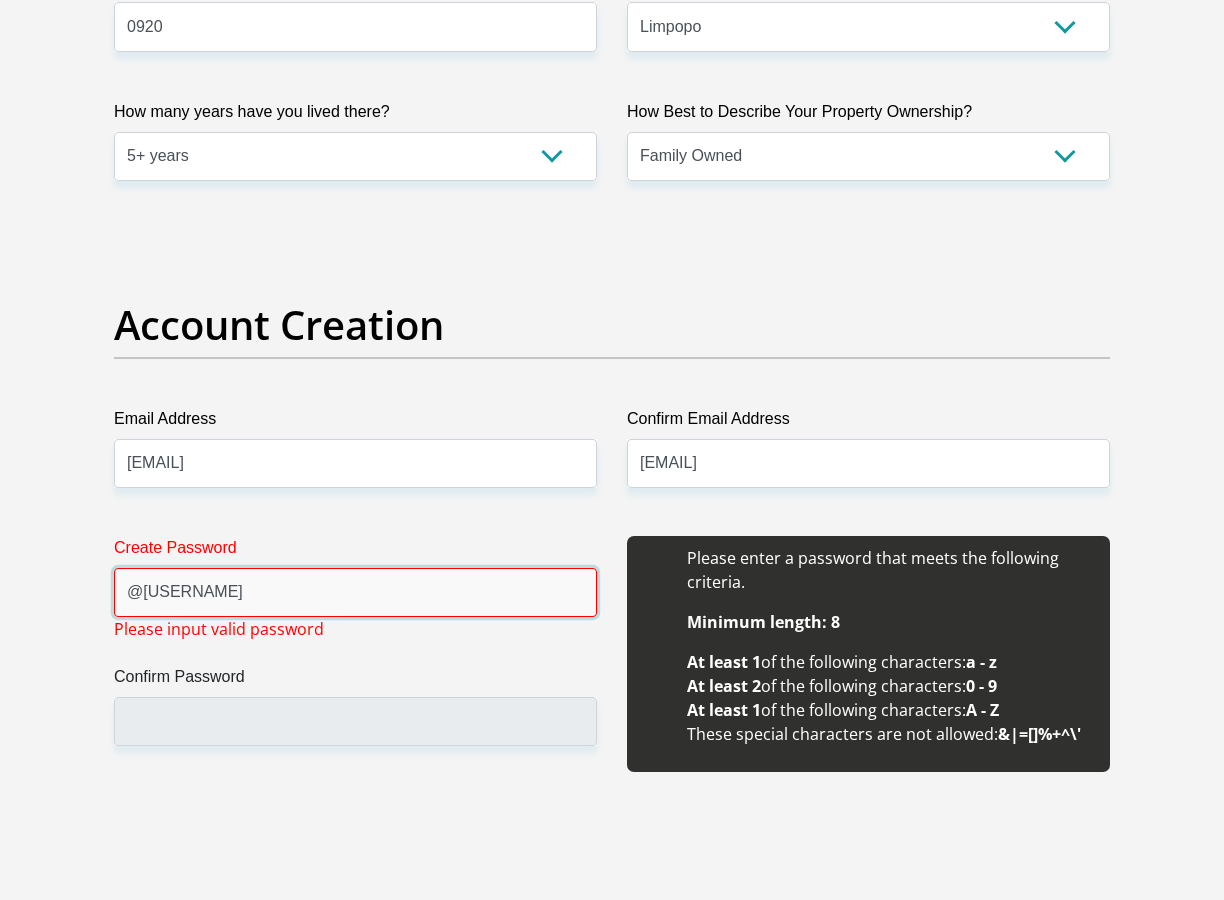 type on "@" 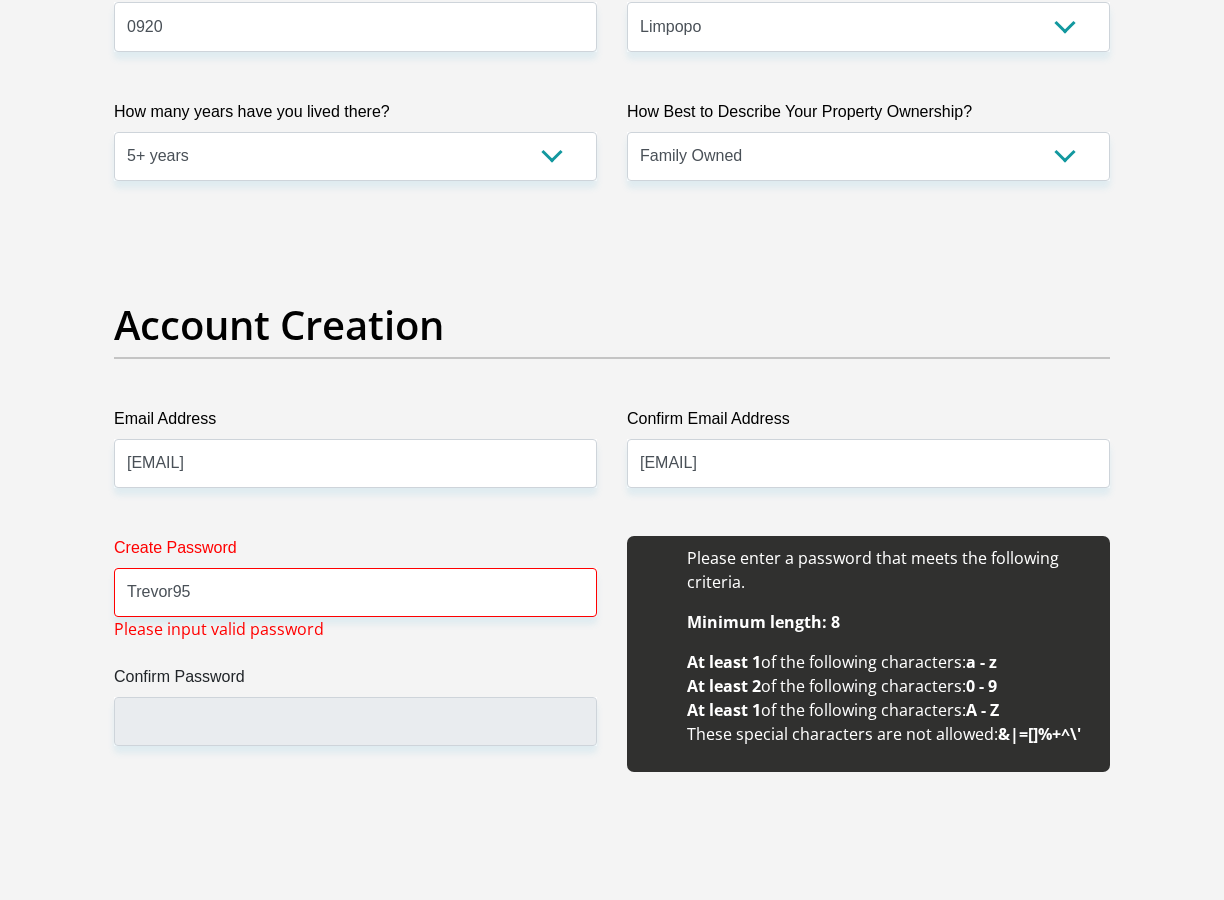click on "Create Password
Trevor95
Please input valid password
Confirm Password" at bounding box center [355, 665] 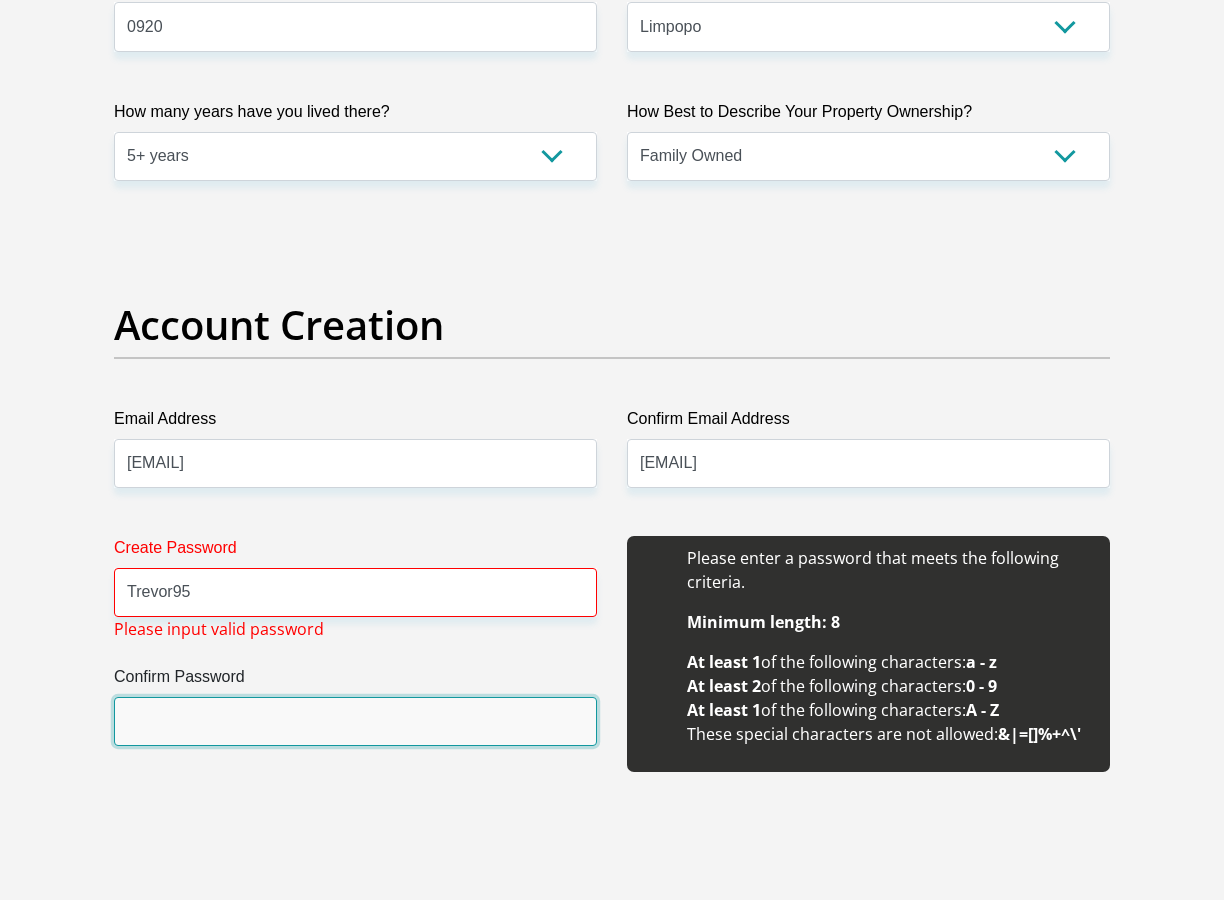 click on "Confirm Password" at bounding box center [355, 721] 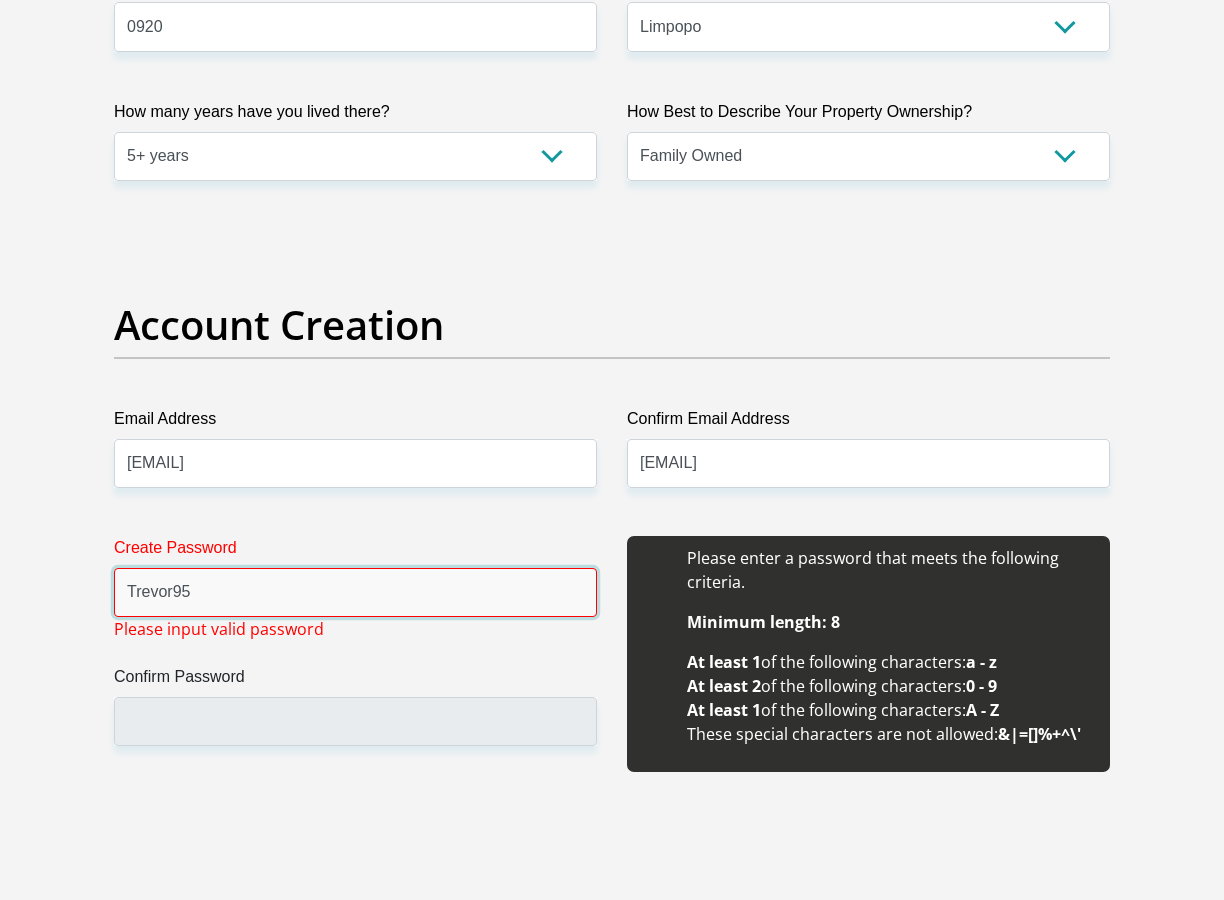 click on "Trevor95" at bounding box center (355, 592) 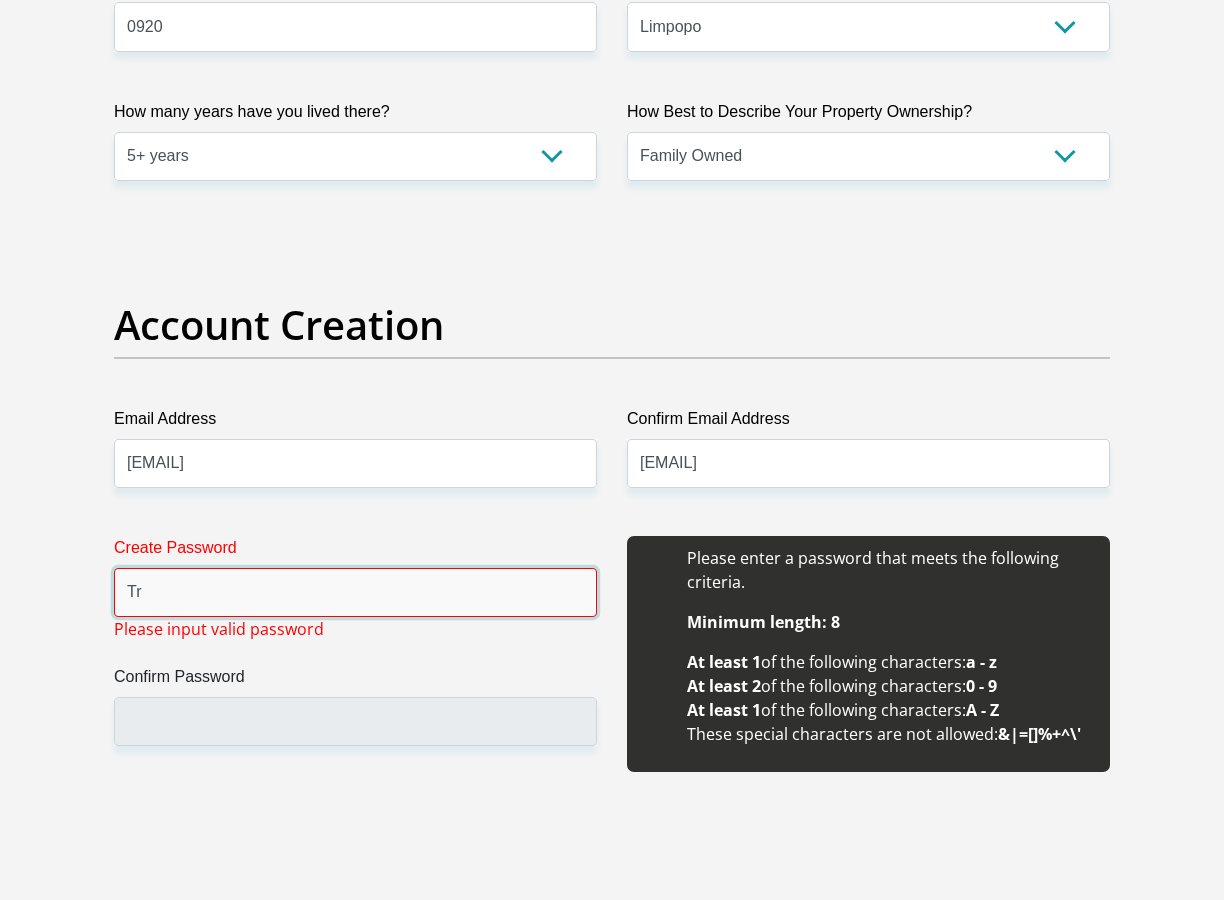 type on "T" 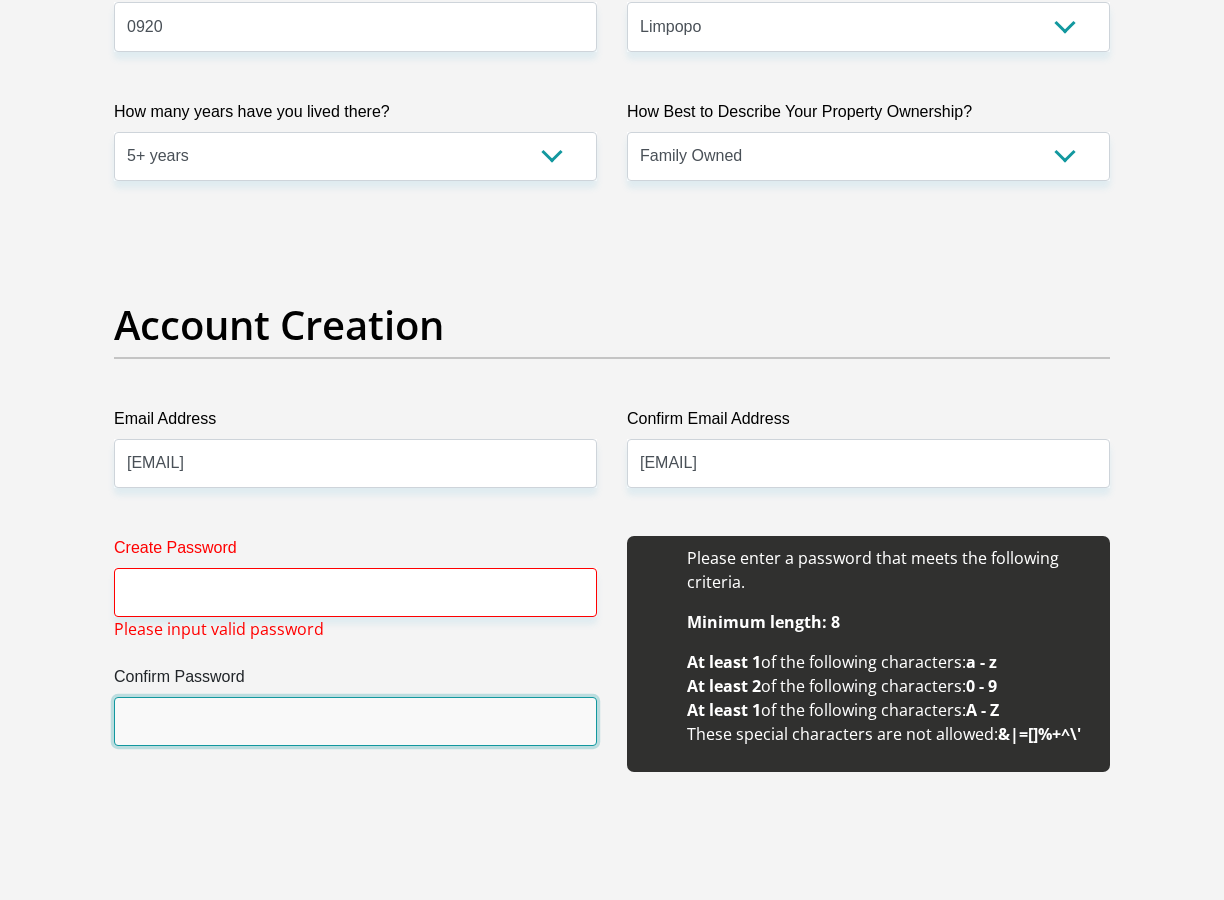 click on "Confirm Password" at bounding box center [355, 721] 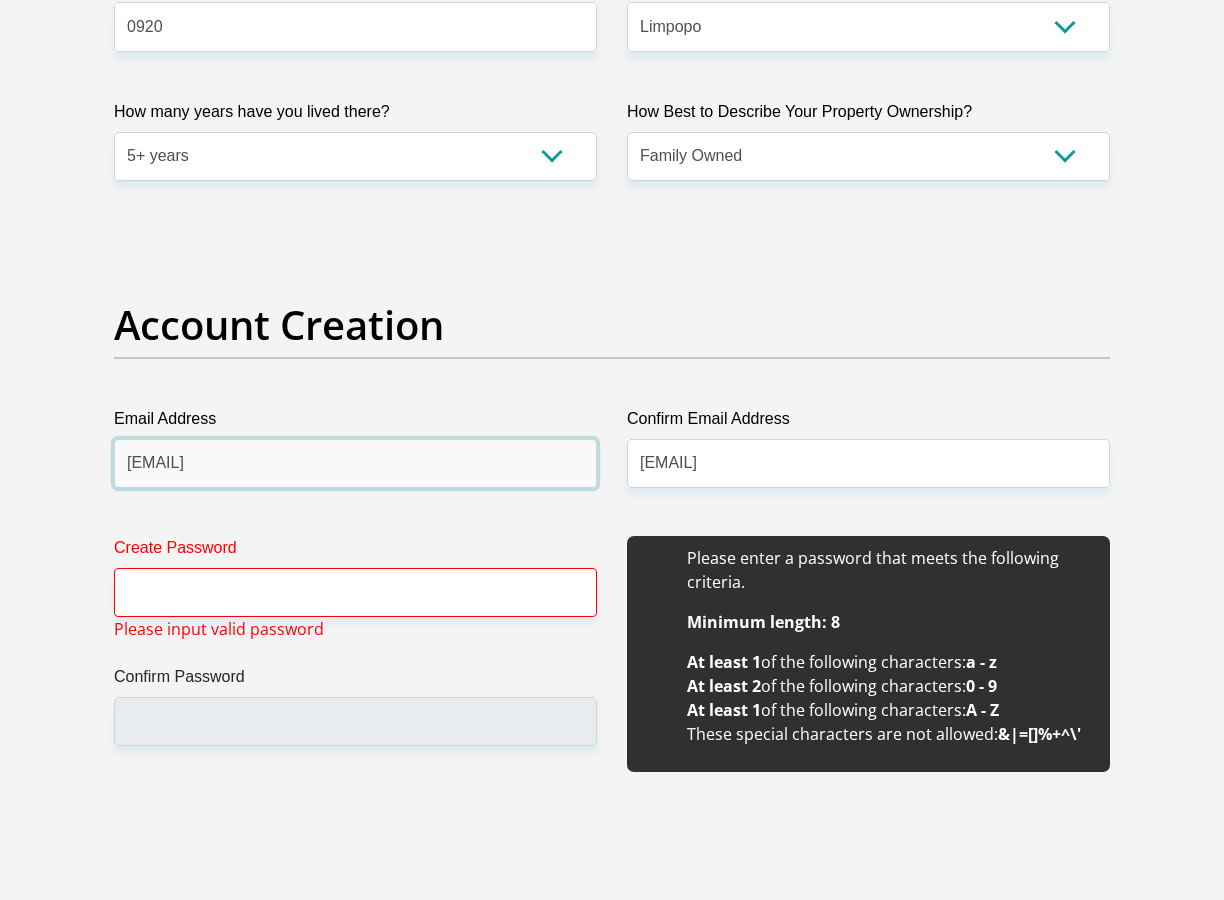 click on "mokumotrevor@gmail.com" at bounding box center [355, 463] 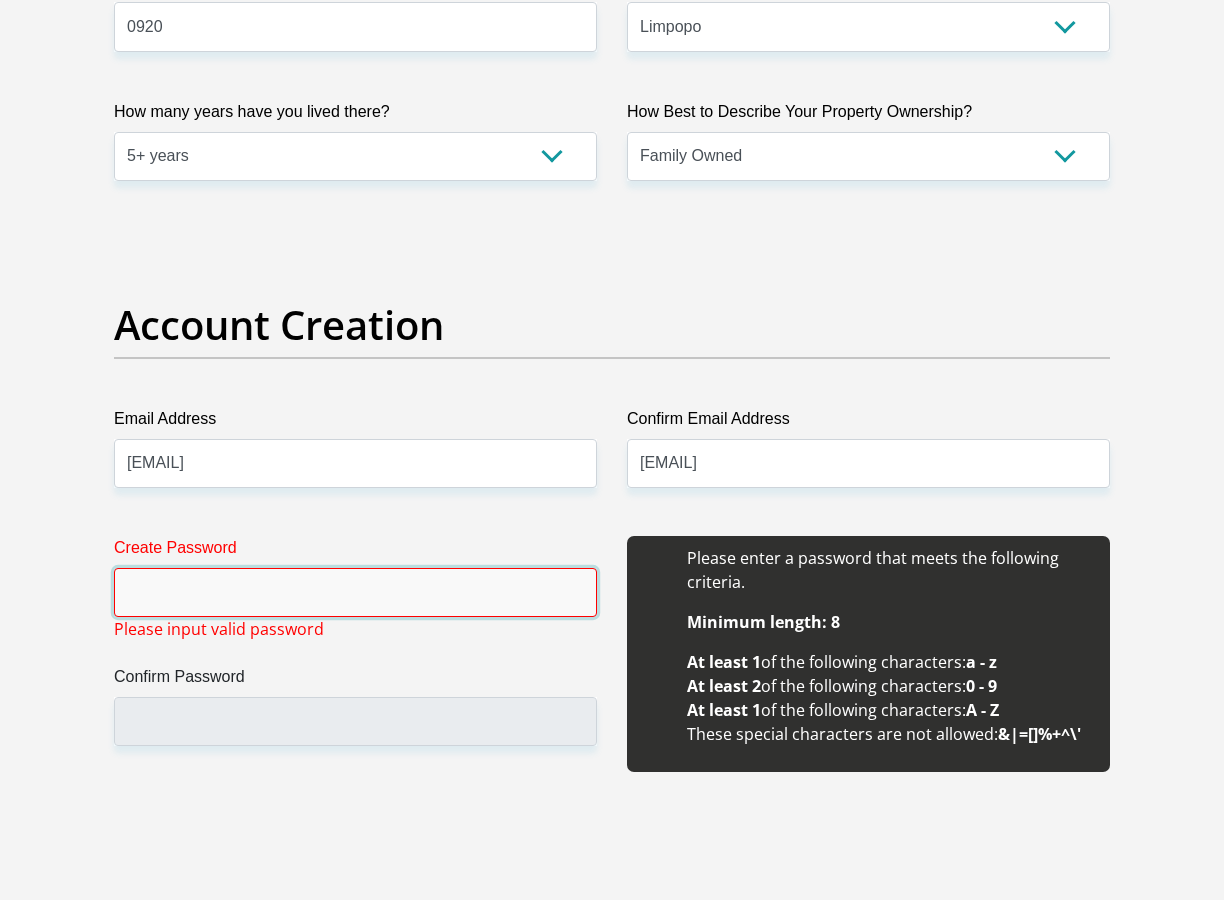 click on "Create Password" at bounding box center [355, 592] 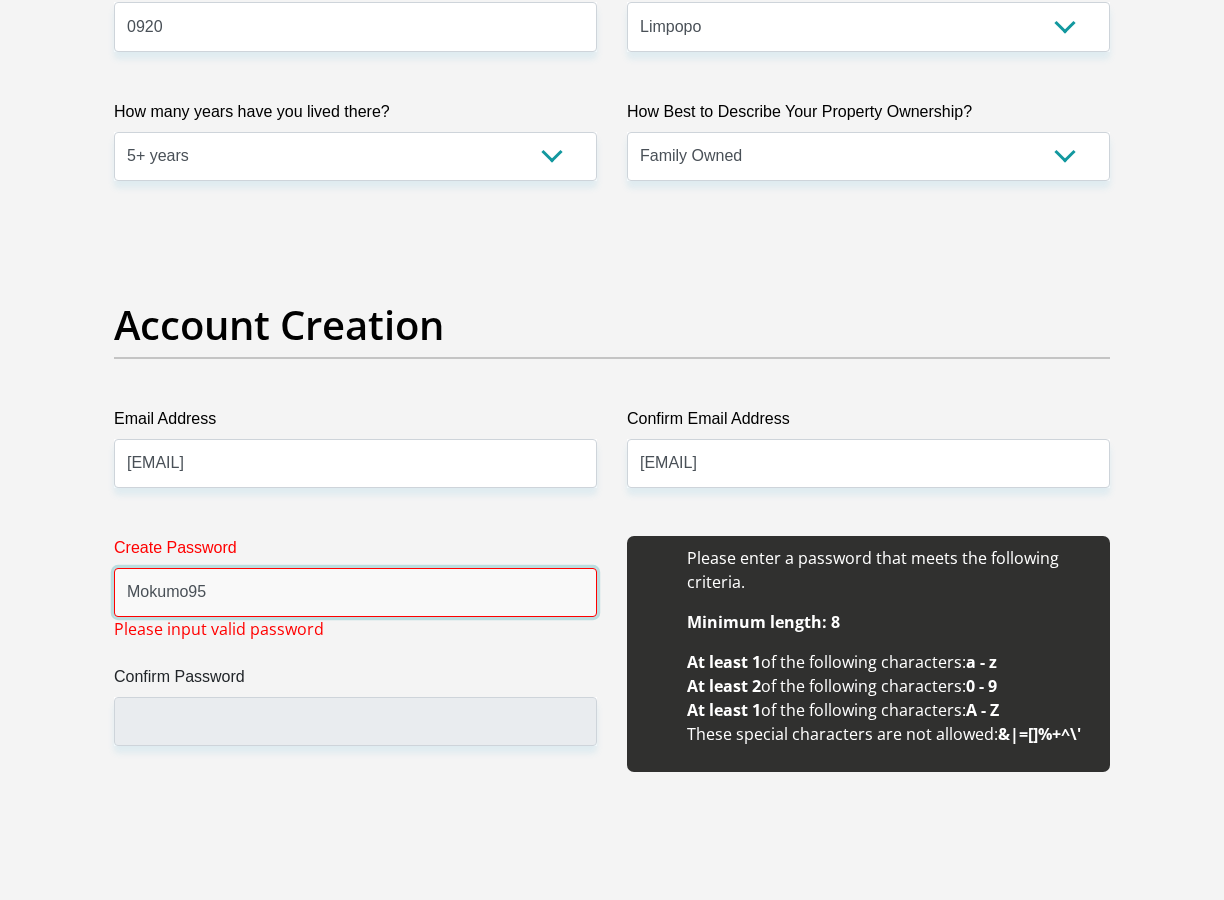 type on "Mokumo95" 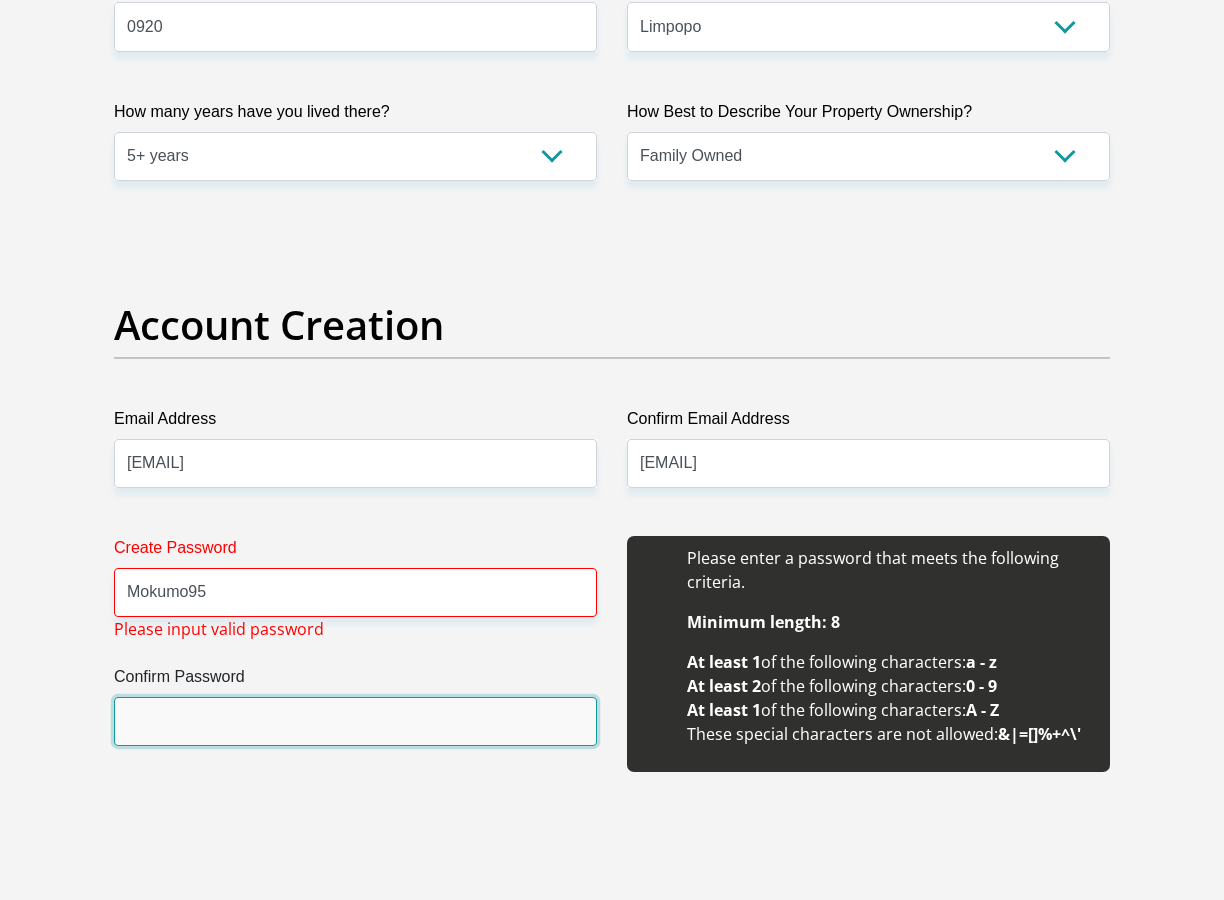 click on "Confirm Password" at bounding box center (355, 721) 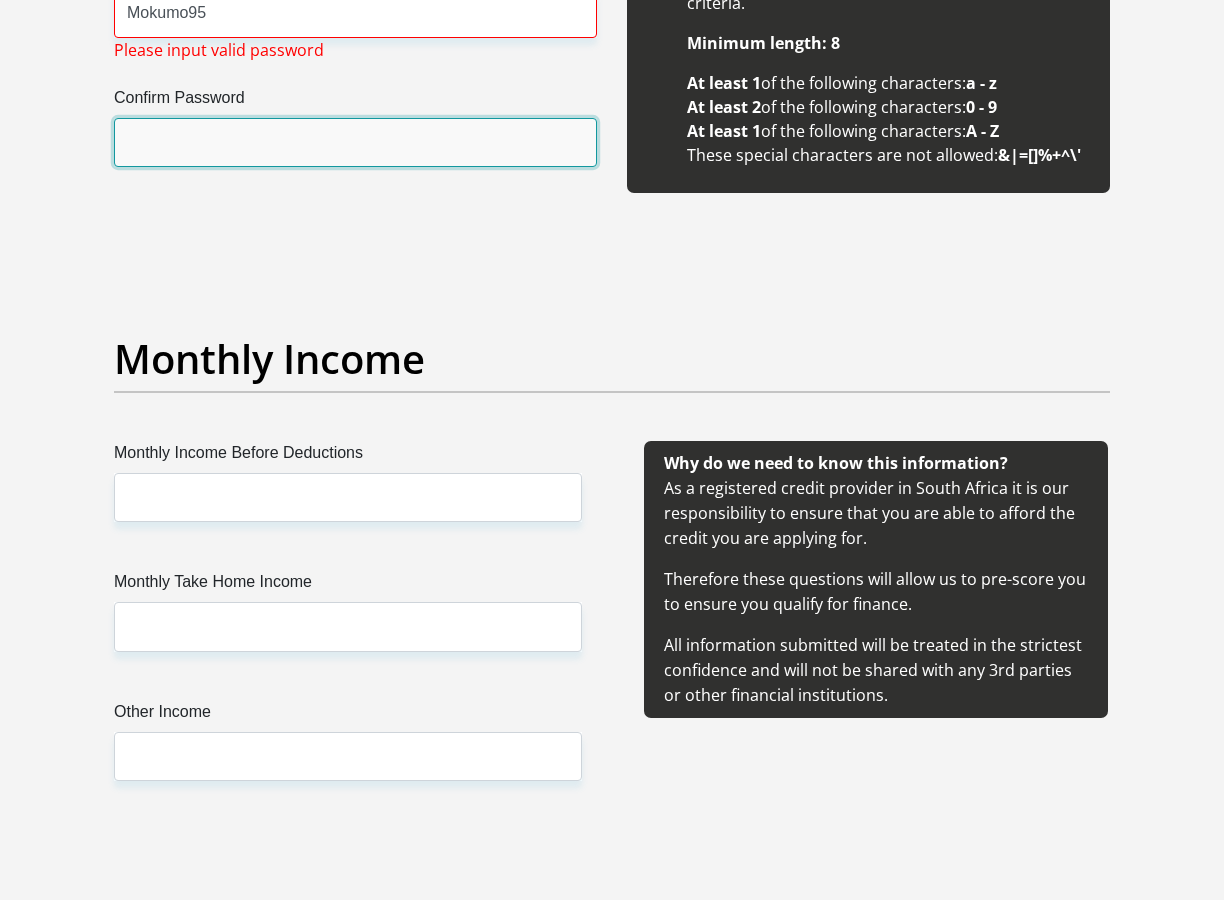 scroll, scrollTop: 2100, scrollLeft: 0, axis: vertical 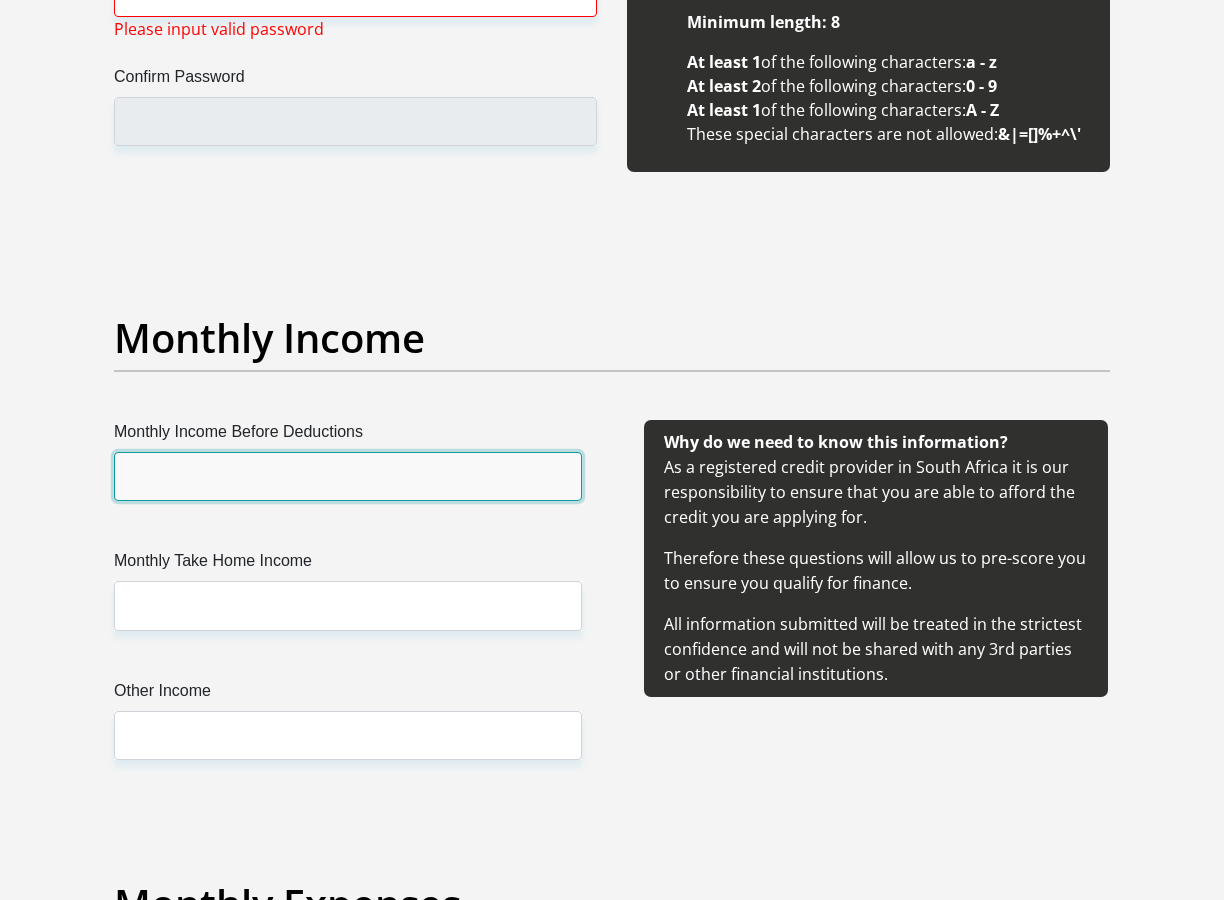 click on "Monthly Income Before Deductions" at bounding box center (348, 476) 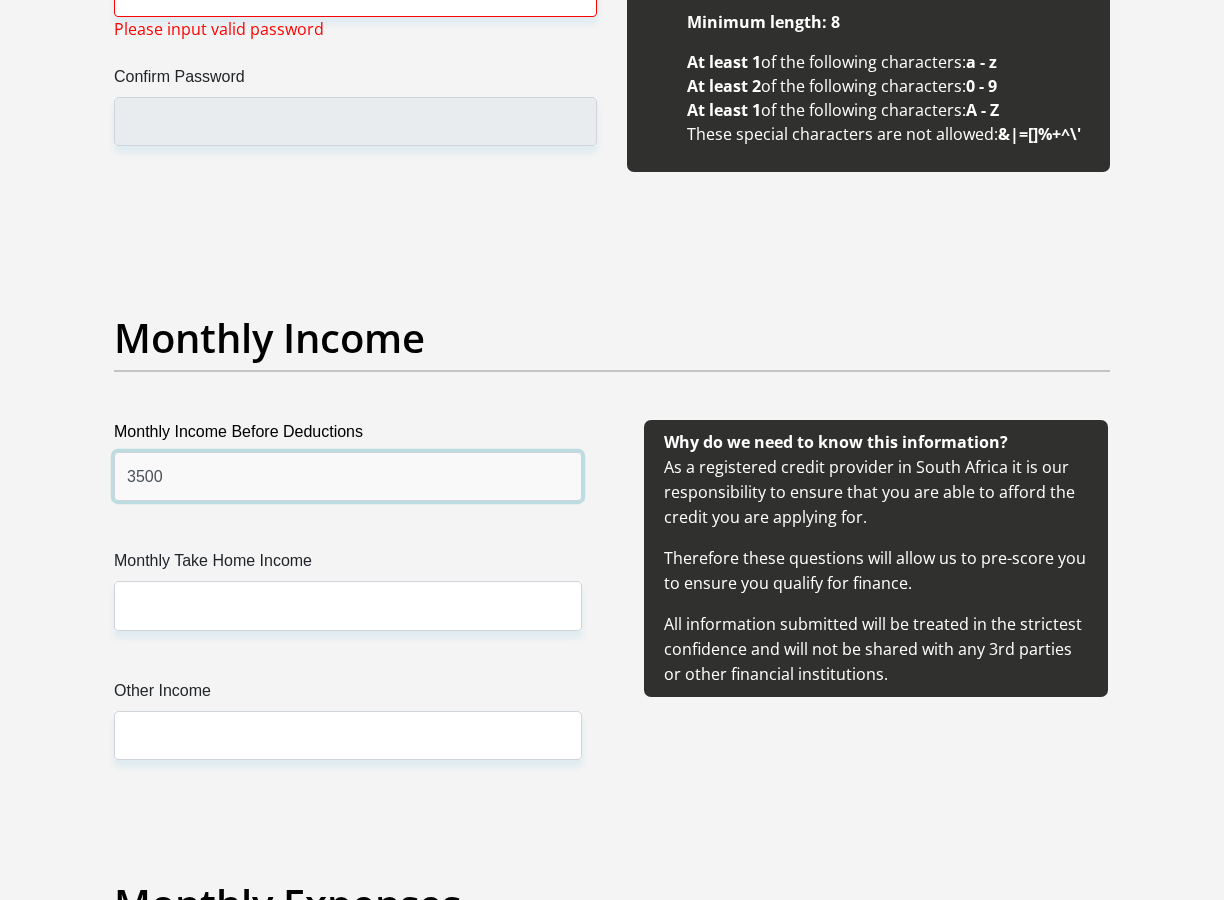type on "3500" 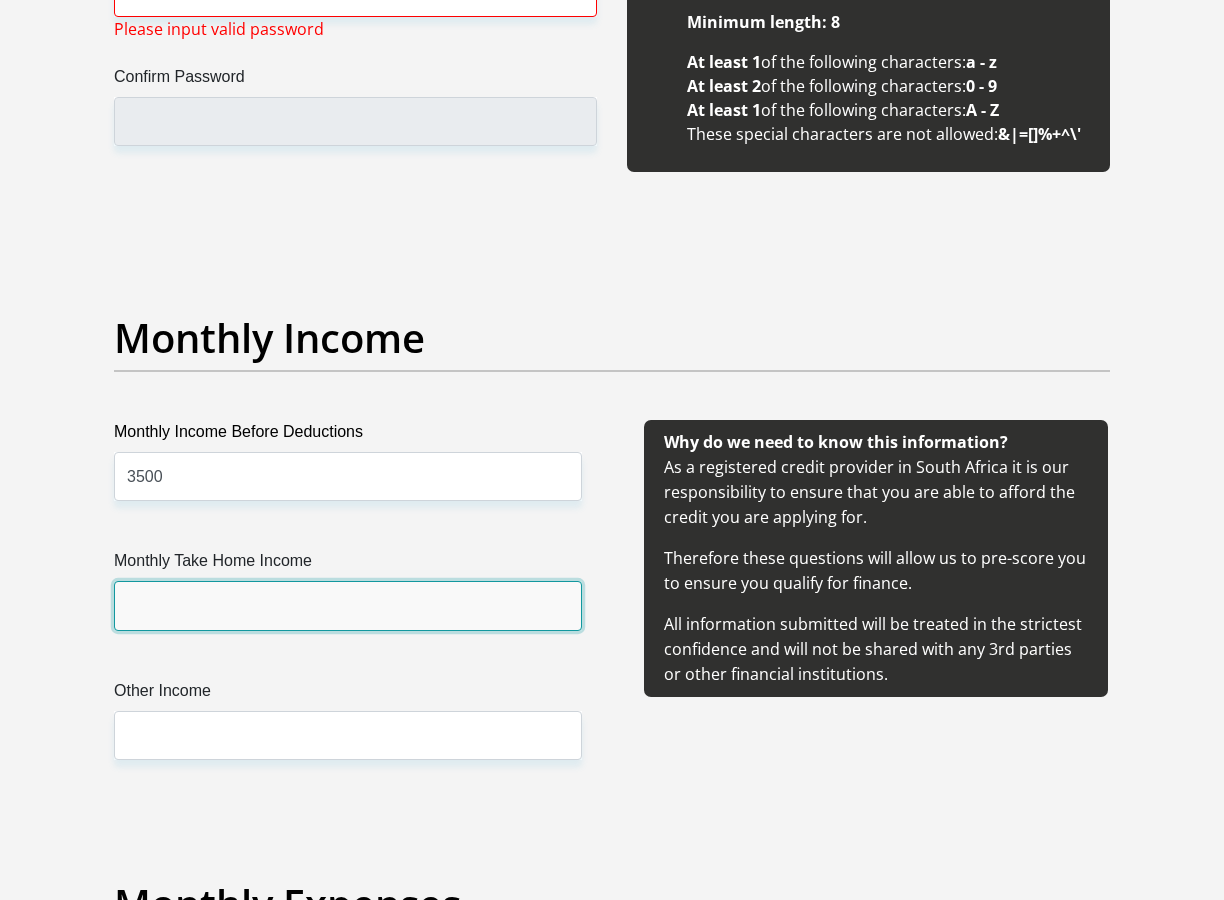 click on "Monthly Take Home Income" at bounding box center [348, 605] 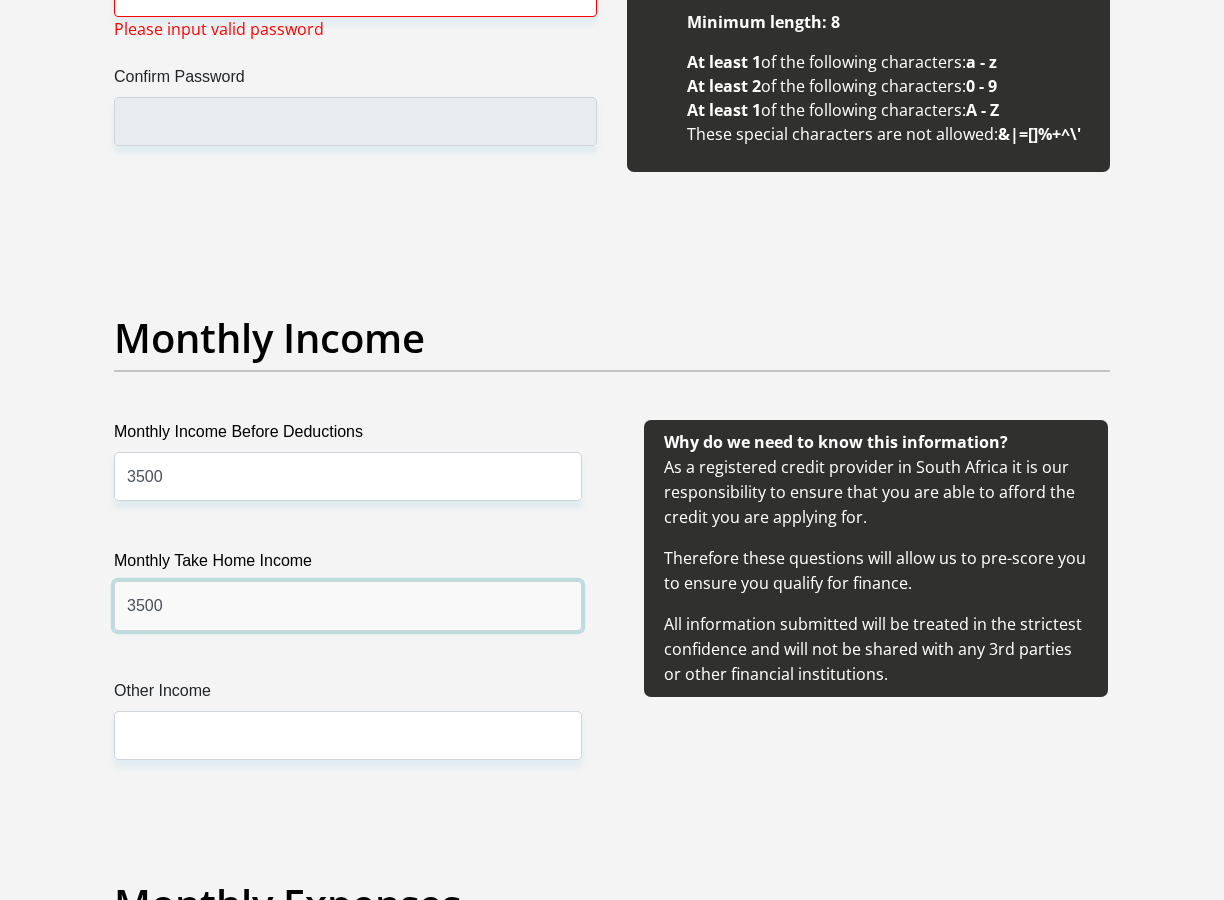 type on "3500" 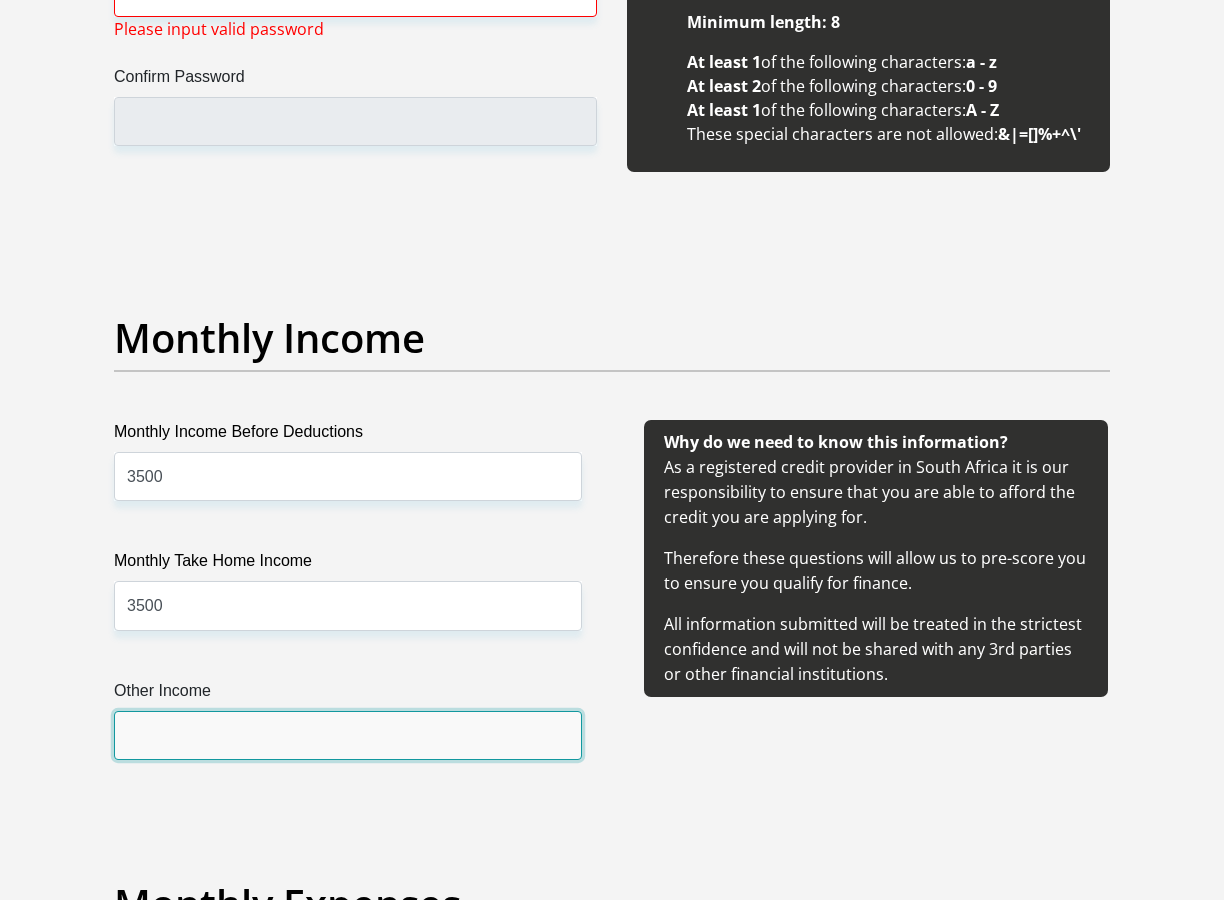 click on "Other Income" at bounding box center [348, 735] 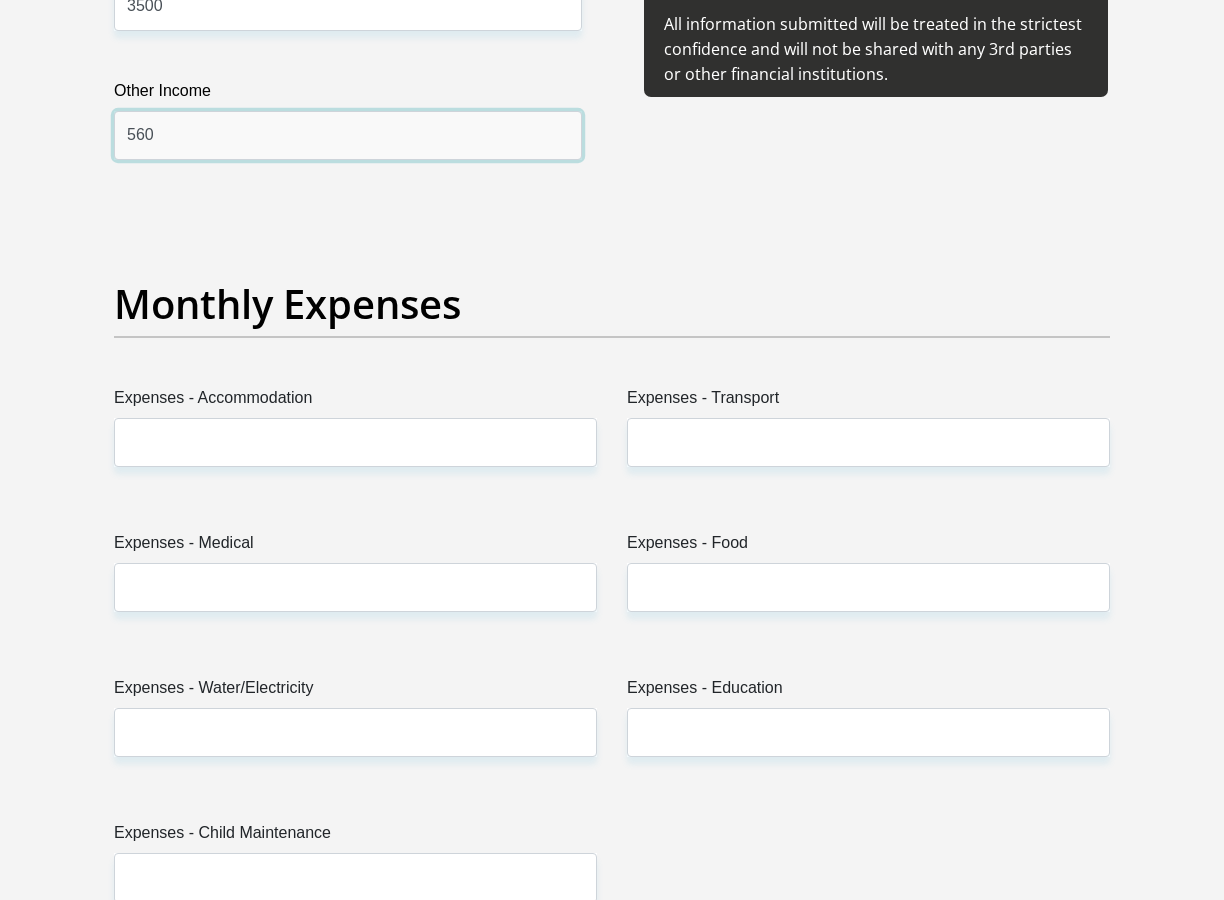 scroll, scrollTop: 2800, scrollLeft: 0, axis: vertical 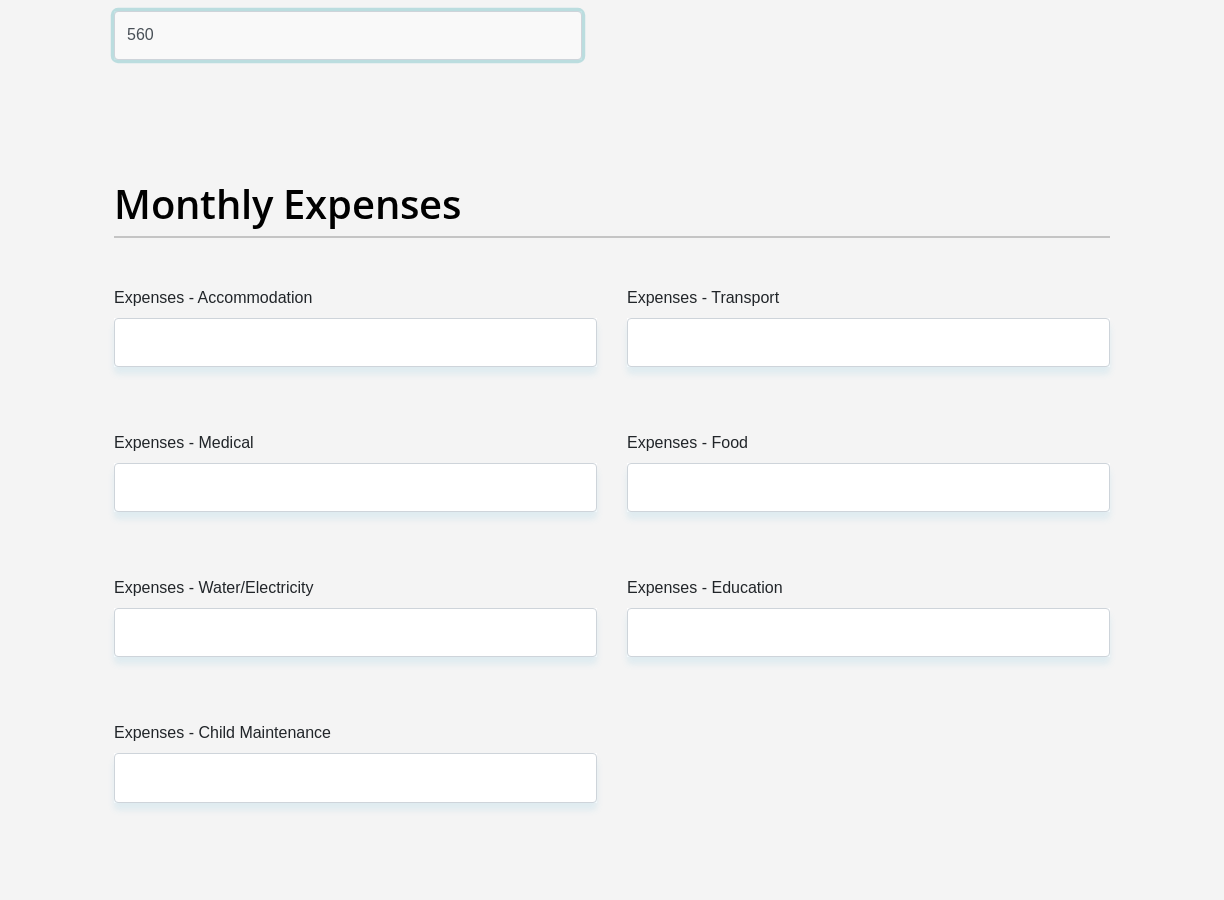 type on "560" 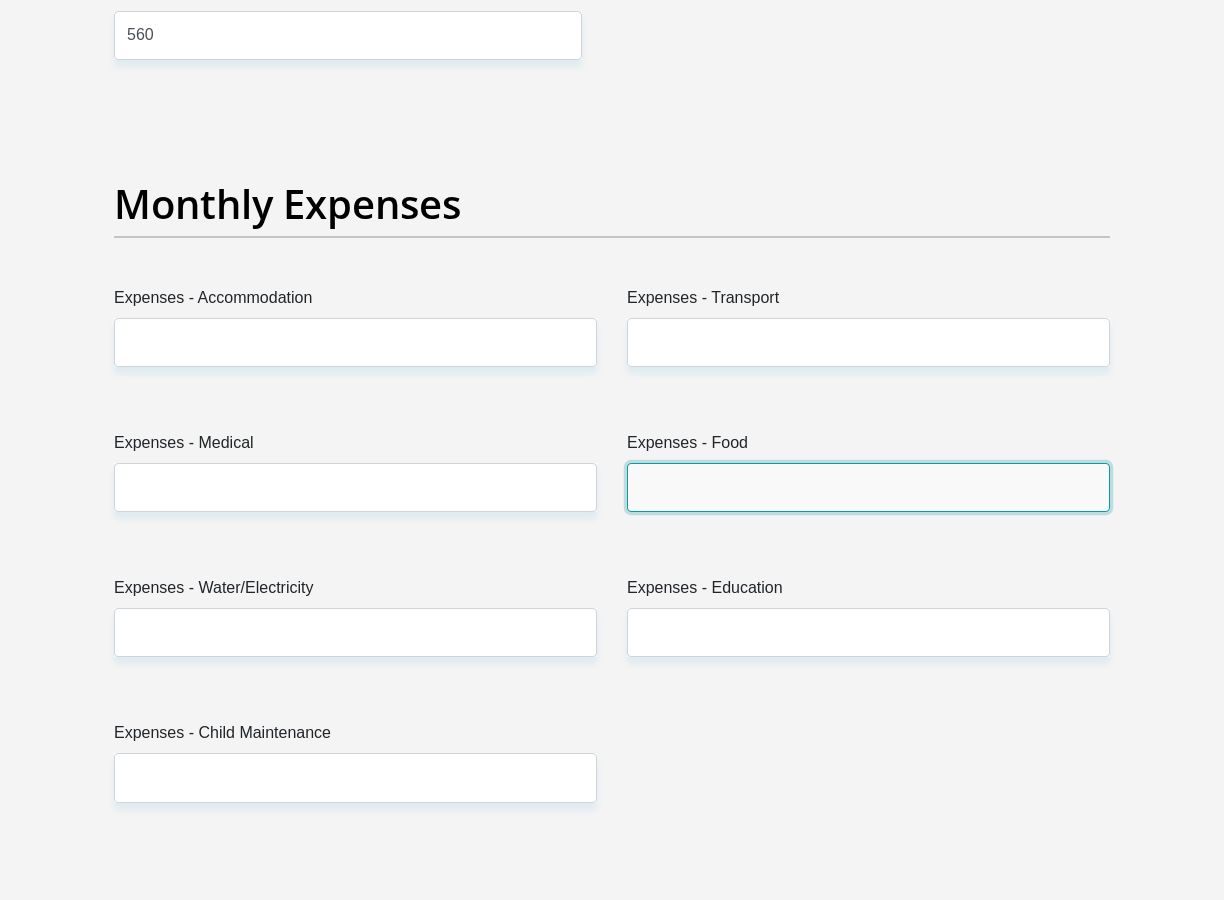click on "Expenses - Food" at bounding box center (868, 487) 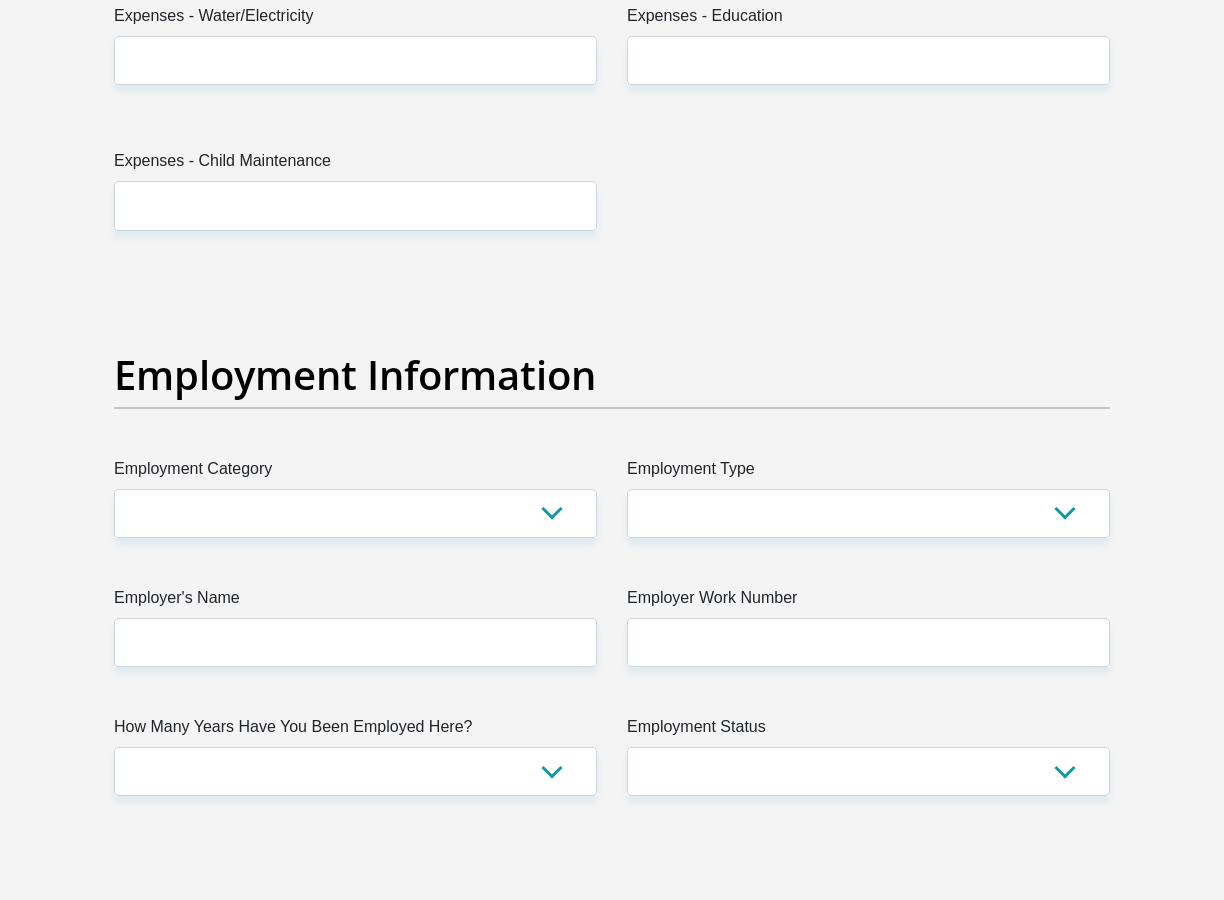 scroll, scrollTop: 3400, scrollLeft: 0, axis: vertical 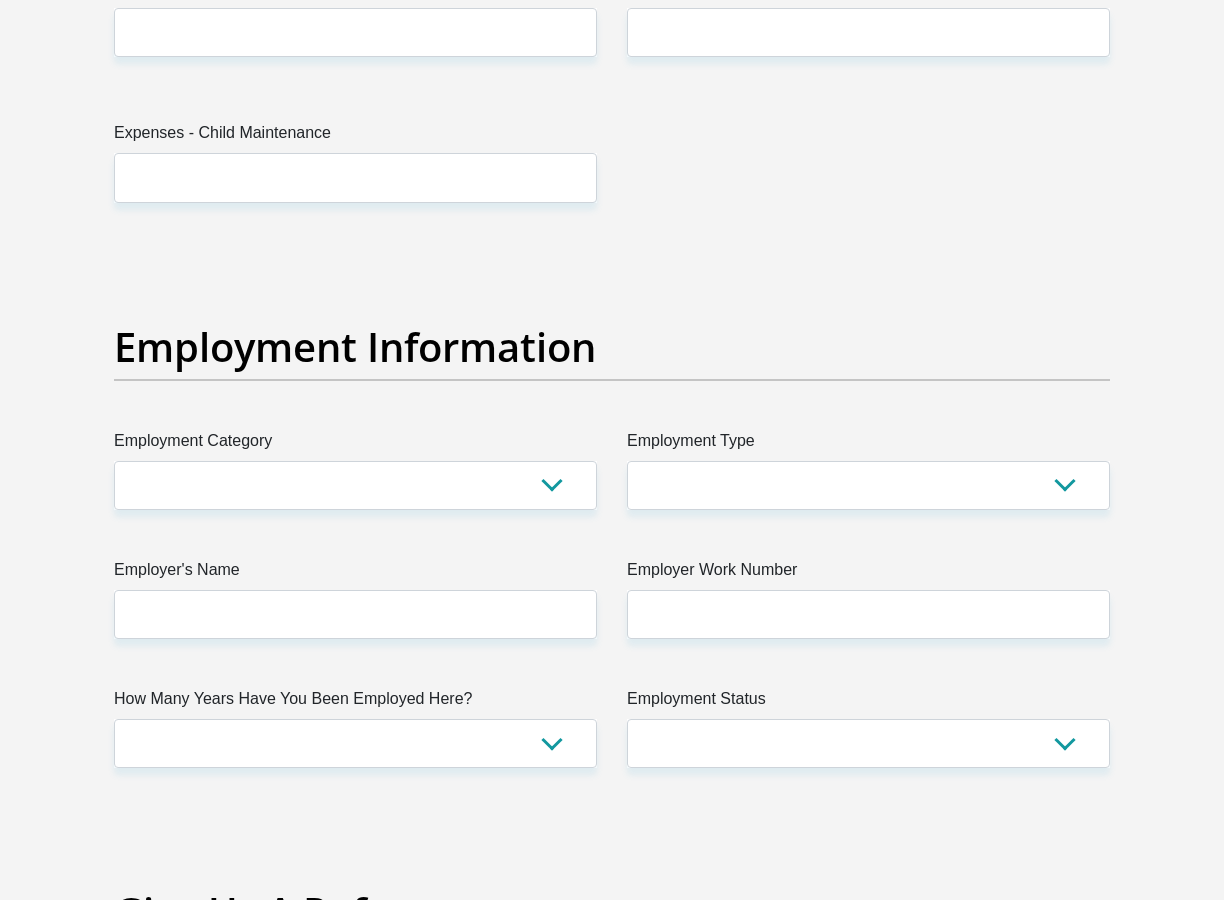 type on "400" 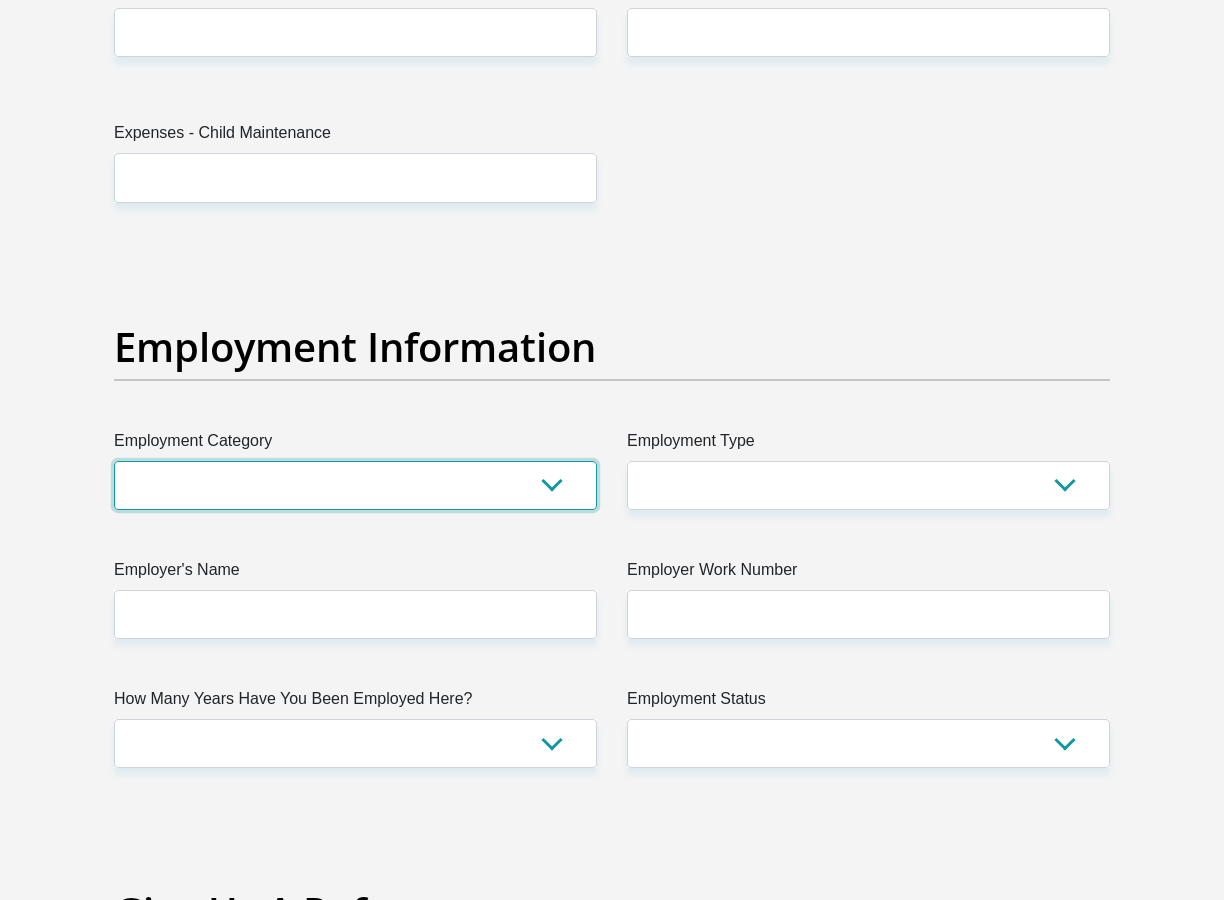 click on "AGRICULTURE
ALCOHOL & TOBACCO
CONSTRUCTION MATERIALS
METALLURGY
EQUIPMENT FOR RENEWABLE ENERGY
SPECIALIZED CONTRACTORS
CAR
GAMING (INCL. INTERNET
OTHER WHOLESALE
UNLICENSED PHARMACEUTICALS
CURRENCY EXCHANGE HOUSES
OTHER FINANCIAL INSTITUTIONS & INSURANCE
REAL ESTATE AGENTS
OIL & GAS
OTHER MATERIALS (E.G. IRON ORE)
PRECIOUS STONES & PRECIOUS METALS
POLITICAL ORGANIZATIONS
RELIGIOUS ORGANIZATIONS(NOT SECTS)
ACTI. HAVING BUSINESS DEAL WITH PUBLIC ADMINISTRATION
LAUNDROMATS" at bounding box center (355, 485) 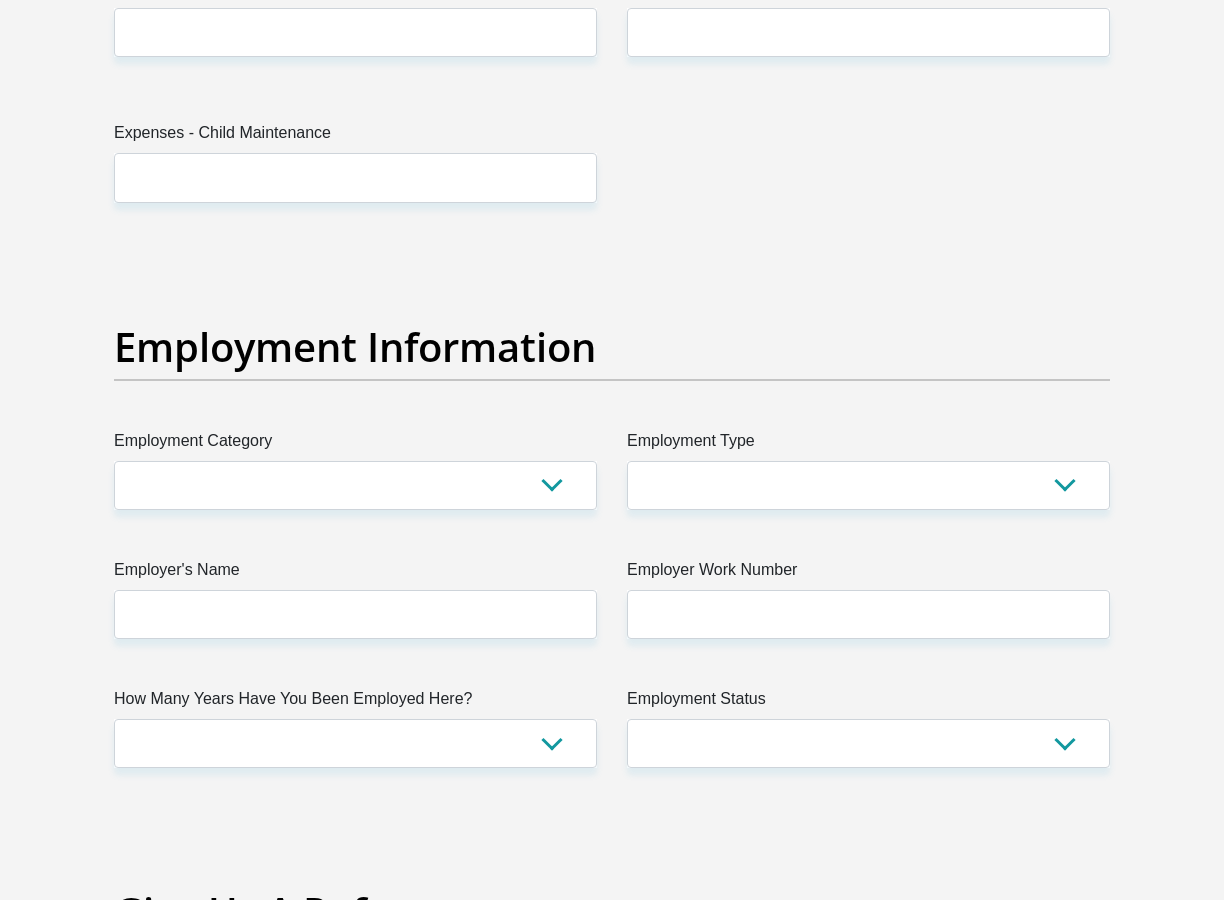 click on "Title
Mr
Ms
Mrs
Dr
Other
First Name
Dineo
Surname
Mugwena
ID Number
0304140713088
Please input valid ID number
Race
Black
Coloured
Indian
White
Other
Contact Number
0672188452
Please input valid contact number
Nationality
South Africa
Afghanistan
Aland Islands  Albania  Algeria" at bounding box center (612, 241) 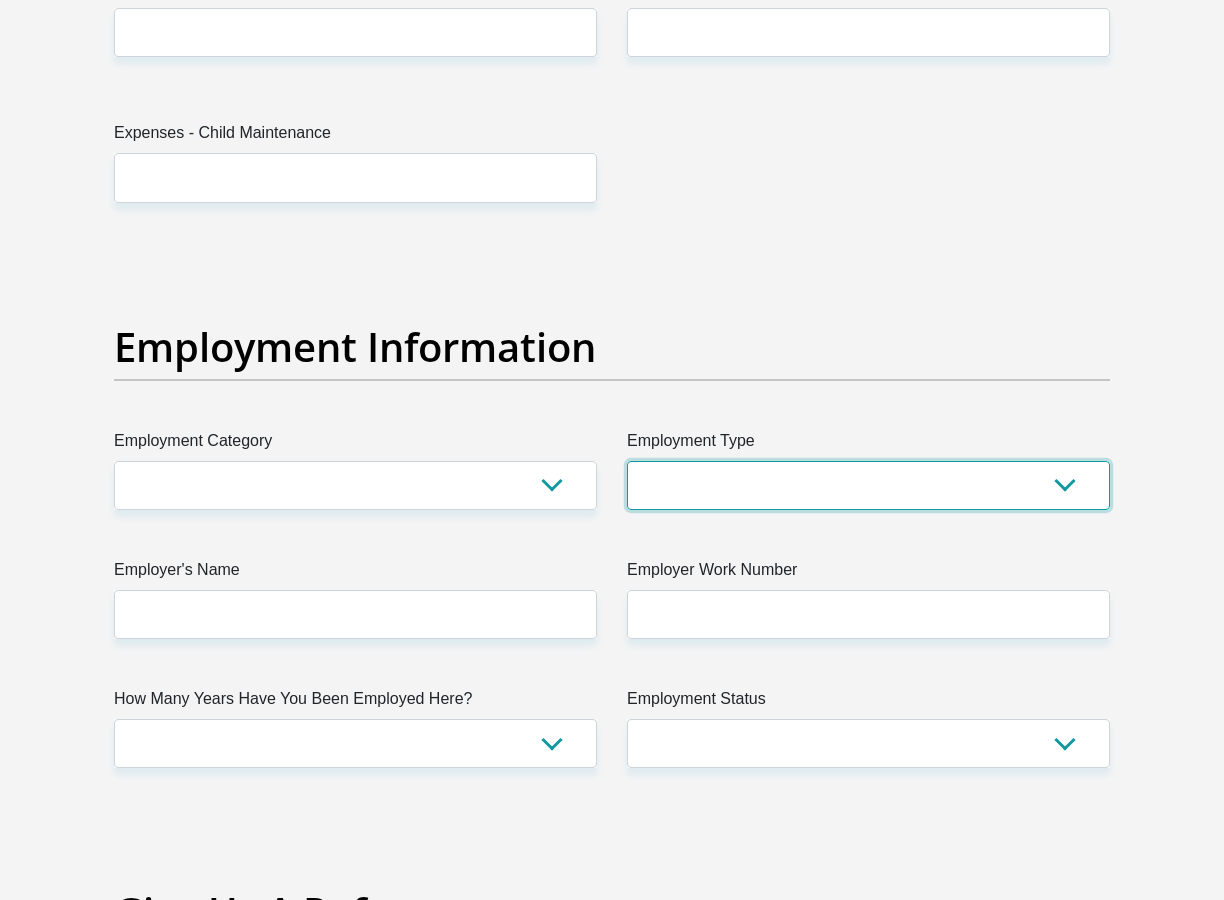 click on "College/Lecturer
Craft Seller
Creative
Driver
Executive
Farmer
Forces - Non Commissioned
Forces - Officer
Hawker
Housewife
Labourer
Licenced Professional
Manager
Miner
Non Licenced Professional
Office Staff/Clerk
Outside Worker
Pensioner
Permanent Teacher
Production/Manufacturing
Sales
Self-Employed
Semi-Professional Worker
Service Industry  Social Worker  Student" at bounding box center (868, 485) 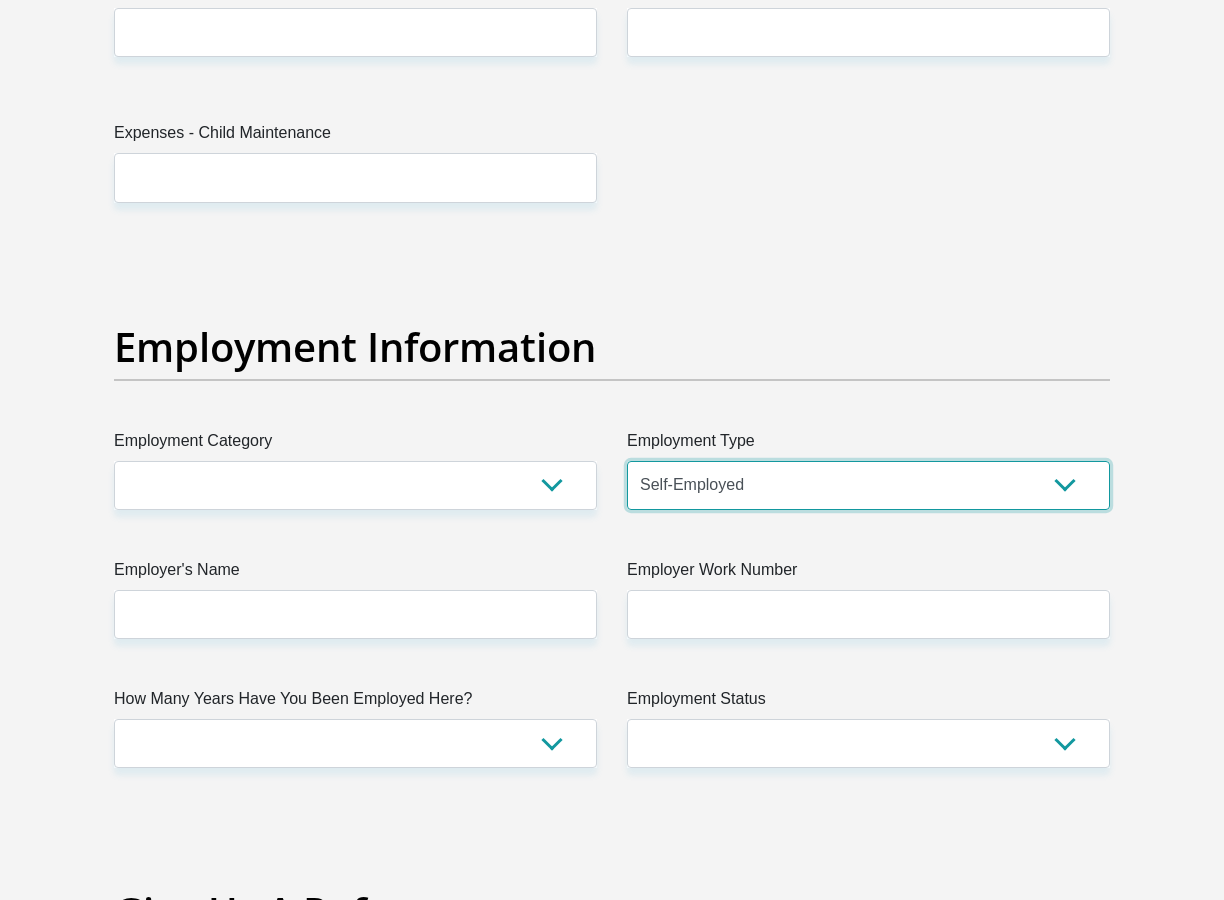 click on "College/Lecturer
Craft Seller
Creative
Driver
Executive
Farmer
Forces - Non Commissioned
Forces - Officer
Hawker
Housewife
Labourer
Licenced Professional
Manager
Miner
Non Licenced Professional
Office Staff/Clerk
Outside Worker
Pensioner
Permanent Teacher
Production/Manufacturing
Sales
Self-Employed
Semi-Professional Worker
Service Industry  Social Worker  Student" at bounding box center (868, 485) 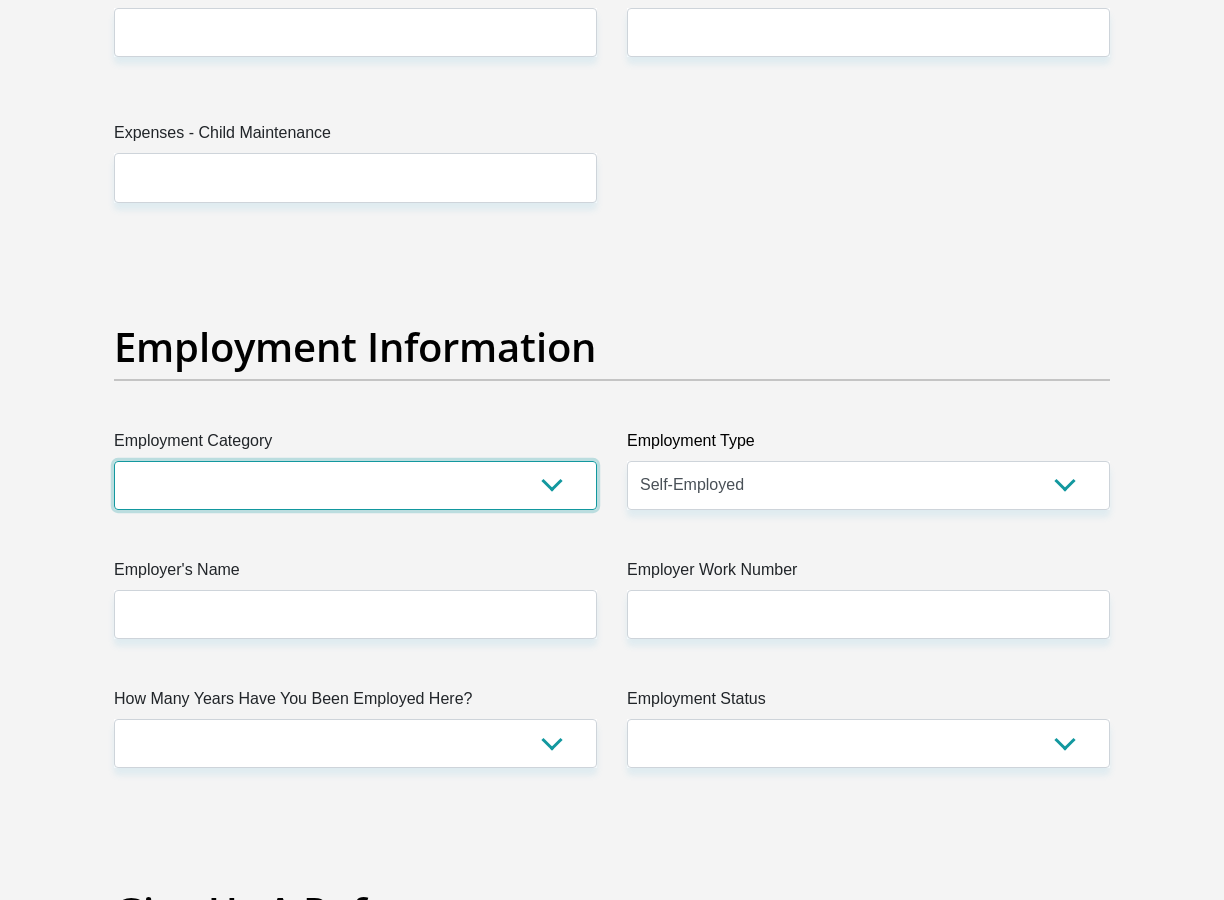 click on "AGRICULTURE
ALCOHOL & TOBACCO
CONSTRUCTION MATERIALS
METALLURGY
EQUIPMENT FOR RENEWABLE ENERGY
SPECIALIZED CONTRACTORS
CAR
GAMING (INCL. INTERNET
OTHER WHOLESALE
UNLICENSED PHARMACEUTICALS
CURRENCY EXCHANGE HOUSES
OTHER FINANCIAL INSTITUTIONS & INSURANCE
REAL ESTATE AGENTS
OIL & GAS
OTHER MATERIALS (E.G. IRON ORE)
PRECIOUS STONES & PRECIOUS METALS
POLITICAL ORGANIZATIONS
RELIGIOUS ORGANIZATIONS(NOT SECTS)
ACTI. HAVING BUSINESS DEAL WITH PUBLIC ADMINISTRATION
LAUNDROMATS" at bounding box center (355, 485) 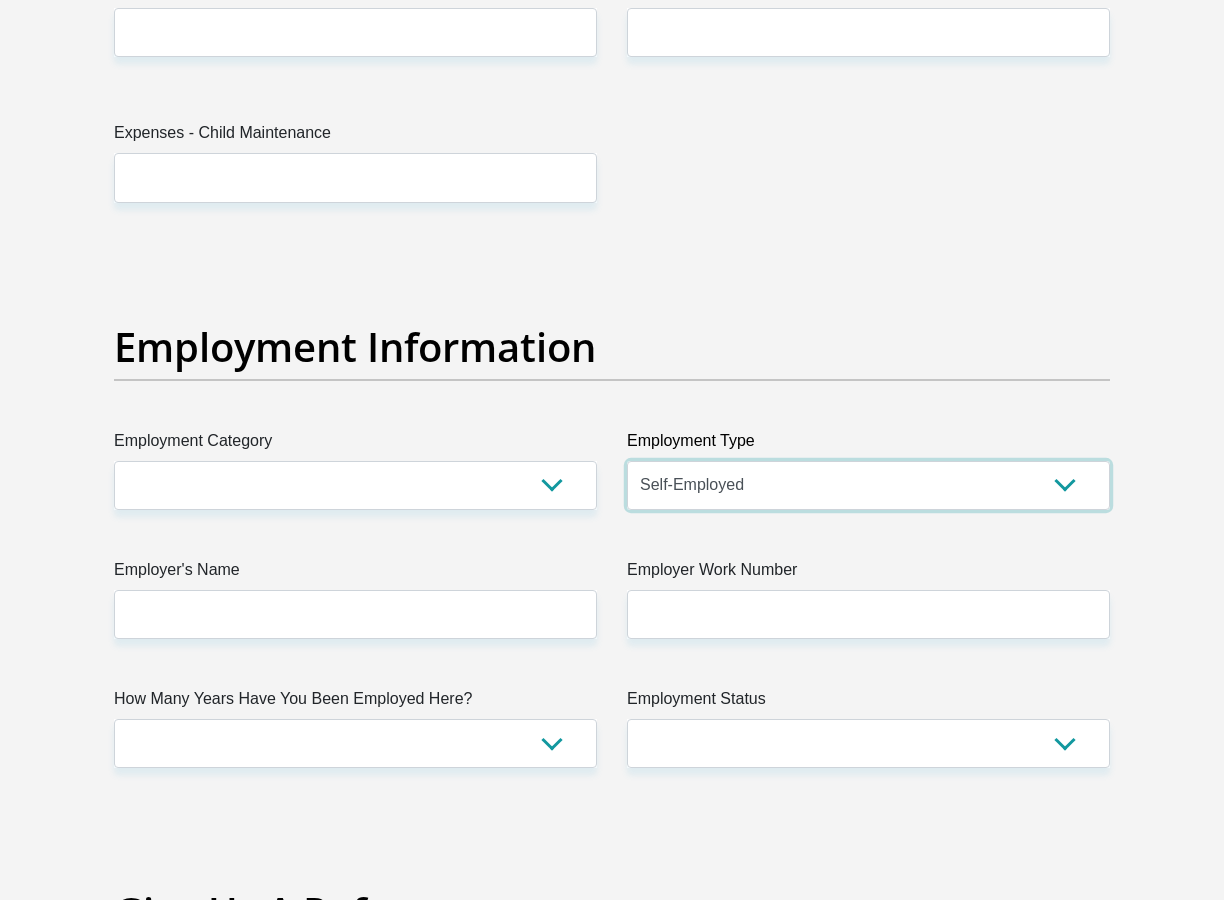click on "College/Lecturer
Craft Seller
Creative
Driver
Executive
Farmer
Forces - Non Commissioned
Forces - Officer
Hawker
Housewife
Labourer
Licenced Professional
Manager
Miner
Non Licenced Professional
Office Staff/Clerk
Outside Worker
Pensioner
Permanent Teacher
Production/Manufacturing
Sales
Self-Employed
Semi-Professional Worker
Service Industry  Social Worker  Student" at bounding box center (868, 485) 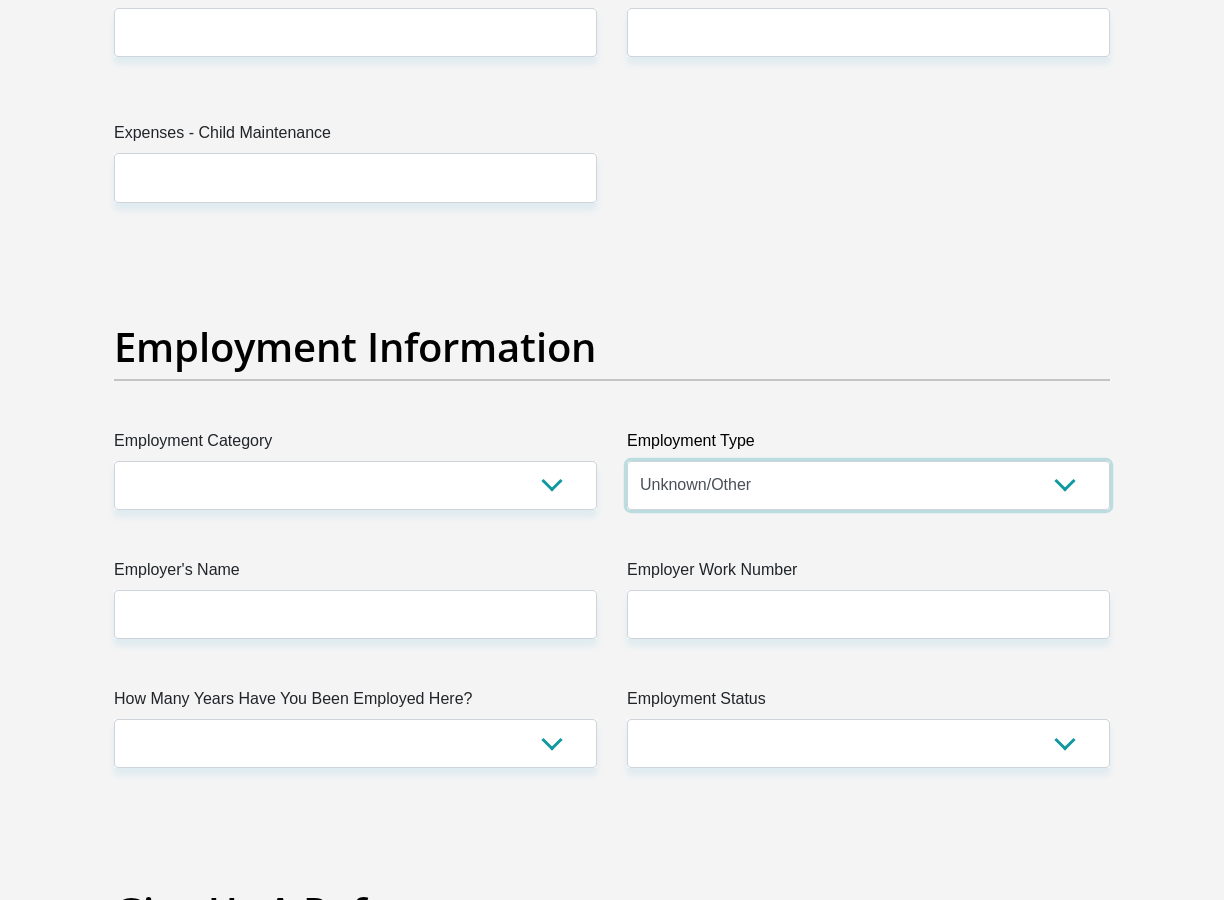 click on "College/Lecturer
Craft Seller
Creative
Driver
Executive
Farmer
Forces - Non Commissioned
Forces - Officer
Hawker
Housewife
Labourer
Licenced Professional
Manager
Miner
Non Licenced Professional
Office Staff/Clerk
Outside Worker
Pensioner
Permanent Teacher
Production/Manufacturing
Sales
Self-Employed
Semi-Professional Worker
Service Industry  Social Worker  Student" at bounding box center [868, 485] 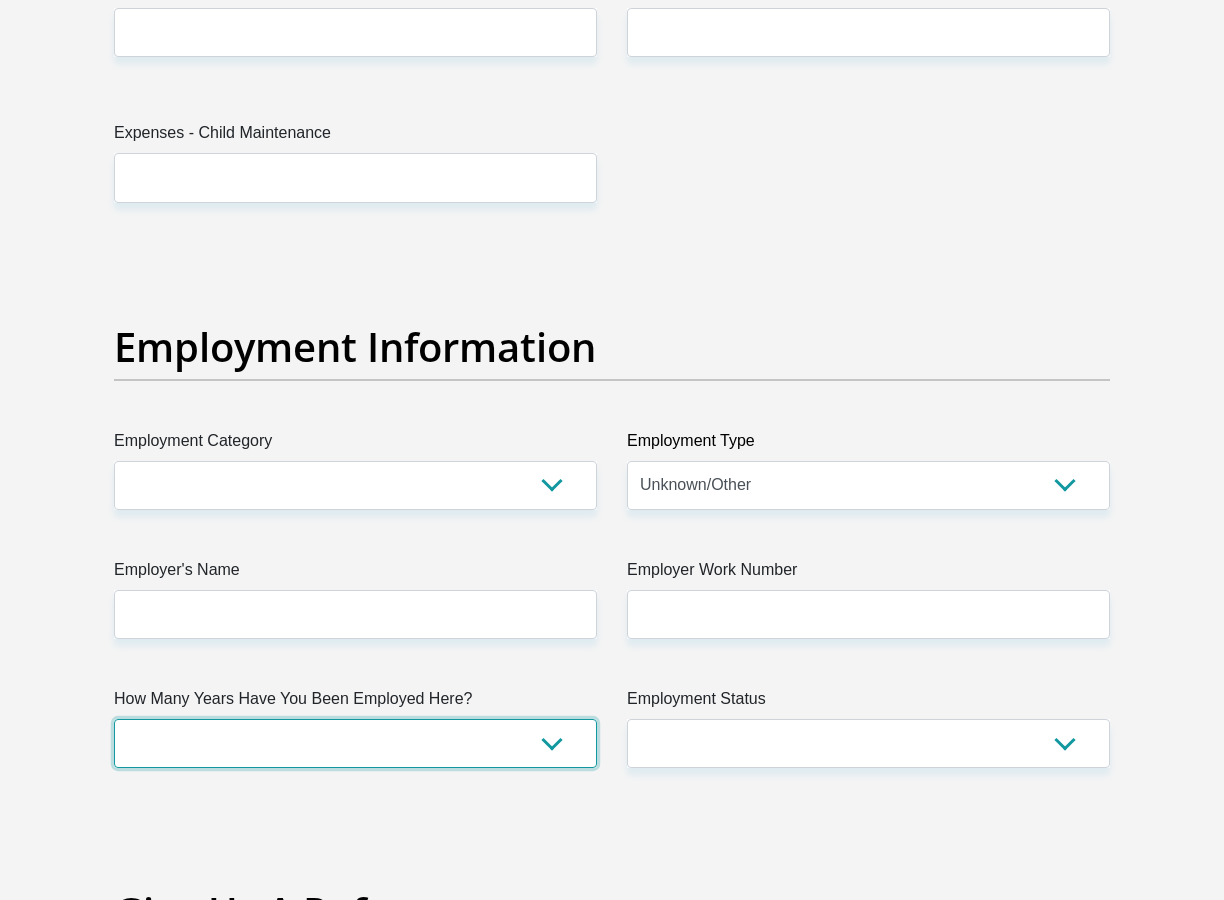 click on "less than 1 year
1-3 years
3-5 years
5+ years" at bounding box center (355, 743) 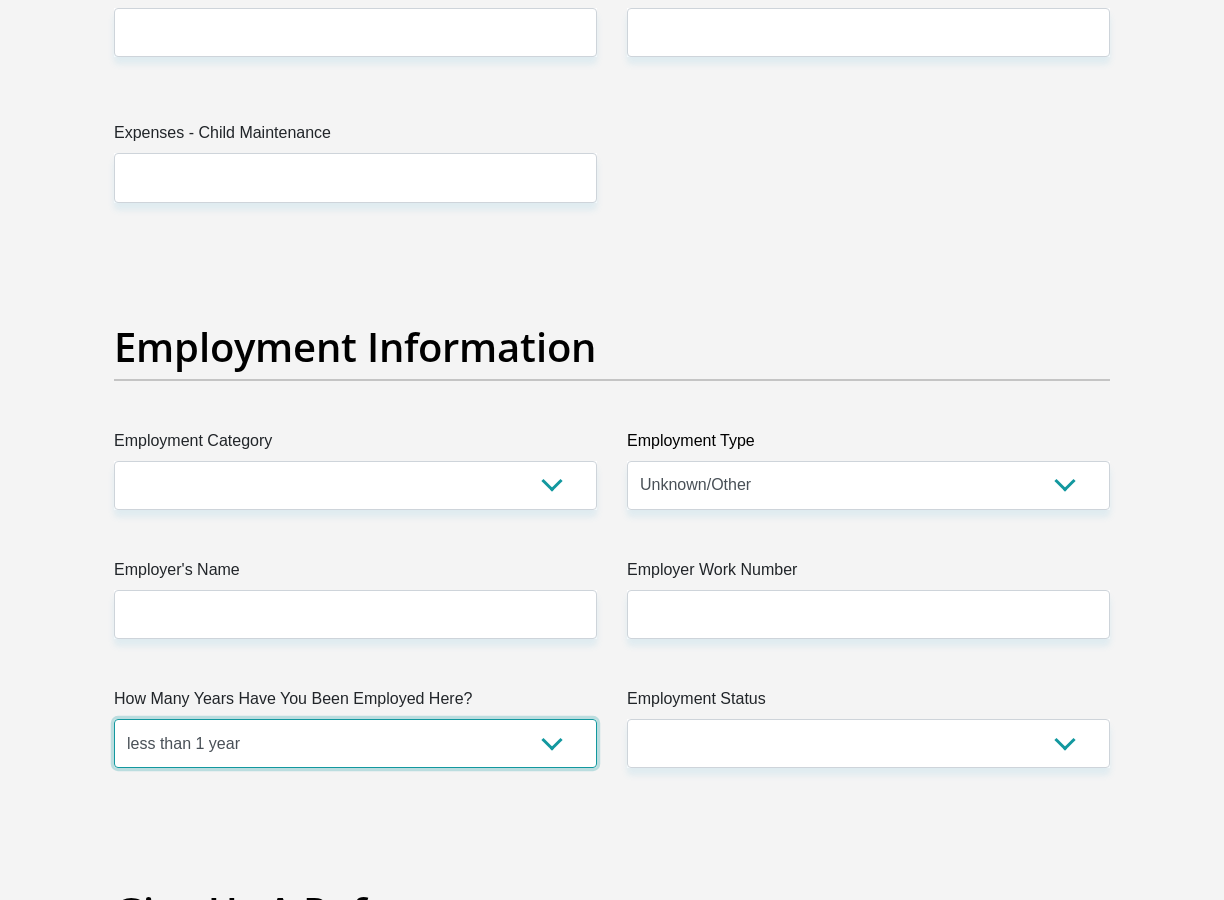 click on "less than 1 year
1-3 years
3-5 years
5+ years" at bounding box center (355, 743) 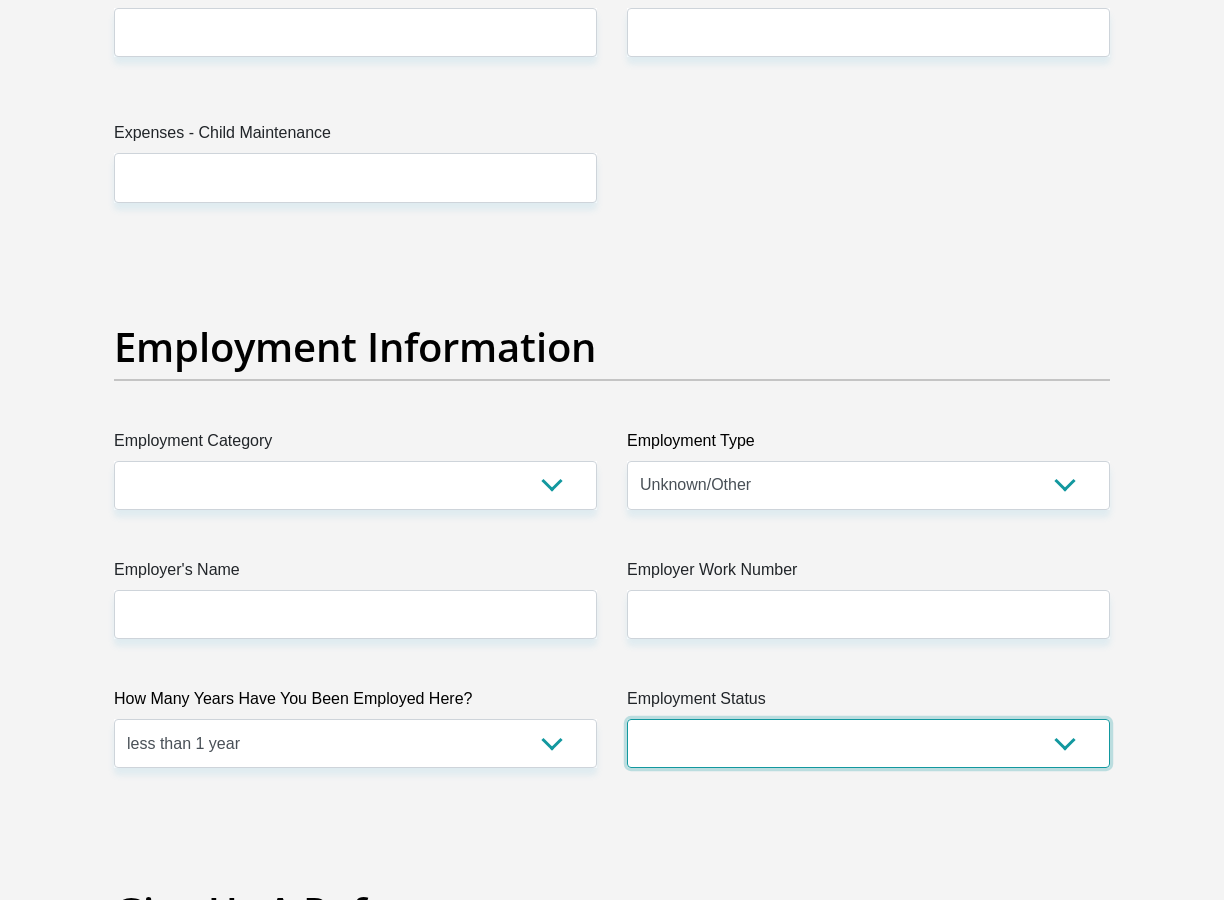 click on "Permanent/Full-time
Part-time/Casual
Contract Worker
Self-Employed
Housewife
Retired
Student
Medically Boarded
Disability
Unemployed" at bounding box center (868, 743) 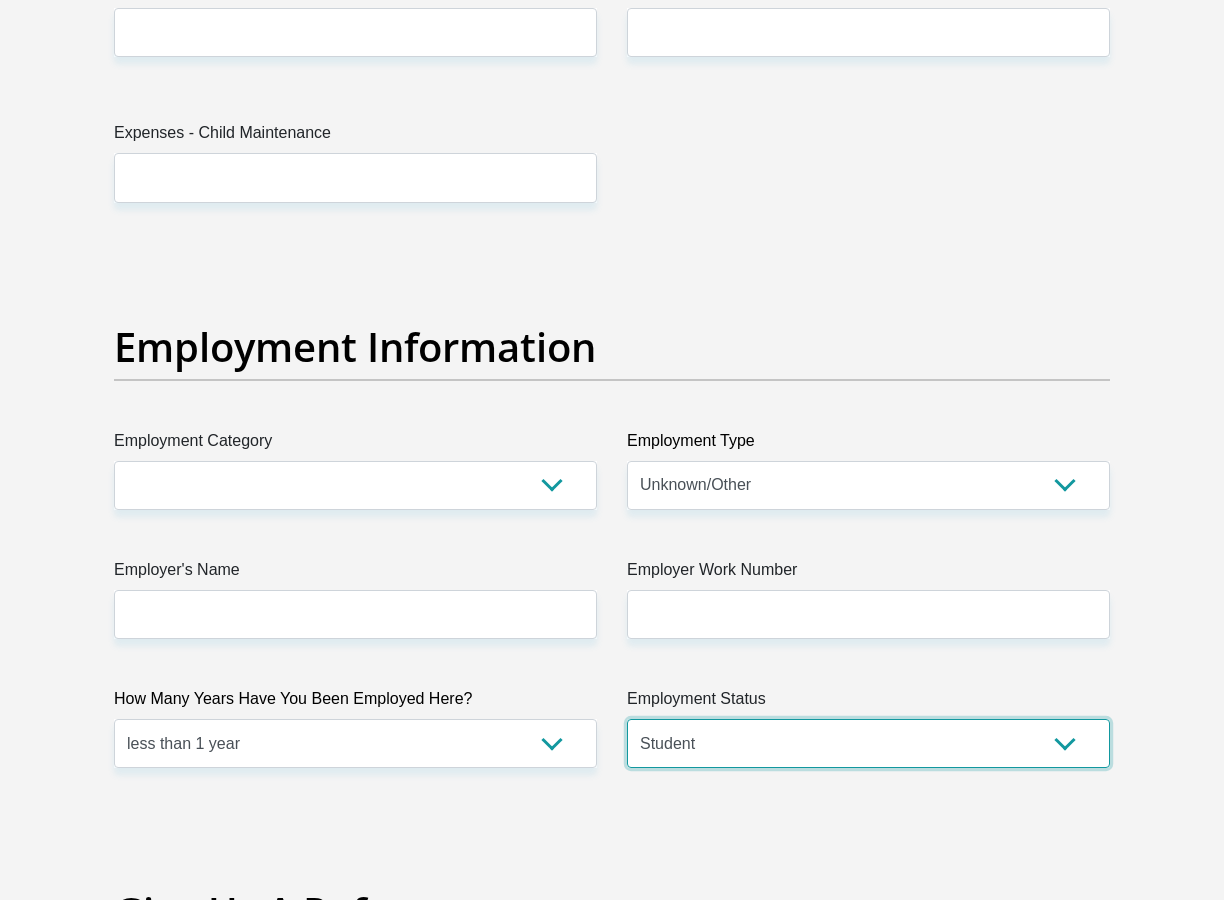 click on "Permanent/Full-time
Part-time/Casual
Contract Worker
Self-Employed
Housewife
Retired
Student
Medically Boarded
Disability
Unemployed" at bounding box center [868, 743] 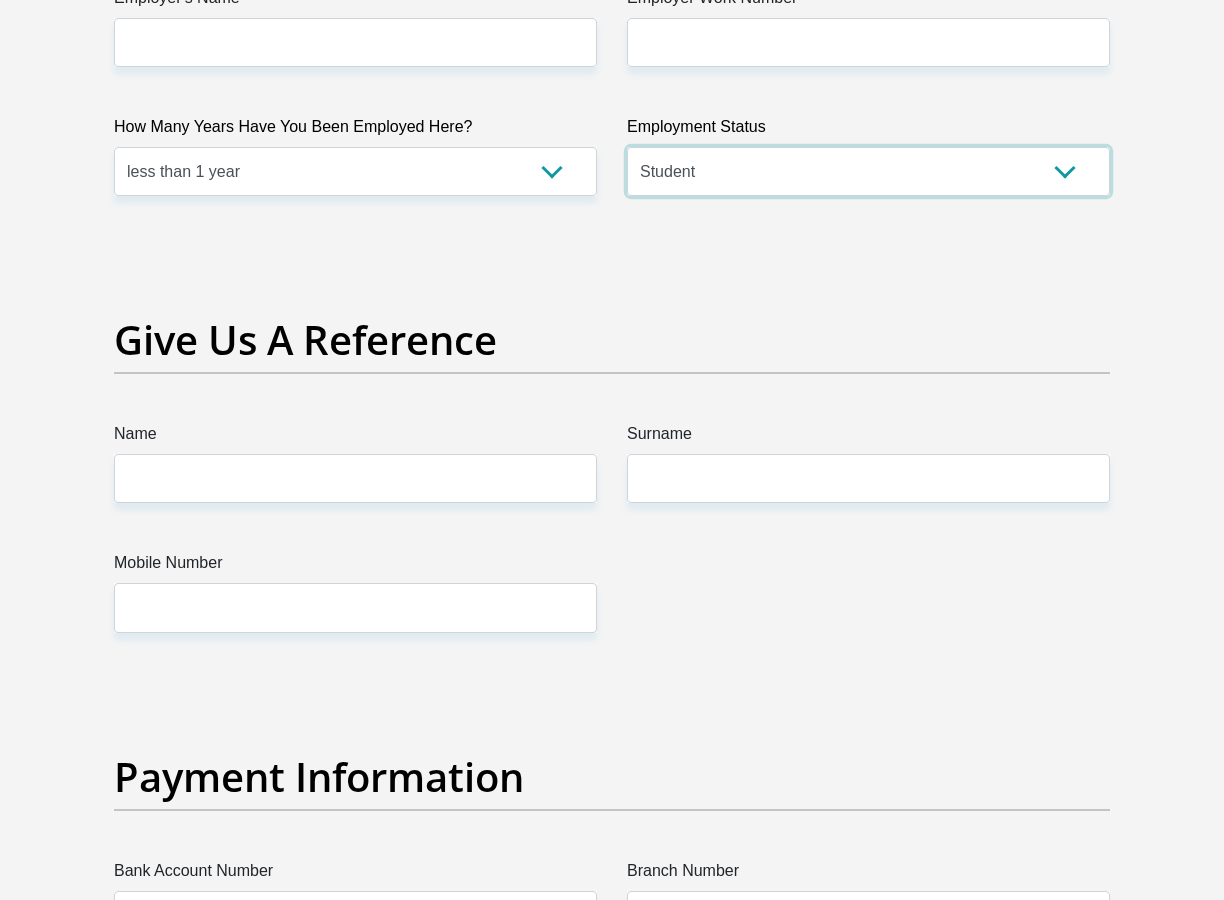 scroll, scrollTop: 4000, scrollLeft: 0, axis: vertical 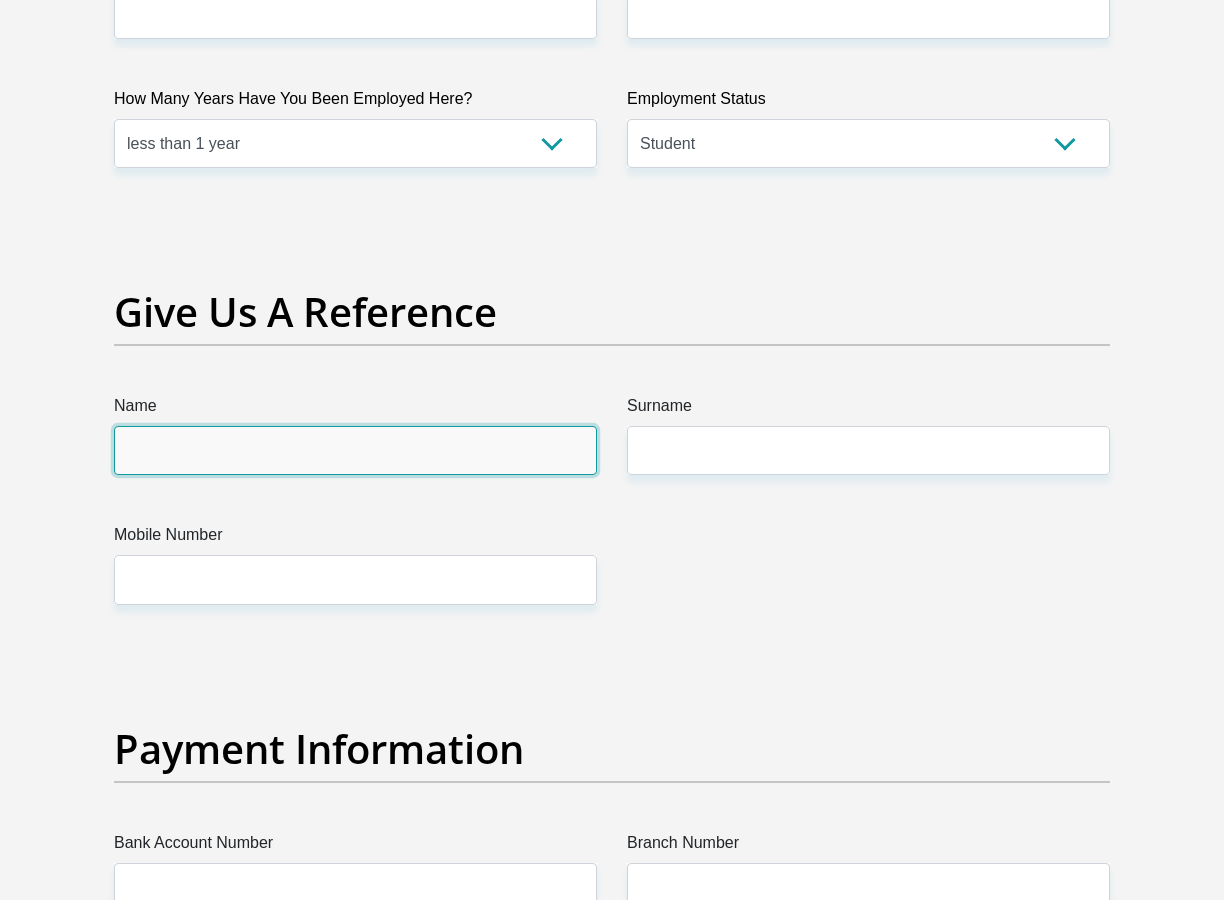 click on "Name" at bounding box center (355, 450) 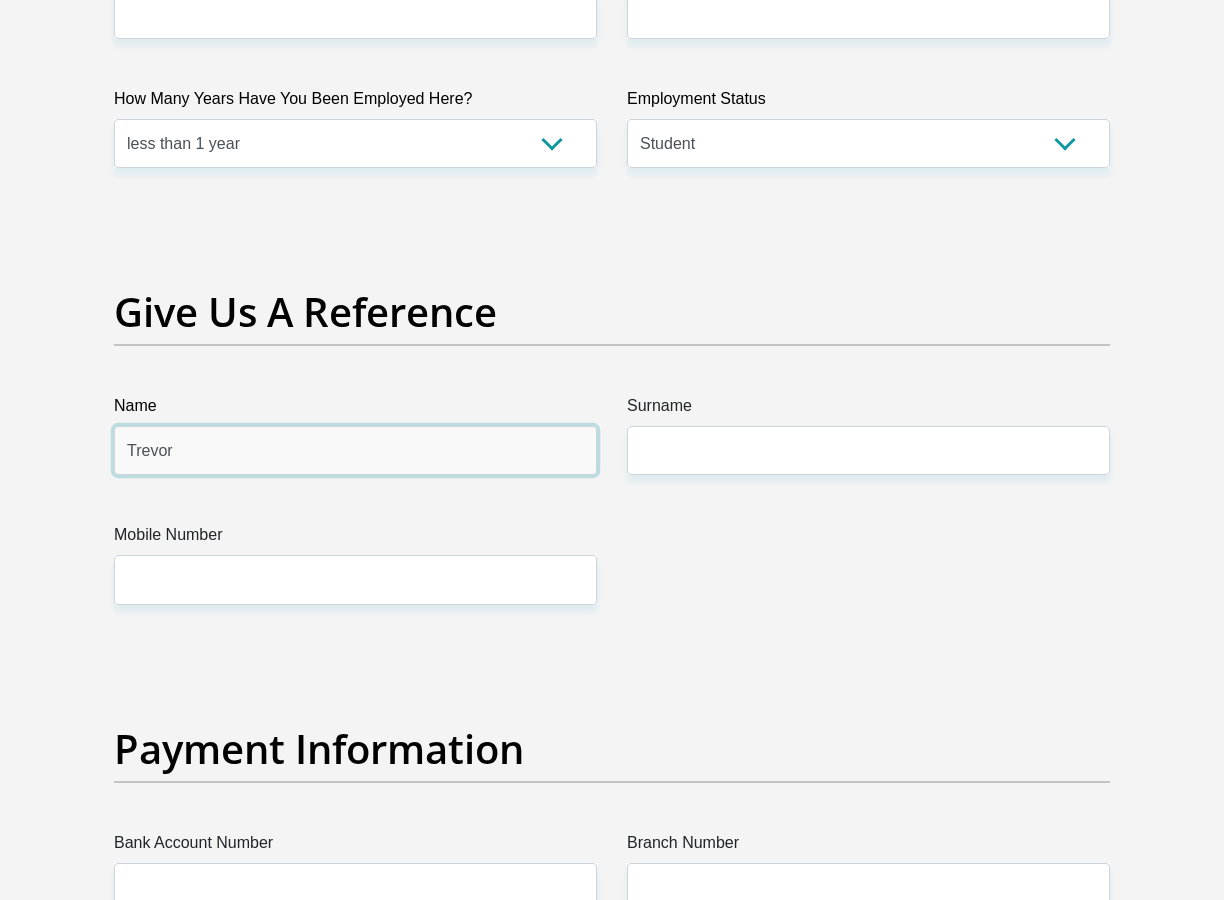 type on "Trevor" 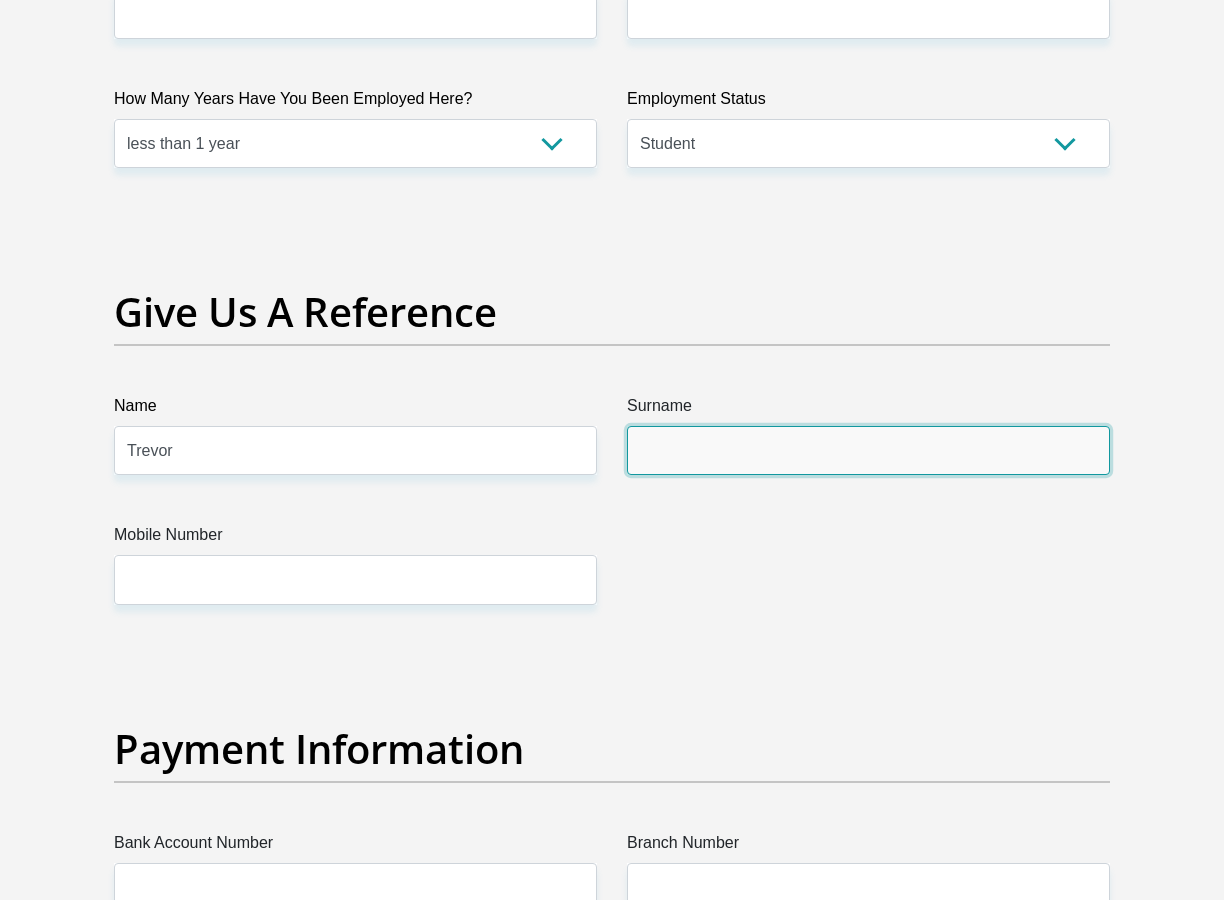 click on "Surname" at bounding box center [868, 450] 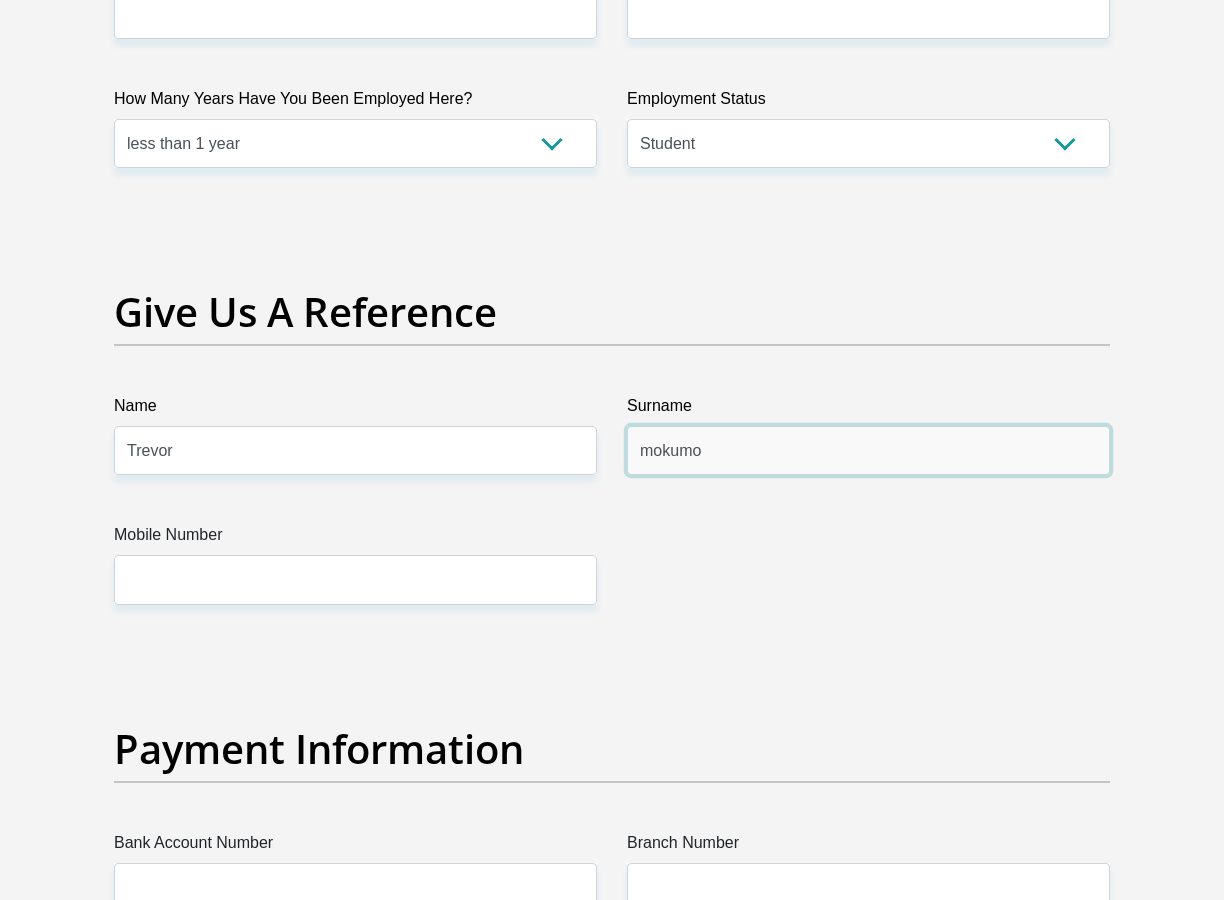type on "mokumo" 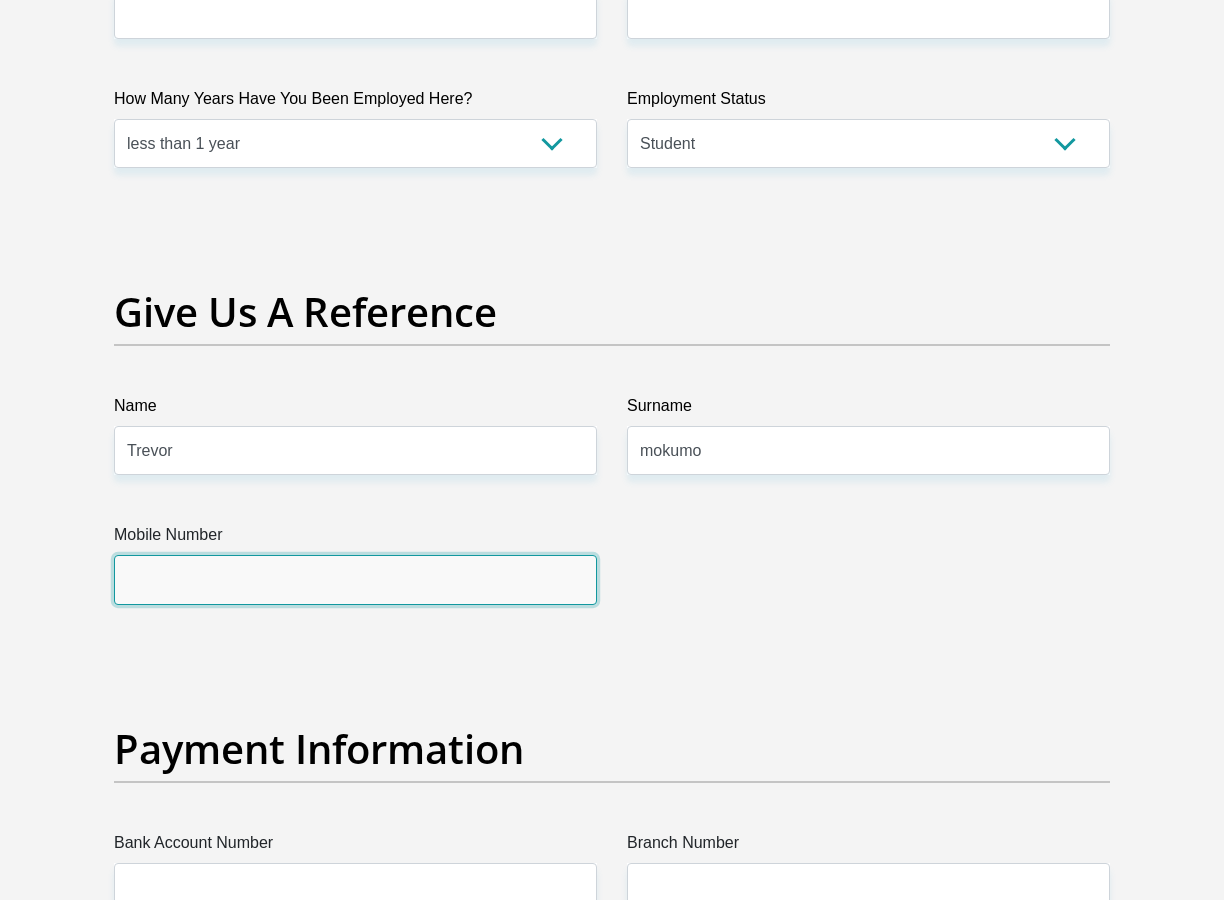 click on "Mobile Number" at bounding box center [355, 579] 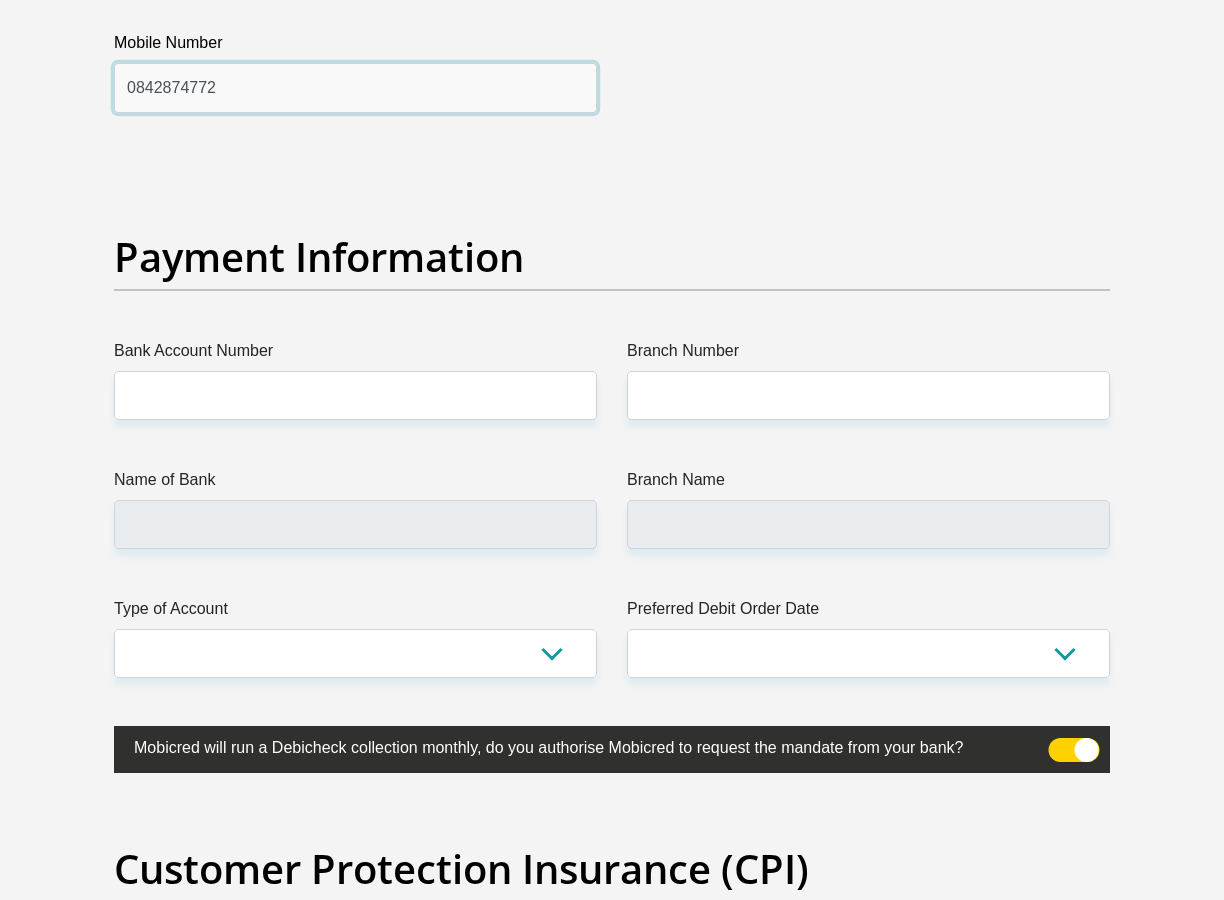 scroll, scrollTop: 4600, scrollLeft: 0, axis: vertical 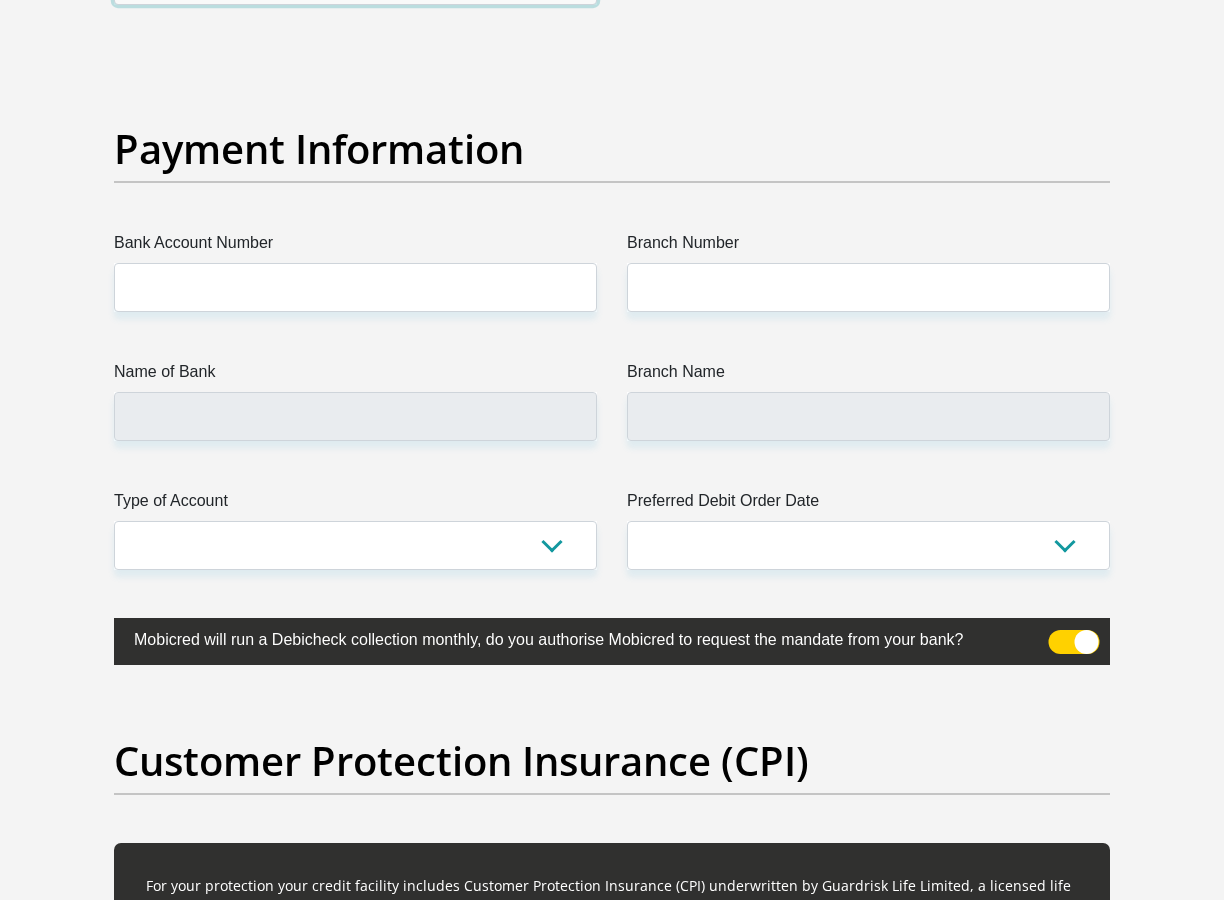 type on "0842874772" 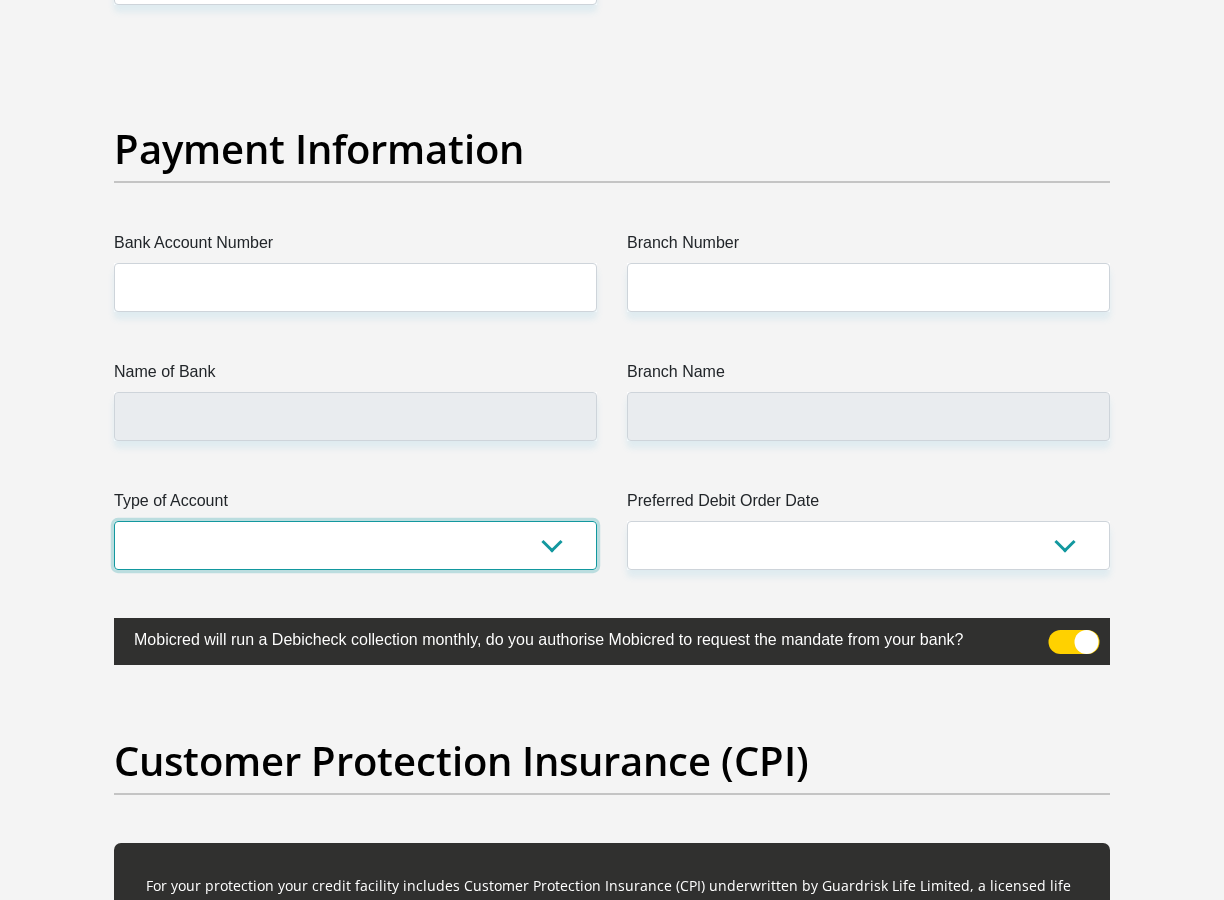 click on "Cheque
Savings" at bounding box center (355, 545) 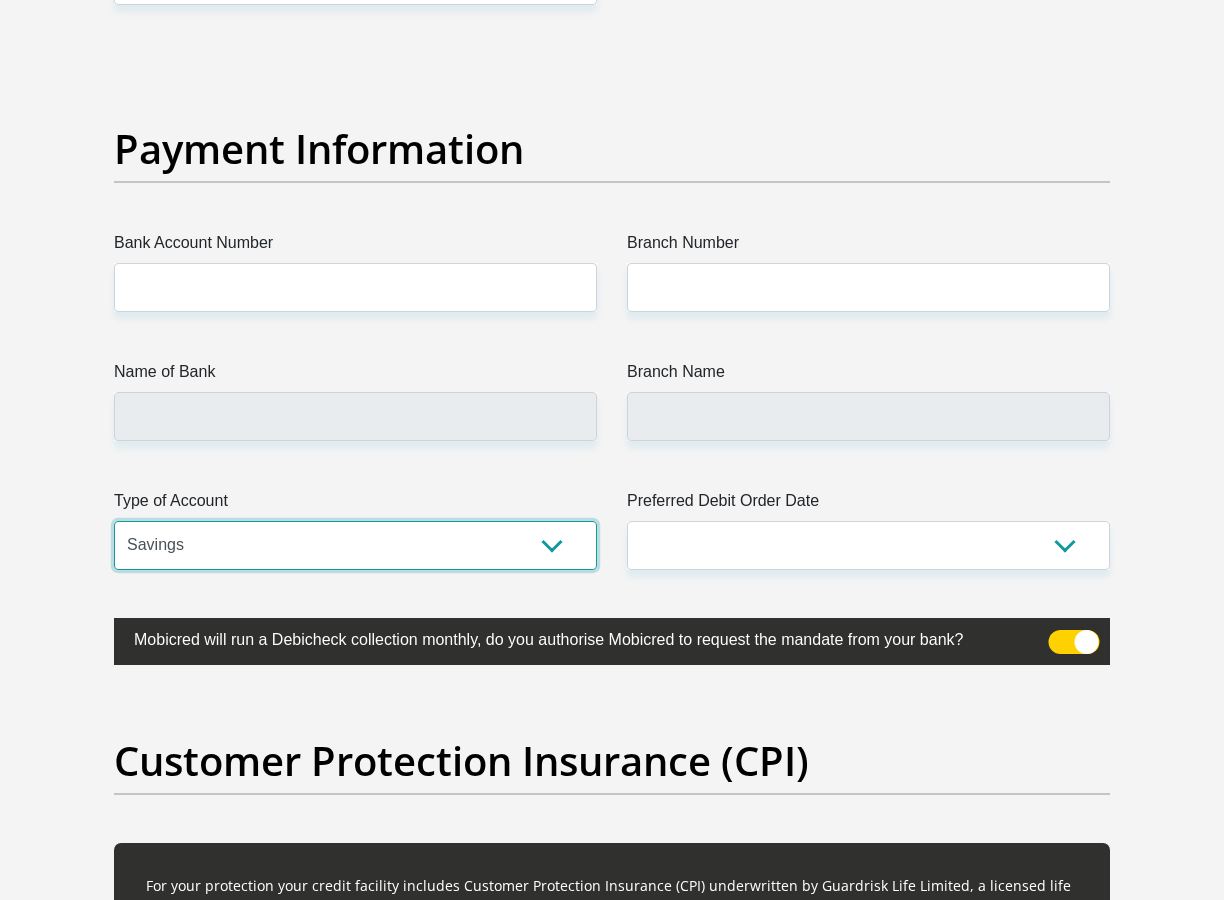 click on "Cheque
Savings" at bounding box center (355, 545) 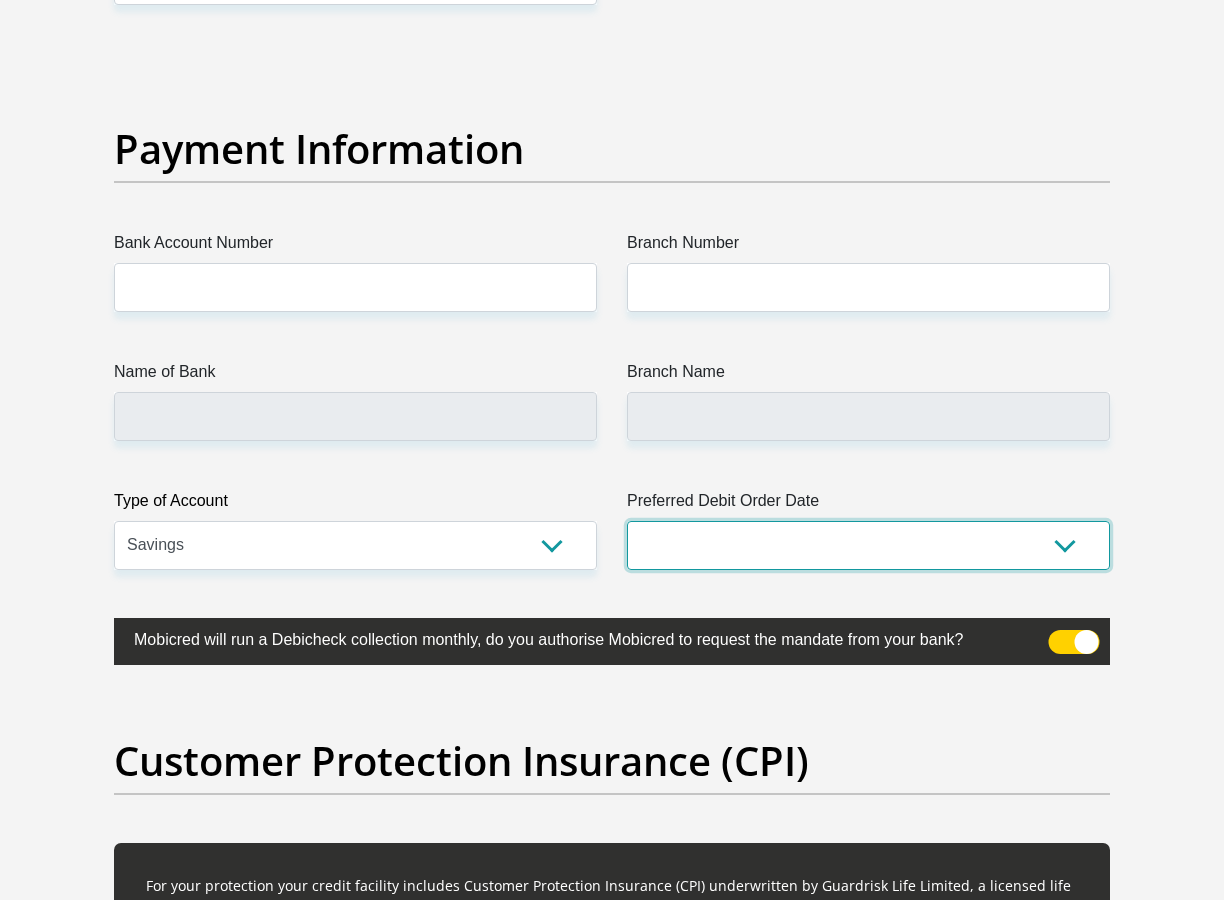click on "1st
2nd
3rd
4th
5th
7th
18th
19th
20th
21st
22nd
23rd
24th
25th
26th
27th
28th
29th
30th" at bounding box center [868, 545] 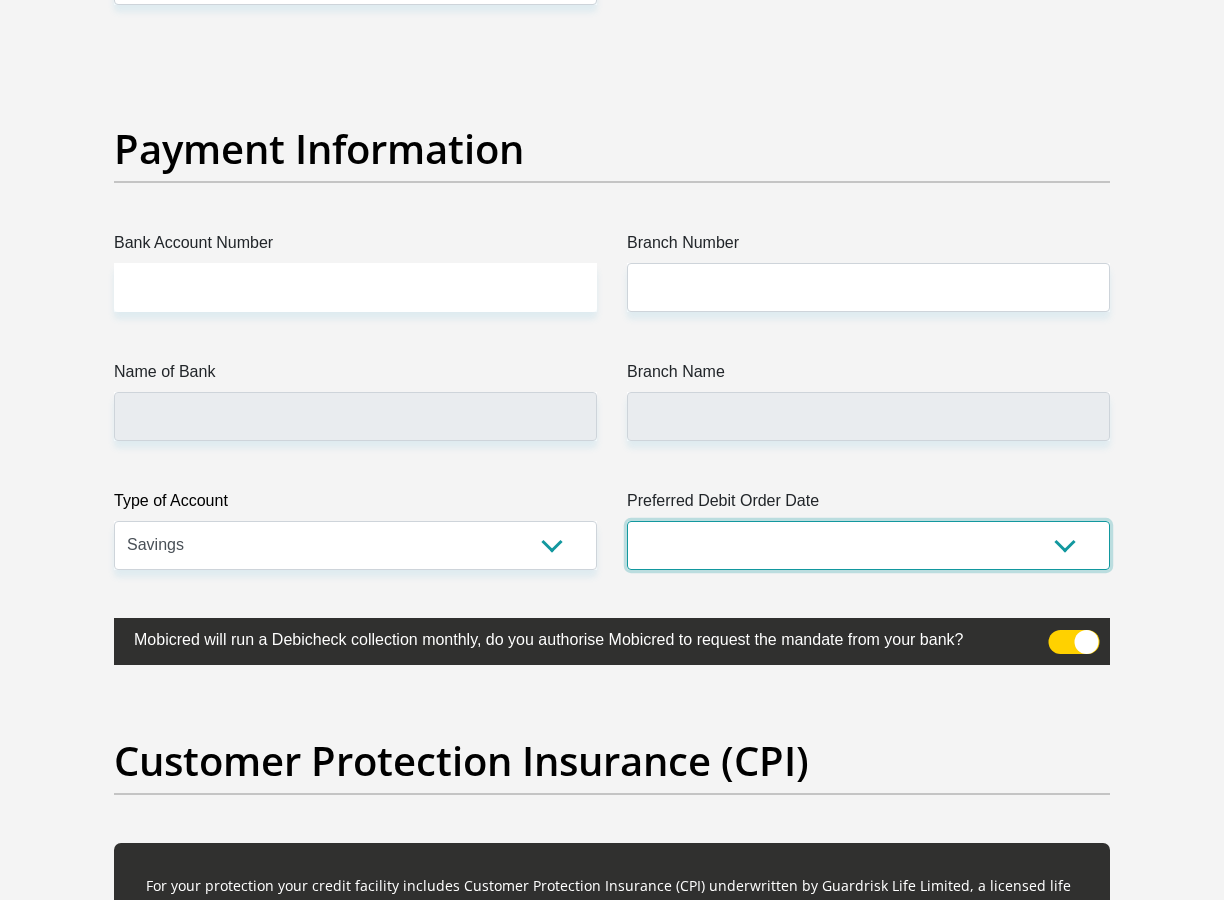 select on "30" 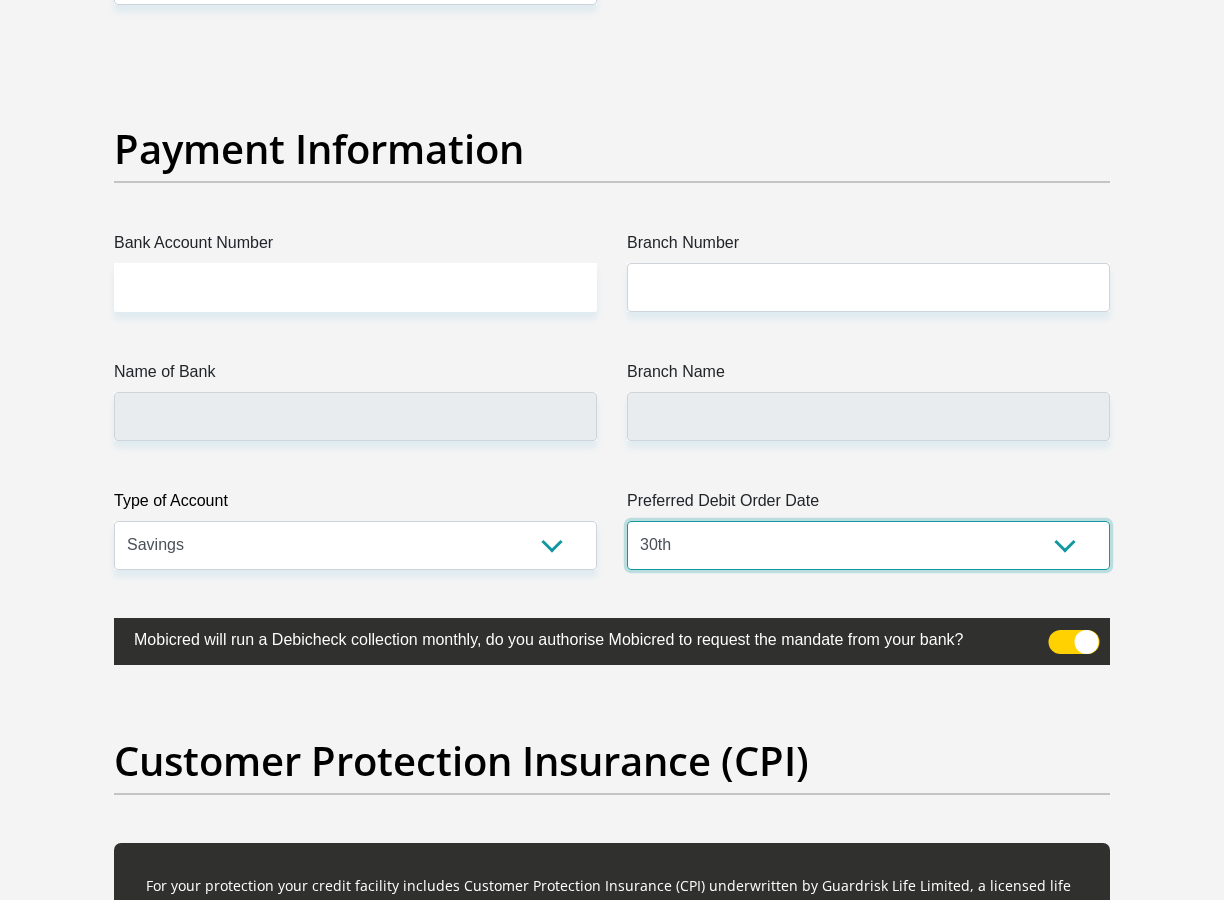 click on "1st
2nd
3rd
4th
5th
7th
18th
19th
20th
21st
22nd
23rd
24th
25th
26th
27th
28th
29th
30th" at bounding box center (868, 545) 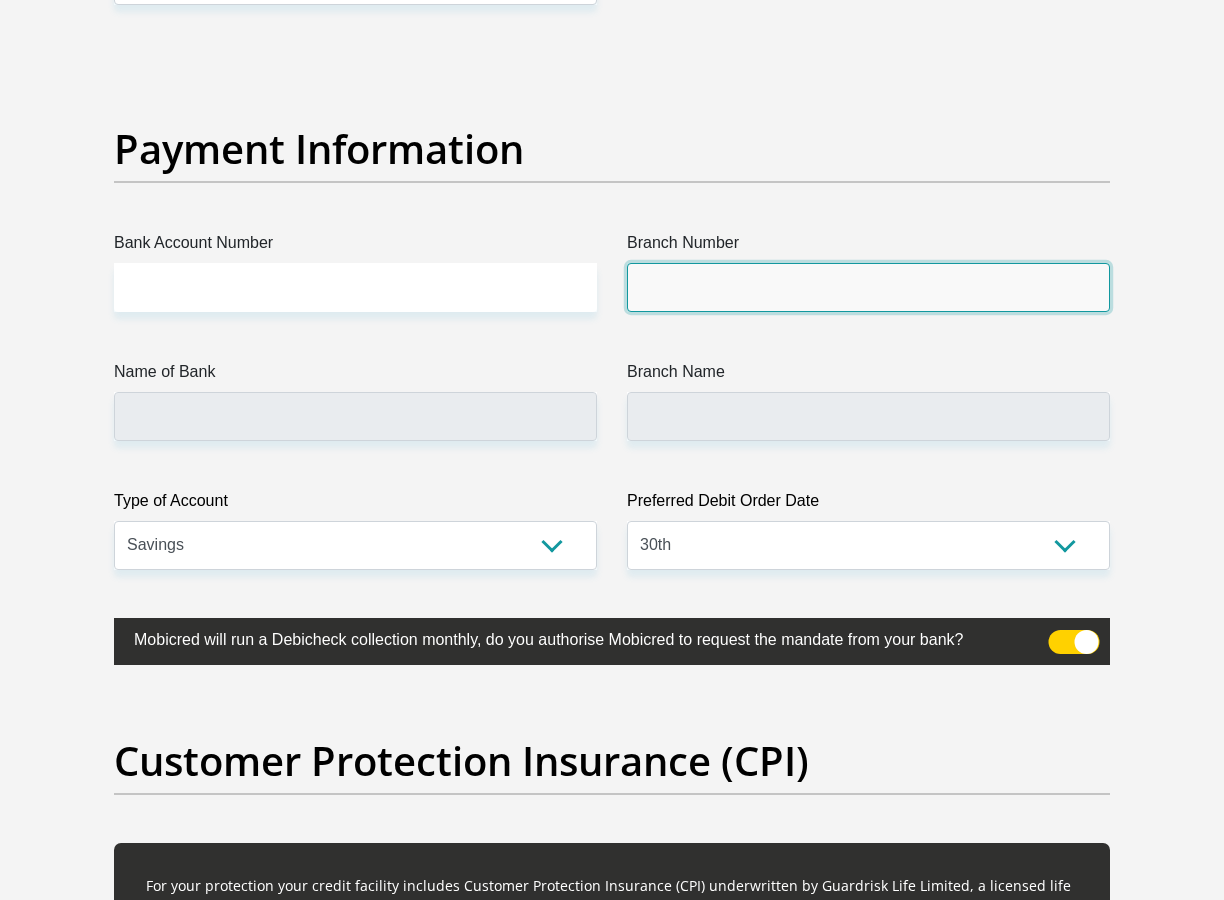 click on "Branch Number" at bounding box center (868, 287) 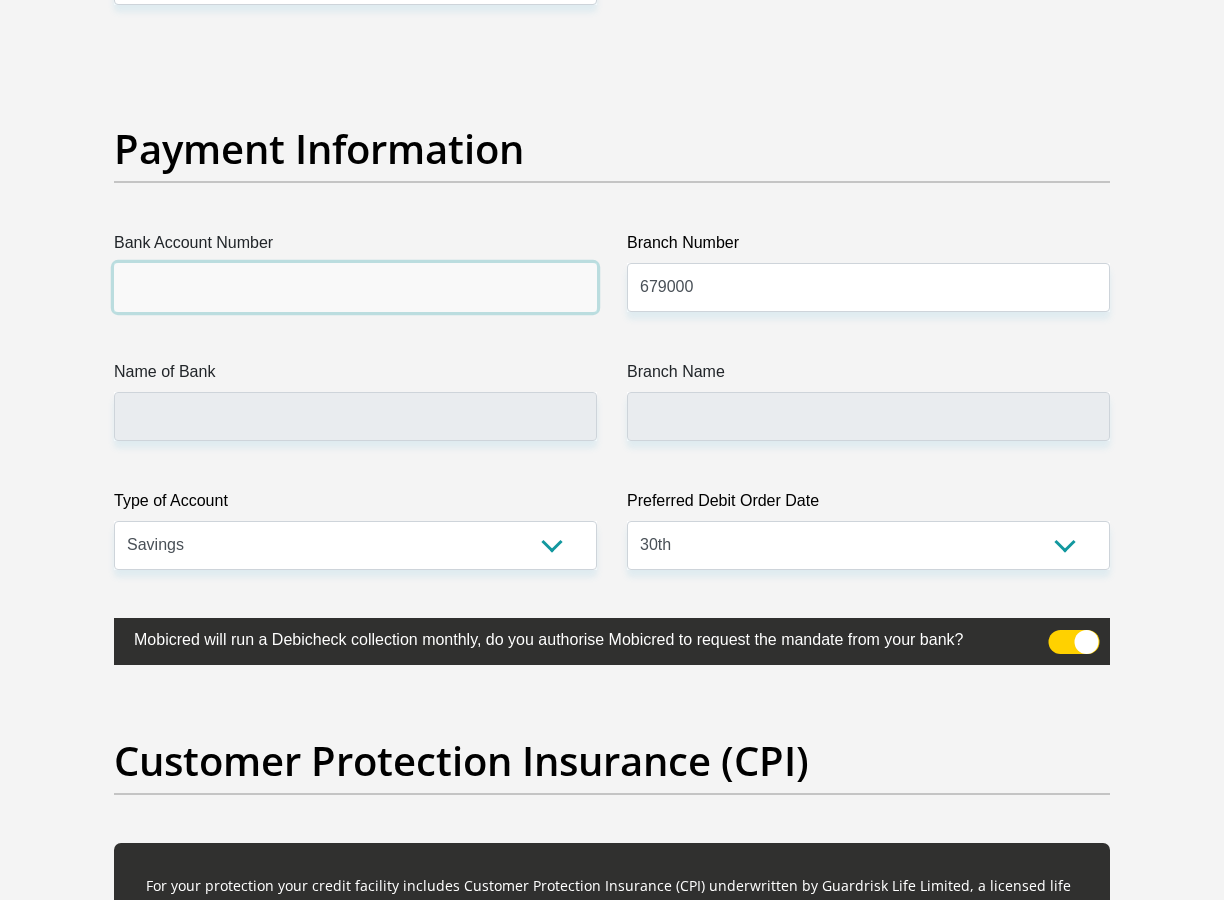 click on "Bank Account Number" at bounding box center [355, 287] 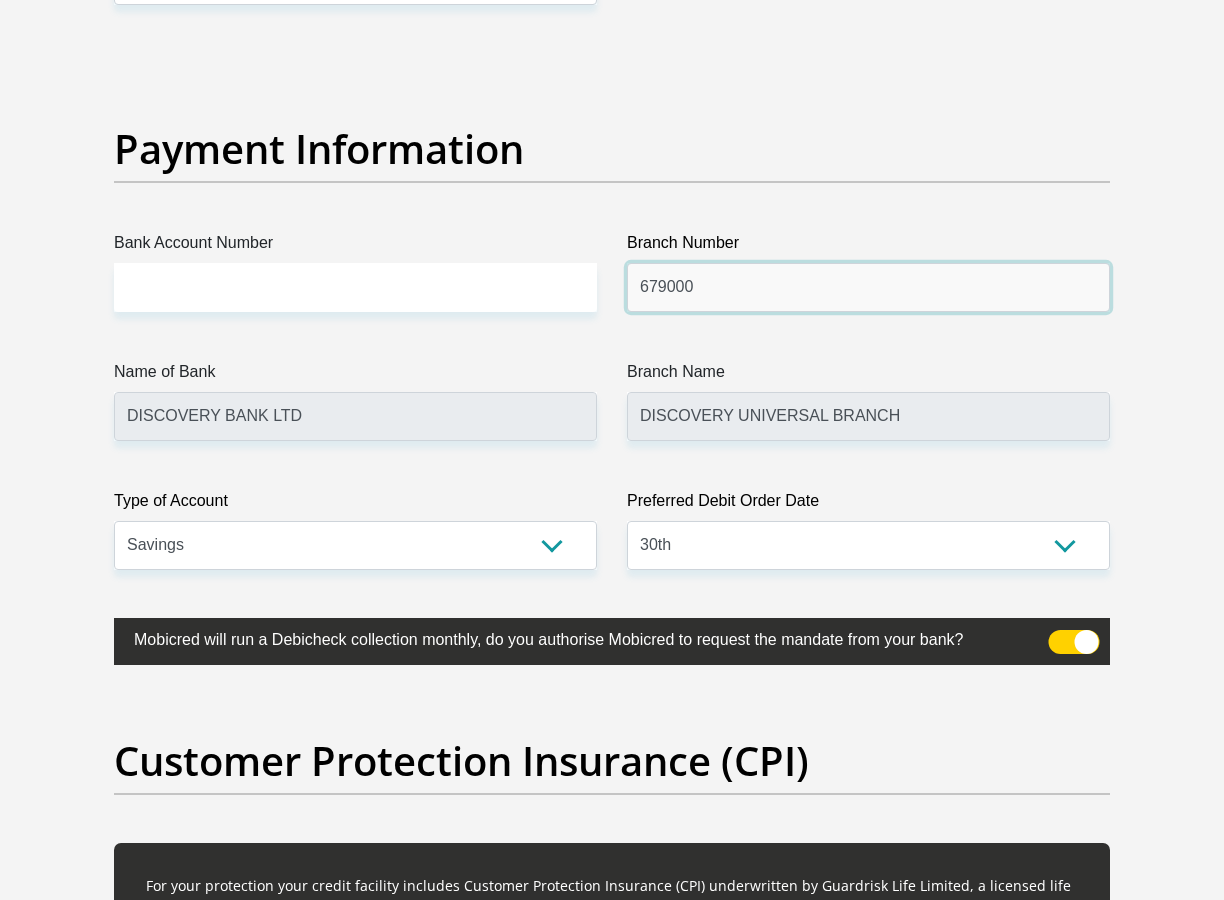 click on "679000" at bounding box center (868, 287) 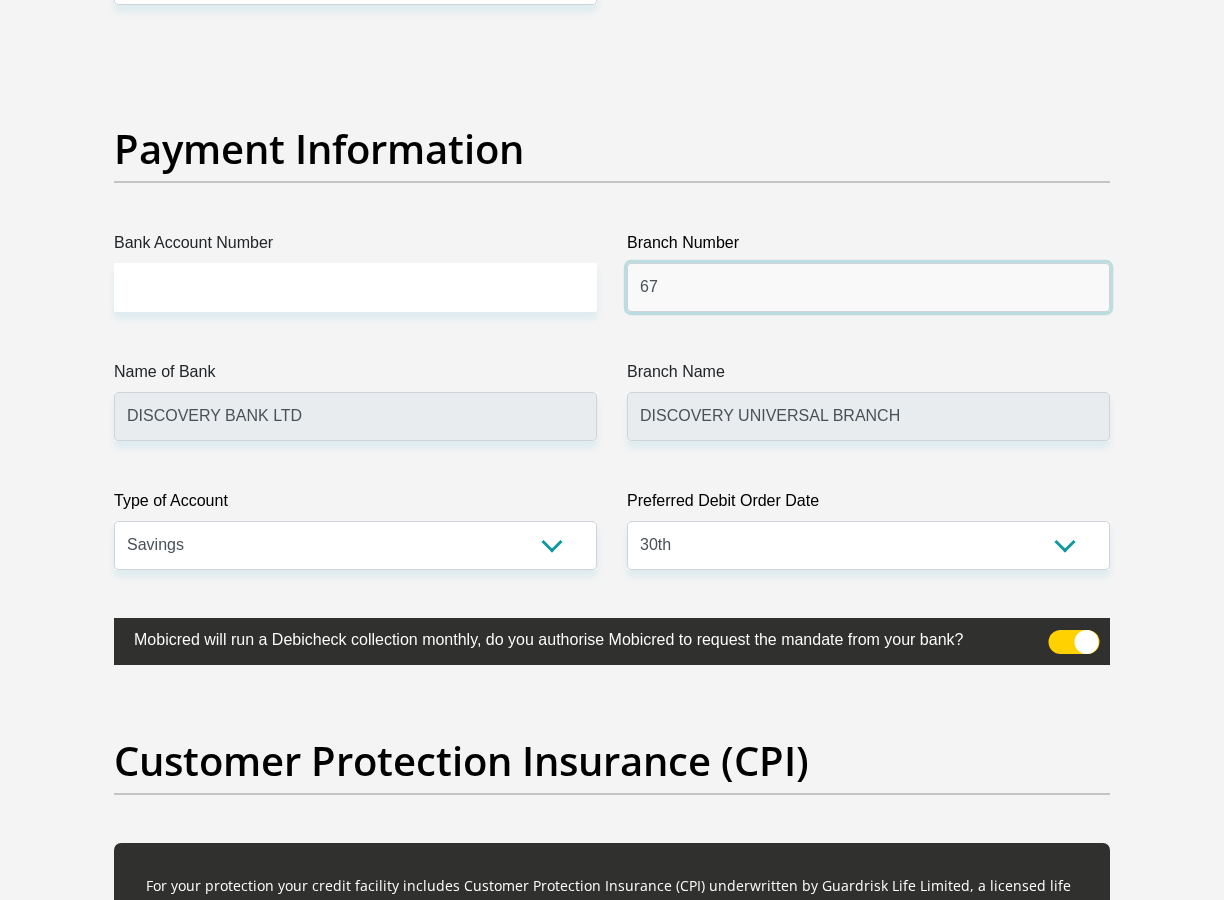 type on "6" 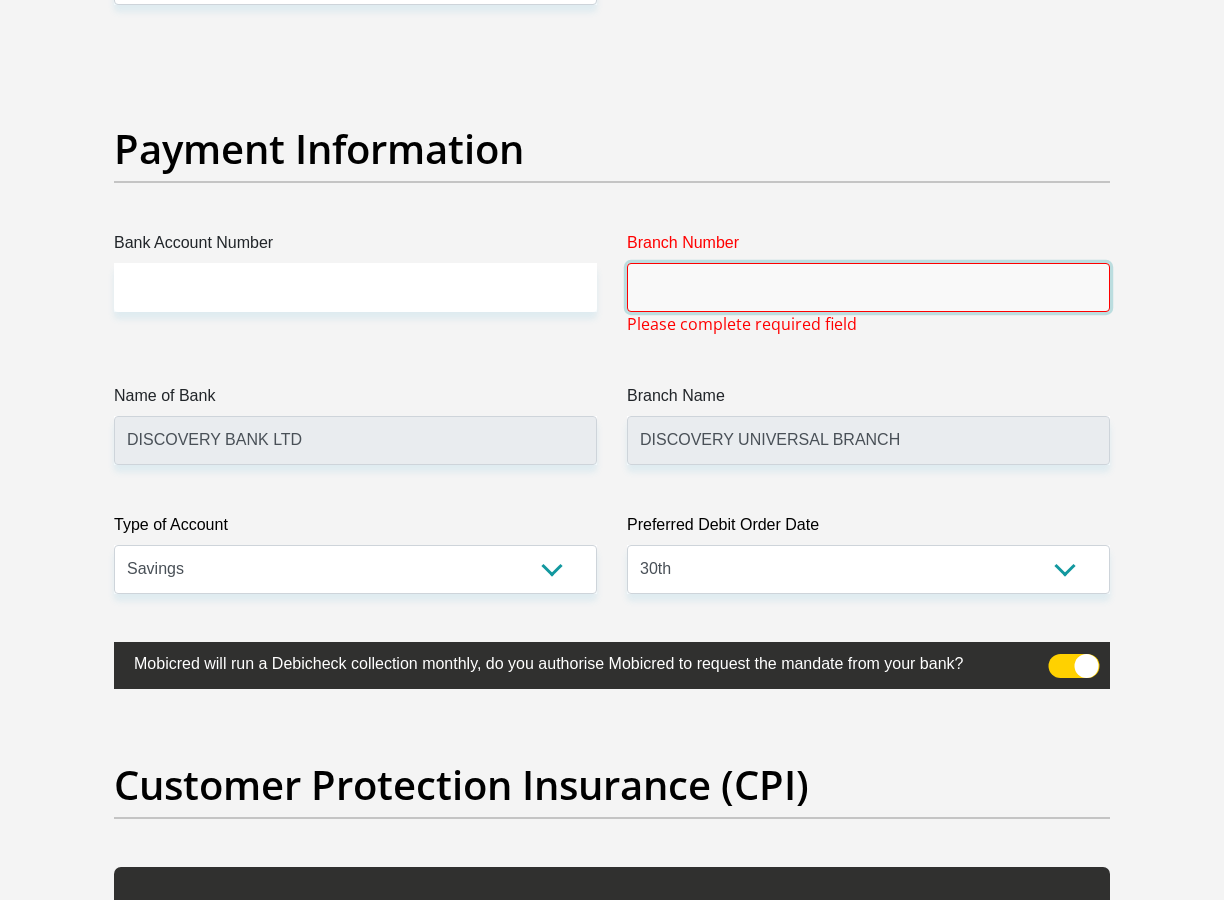 type 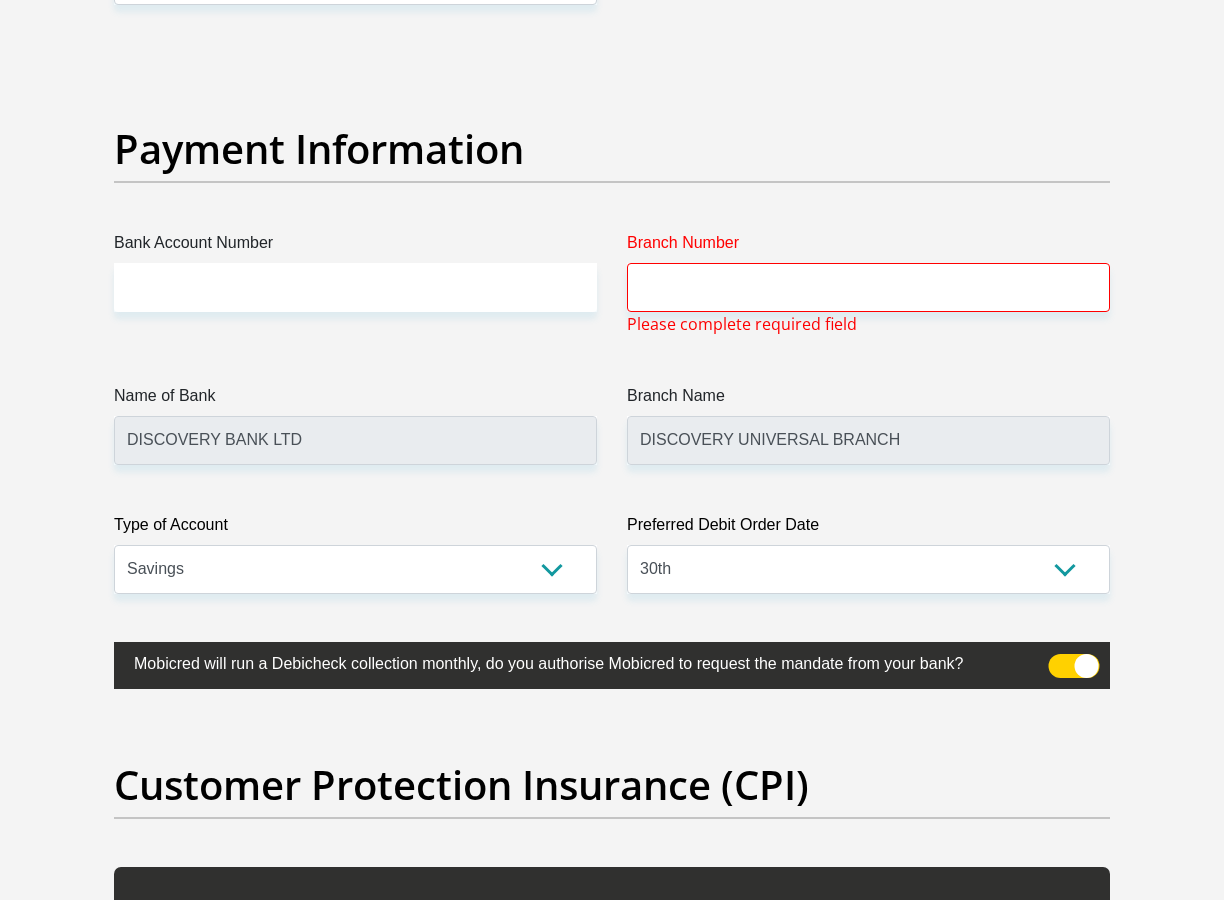 click on "Title
Mr
Ms
Mrs
Dr
Other
First Name
Dineo
Surname
Mugwena
ID Number
0304140713088
Please input valid ID number
Race
Black
Coloured
Indian
White
Other
Contact Number
0672188452
Please input valid contact number
Nationality
South Africa
Afghanistan
Aland Islands  Albania  Algeria" at bounding box center [612, -947] 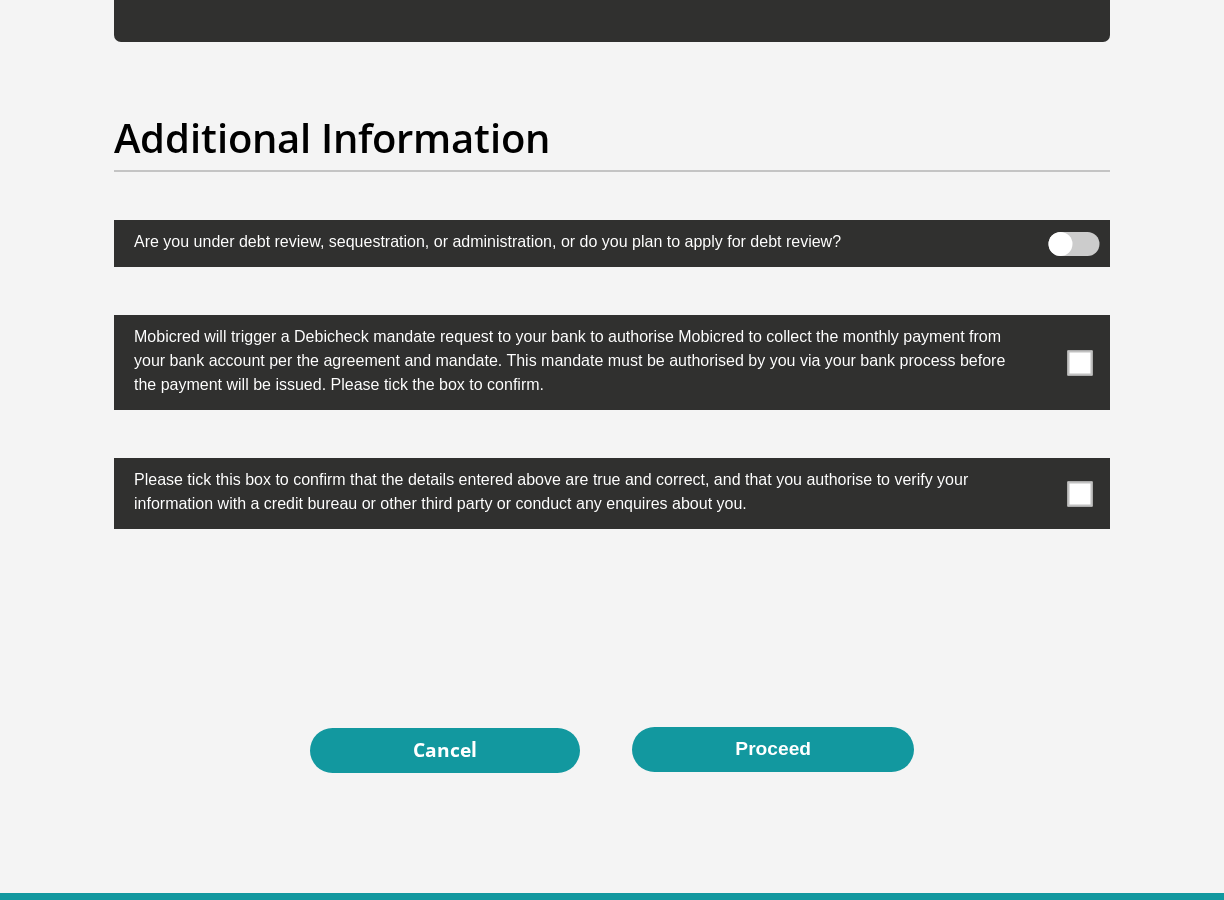 scroll, scrollTop: 6300, scrollLeft: 0, axis: vertical 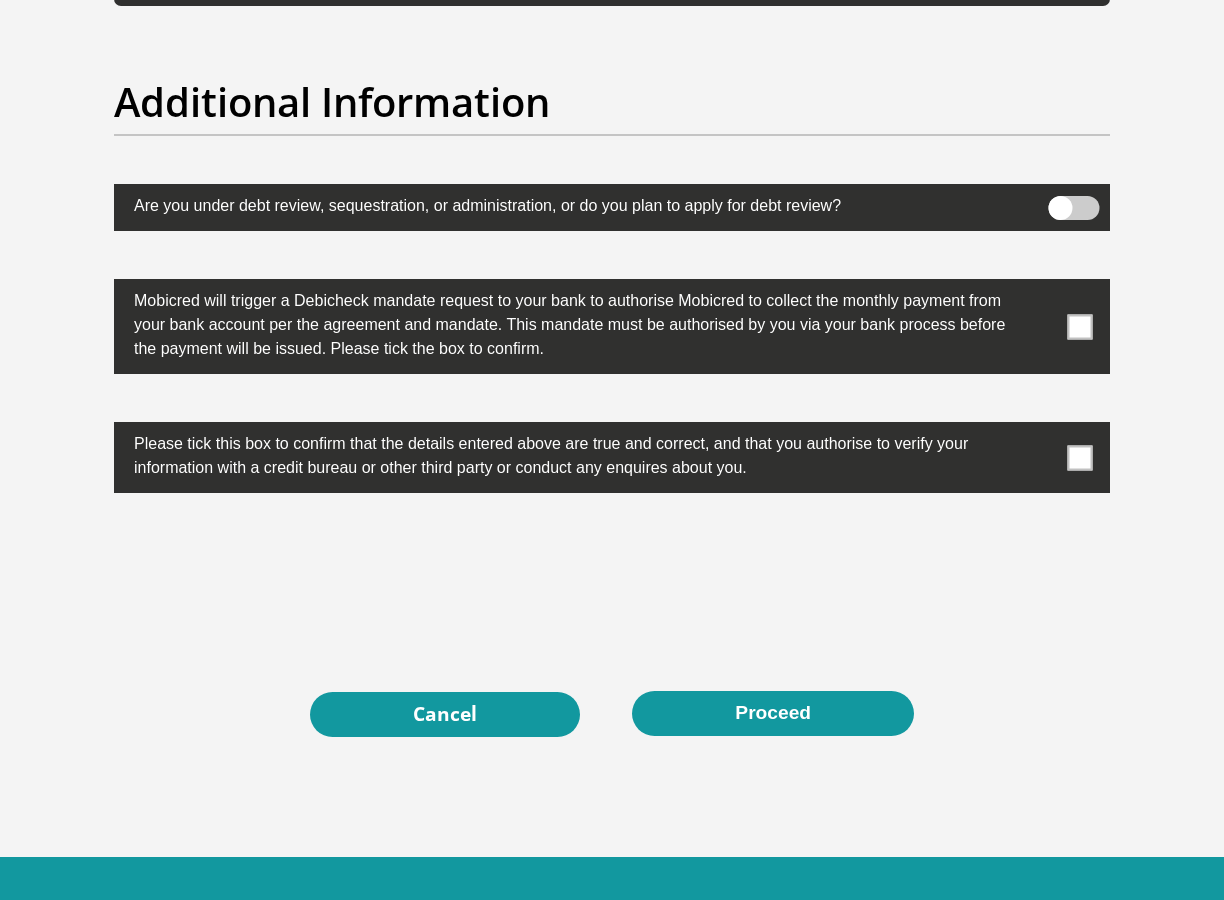 click at bounding box center (1080, 326) 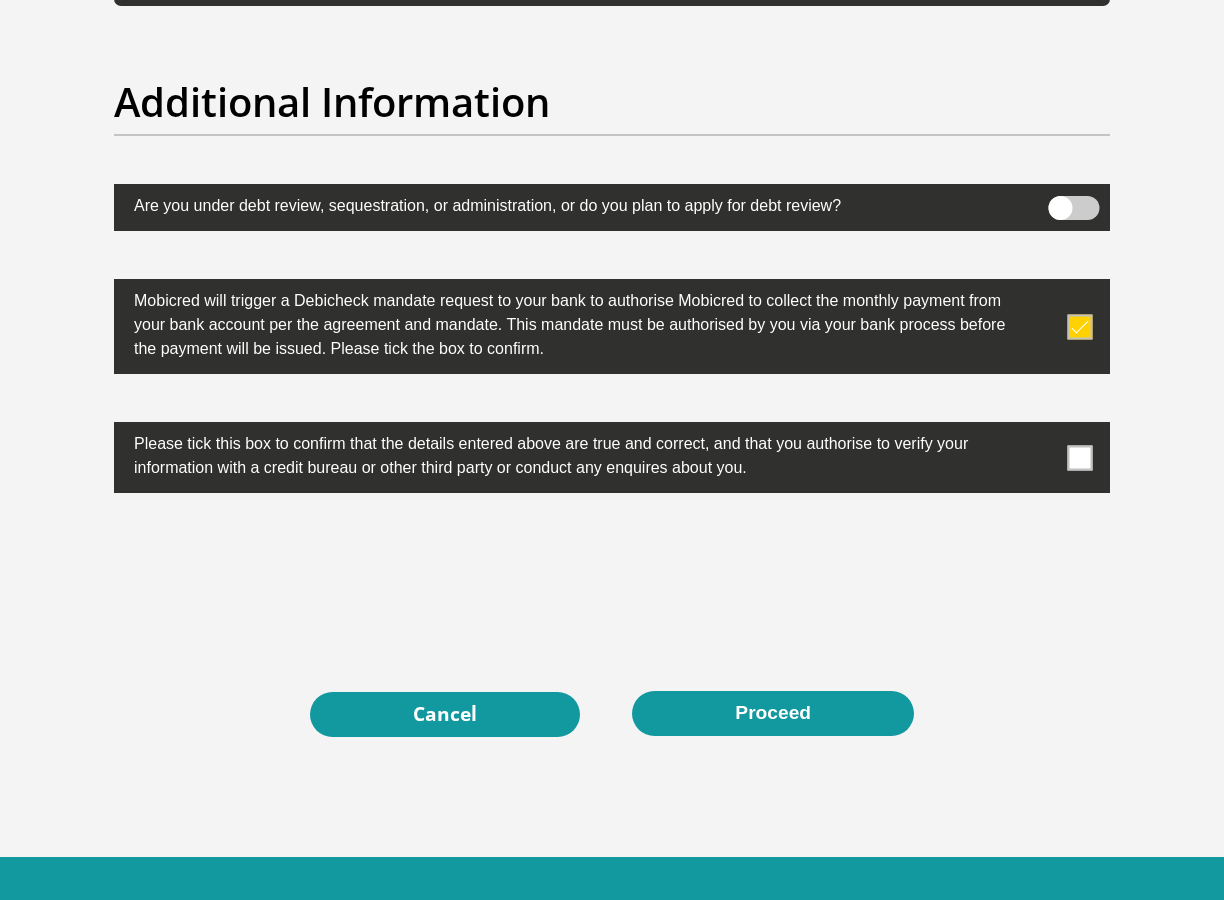 click at bounding box center (1080, 326) 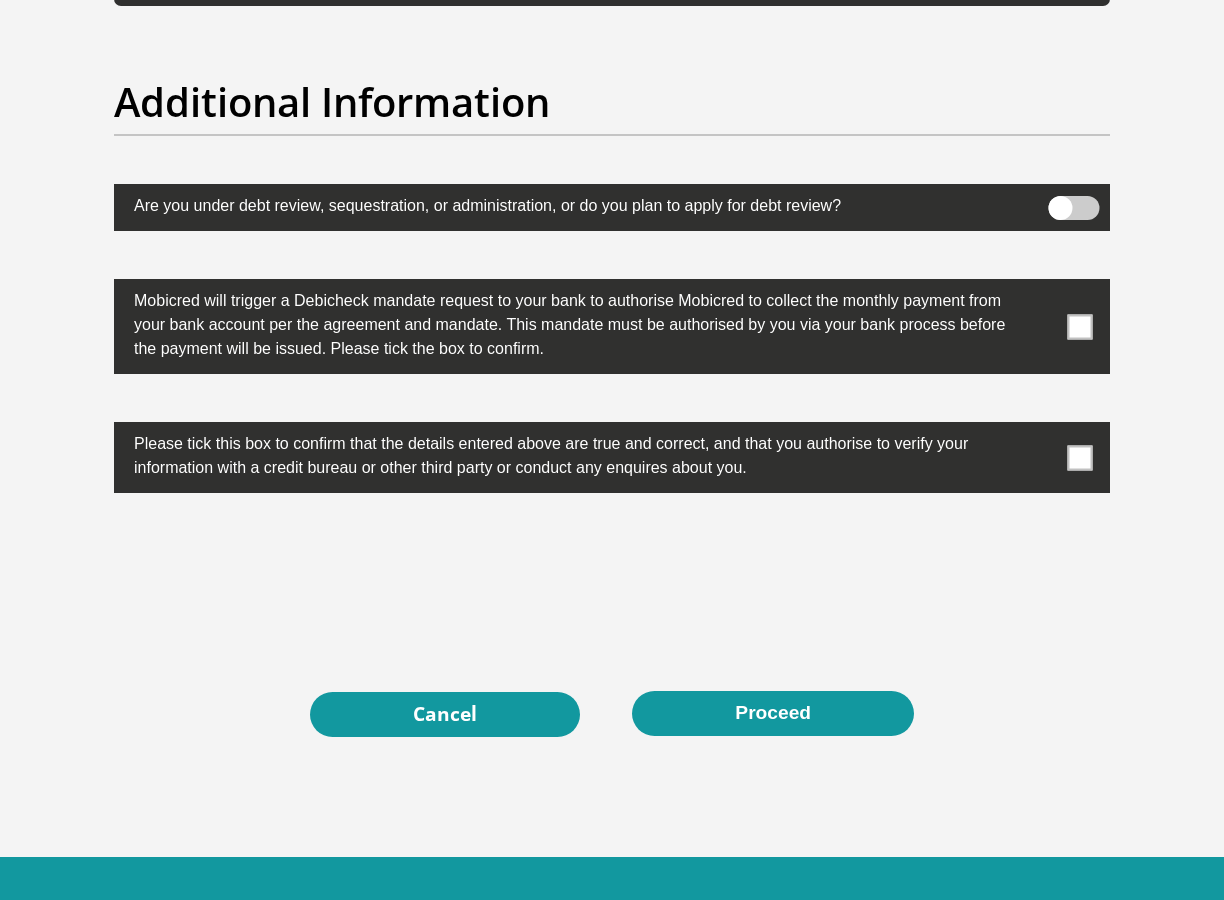 click at bounding box center [1080, 457] 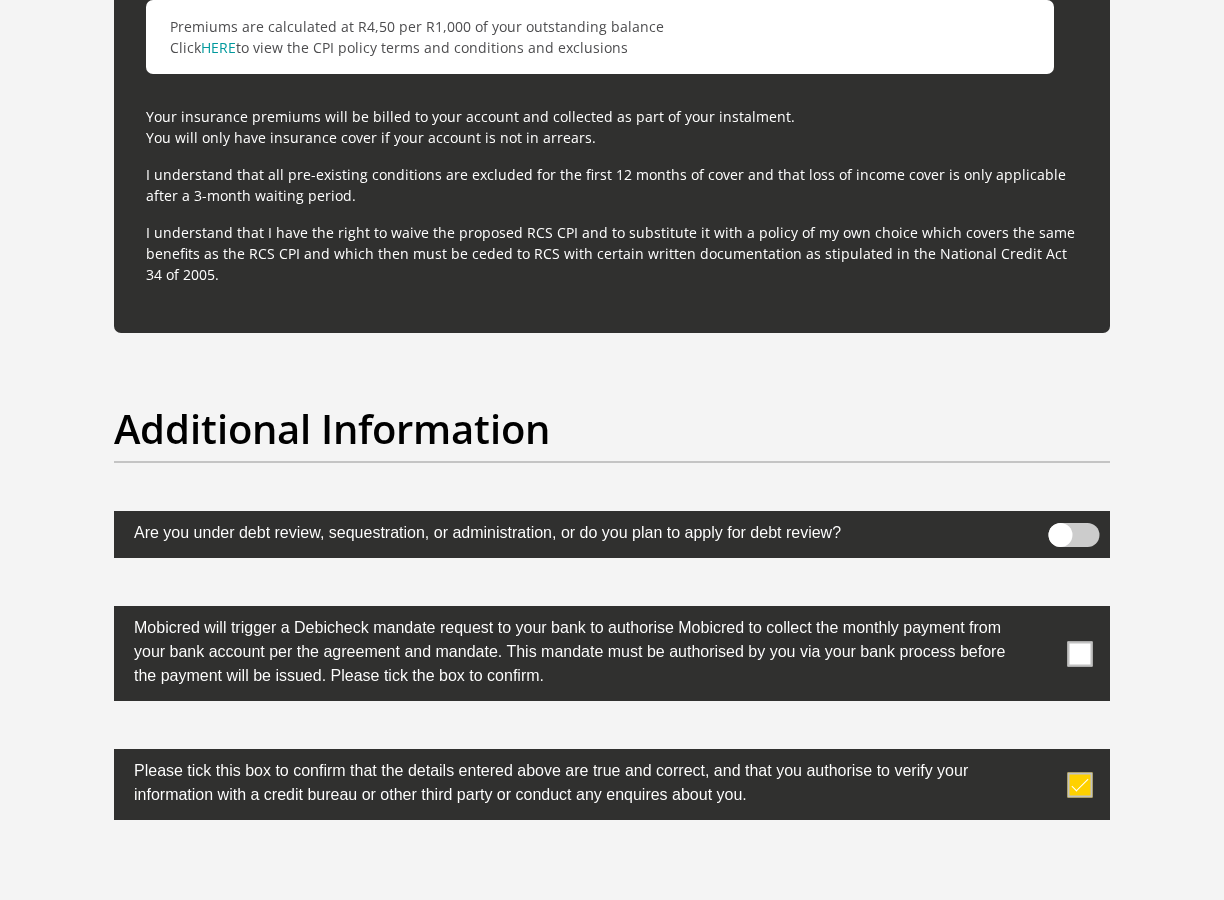 scroll, scrollTop: 6373, scrollLeft: 0, axis: vertical 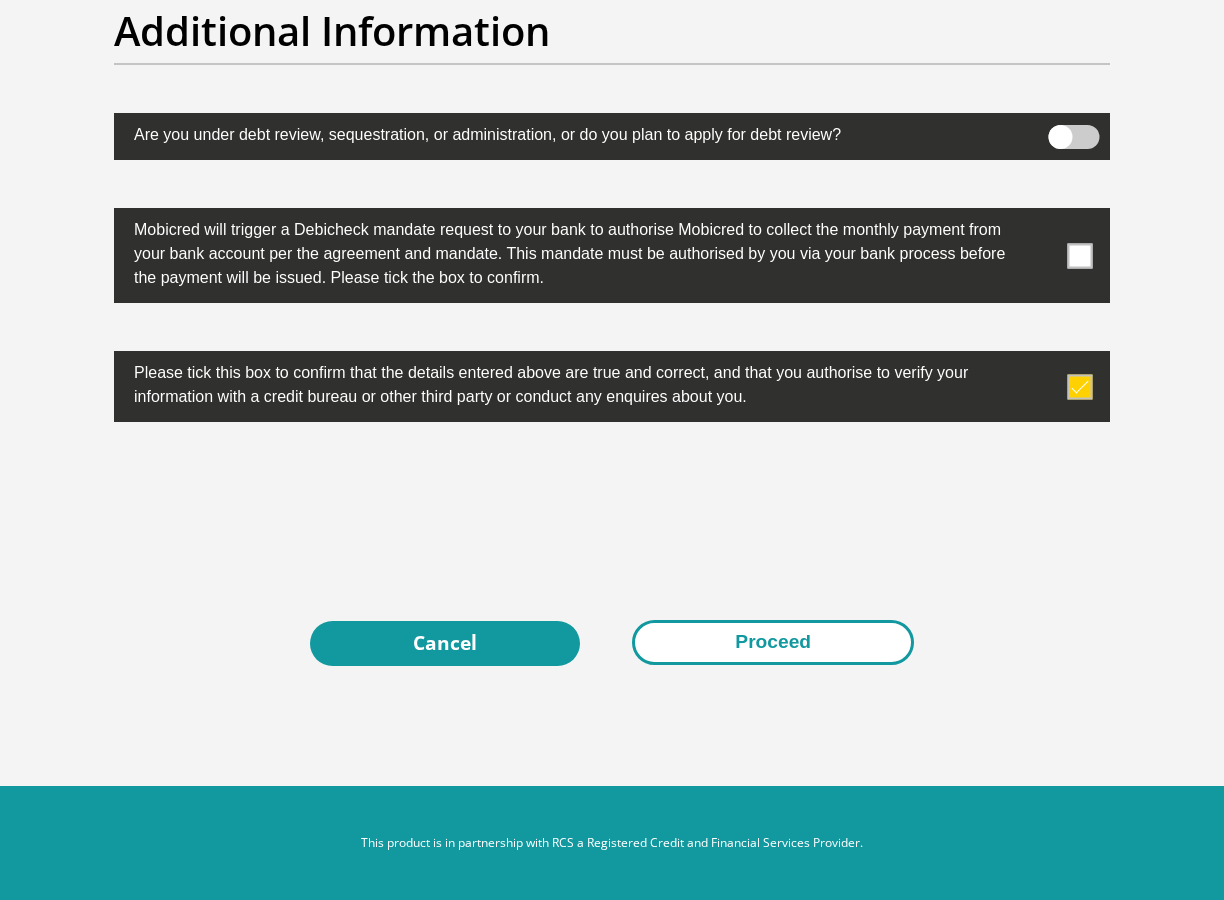 click on "Proceed" at bounding box center (773, 642) 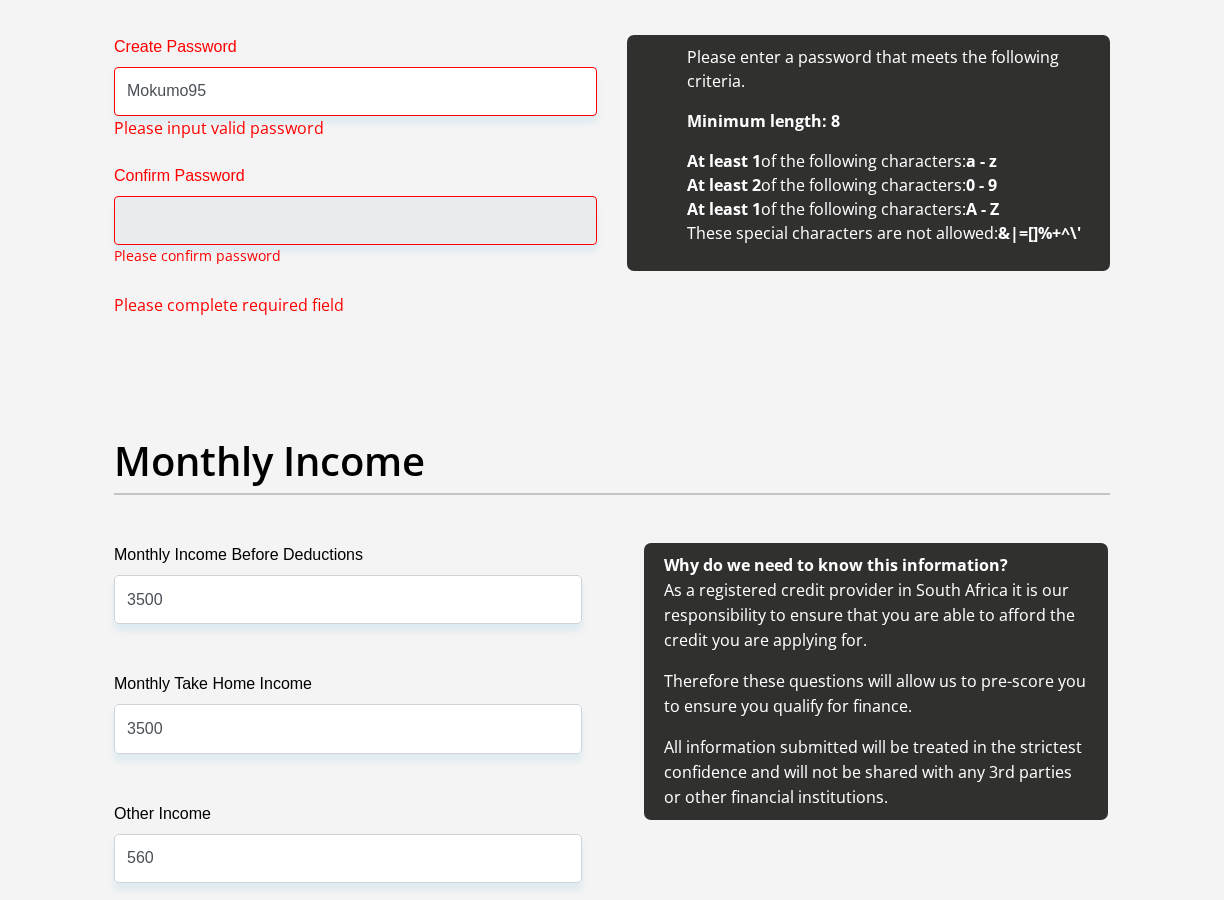 scroll, scrollTop: 1994, scrollLeft: 0, axis: vertical 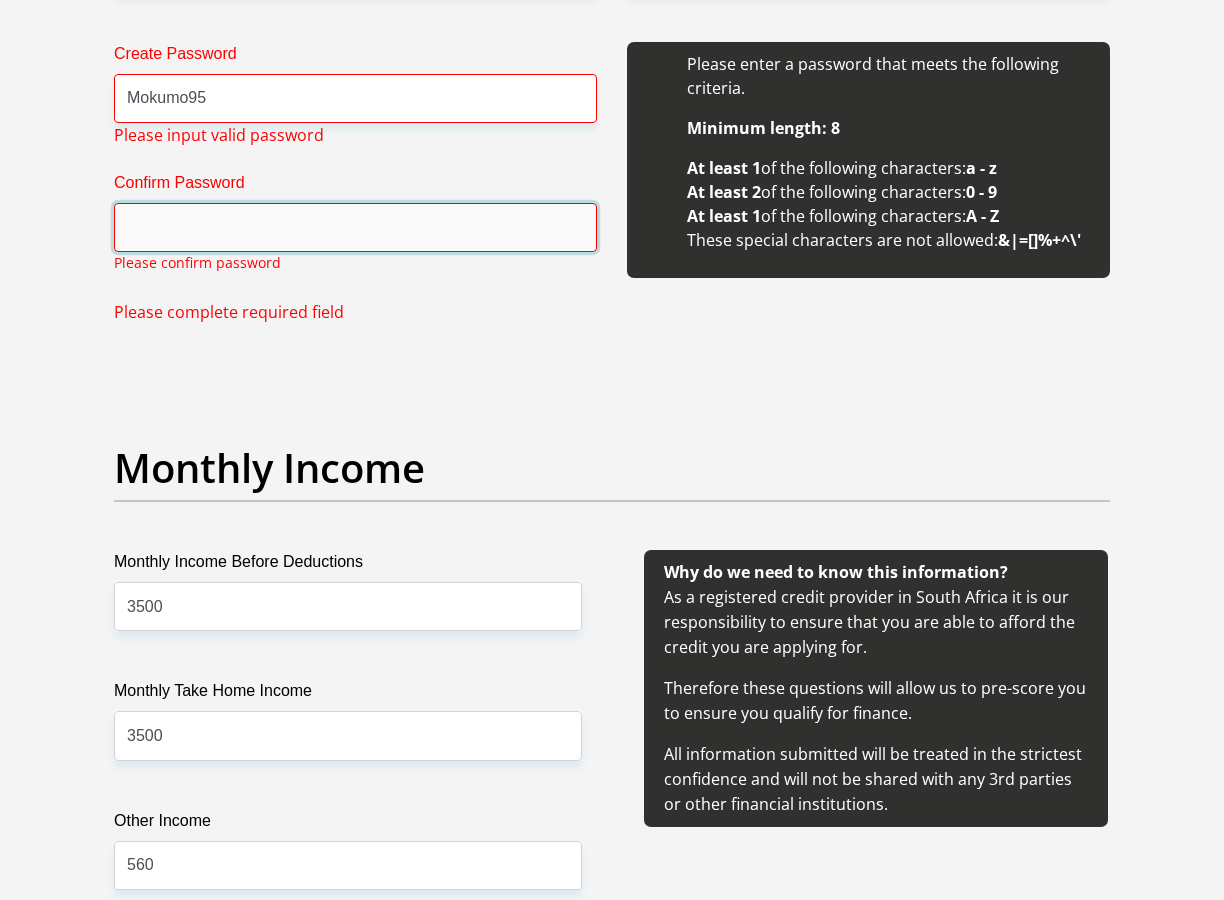click on "Confirm Password" at bounding box center (355, 227) 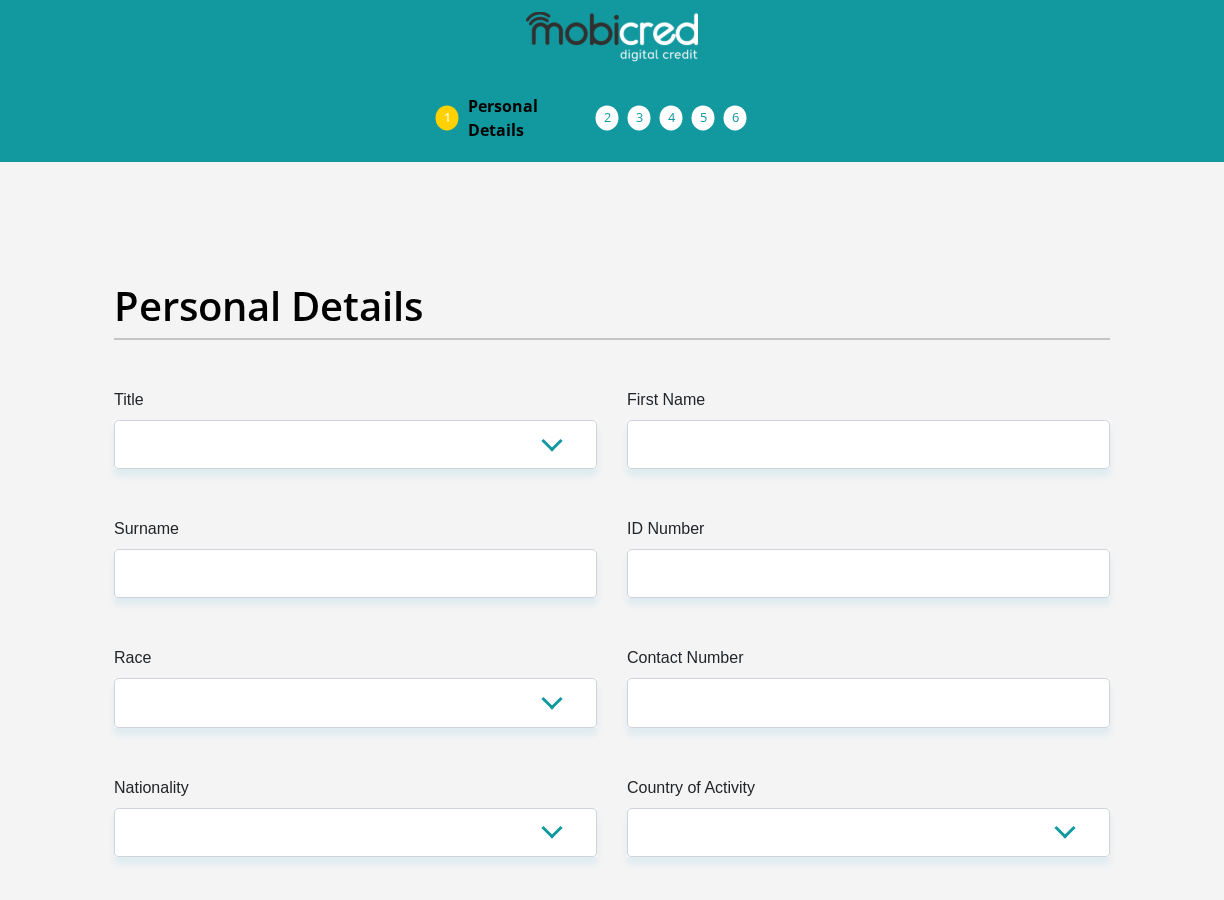 scroll, scrollTop: 0, scrollLeft: 0, axis: both 